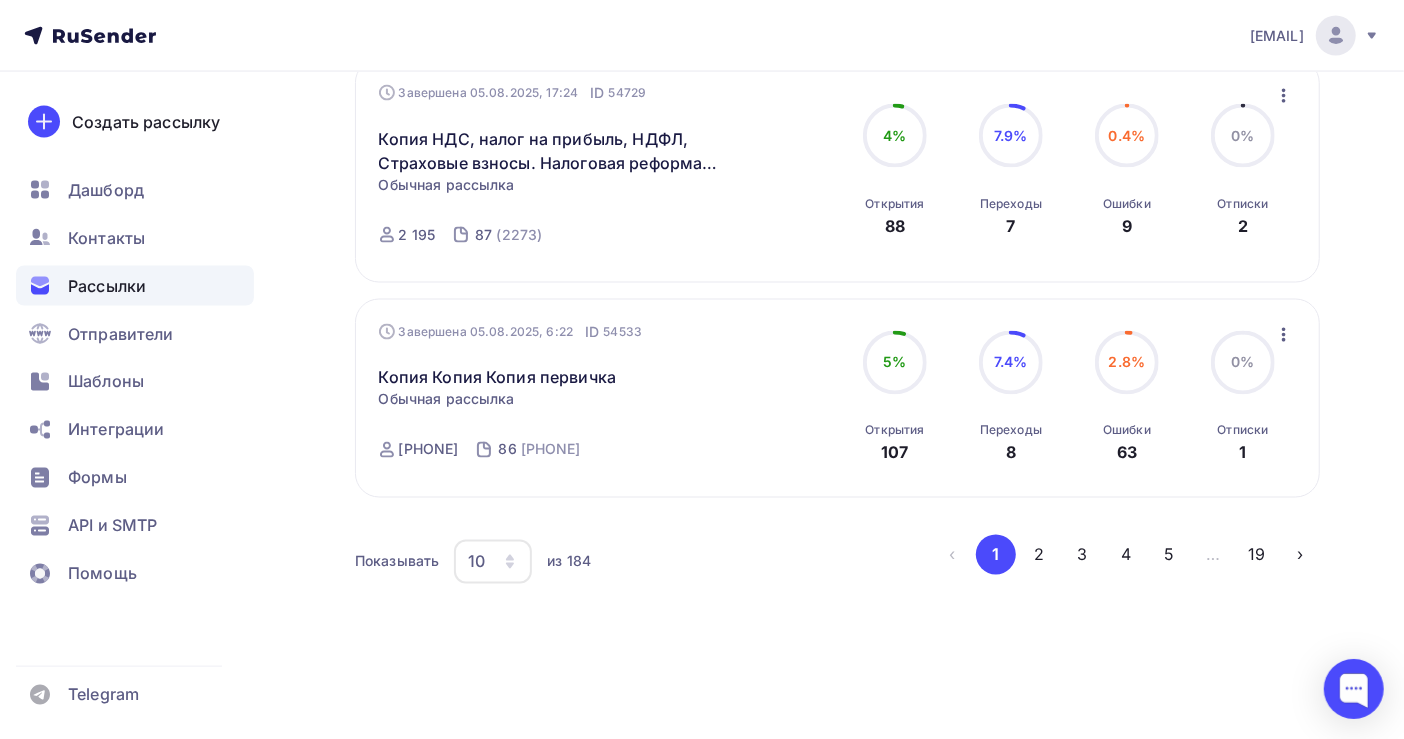 scroll, scrollTop: 2038, scrollLeft: 0, axis: vertical 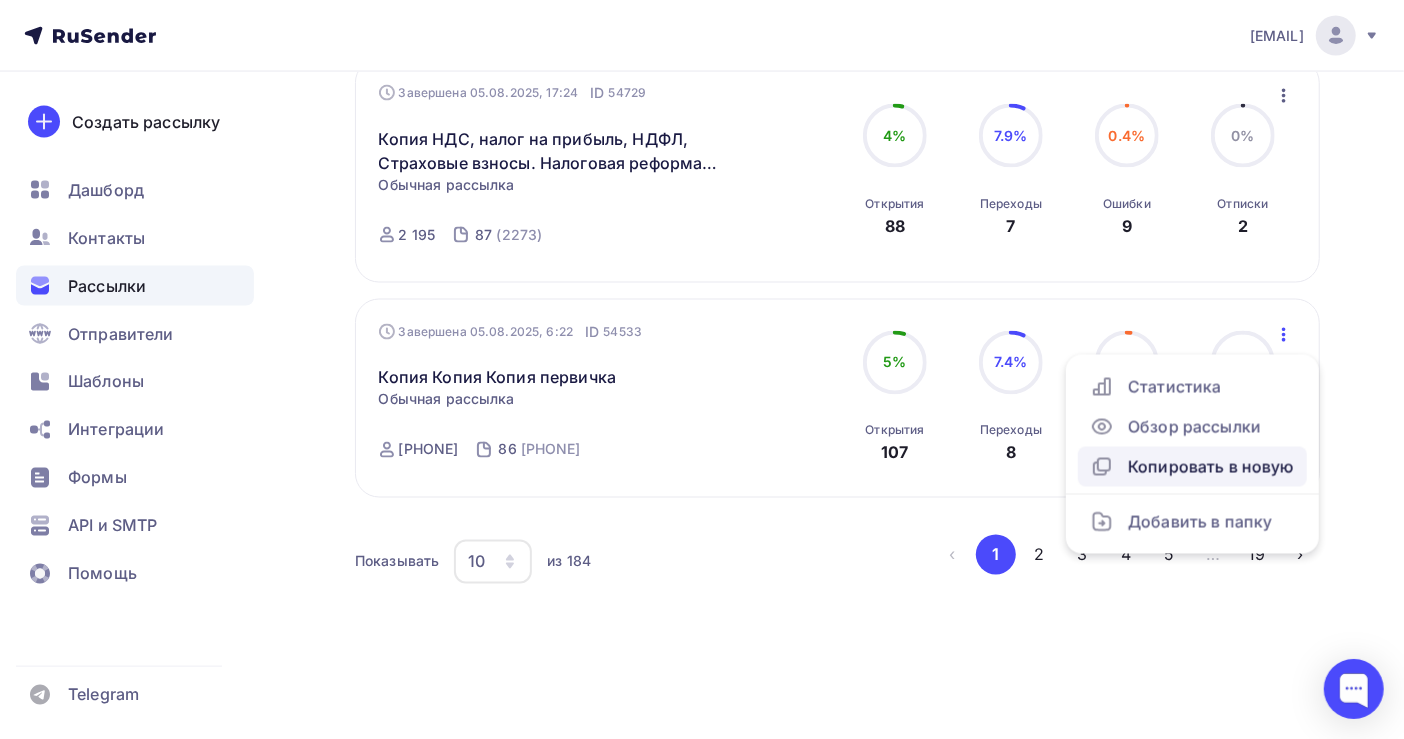 click on "Копировать в новую" at bounding box center [1192, 467] 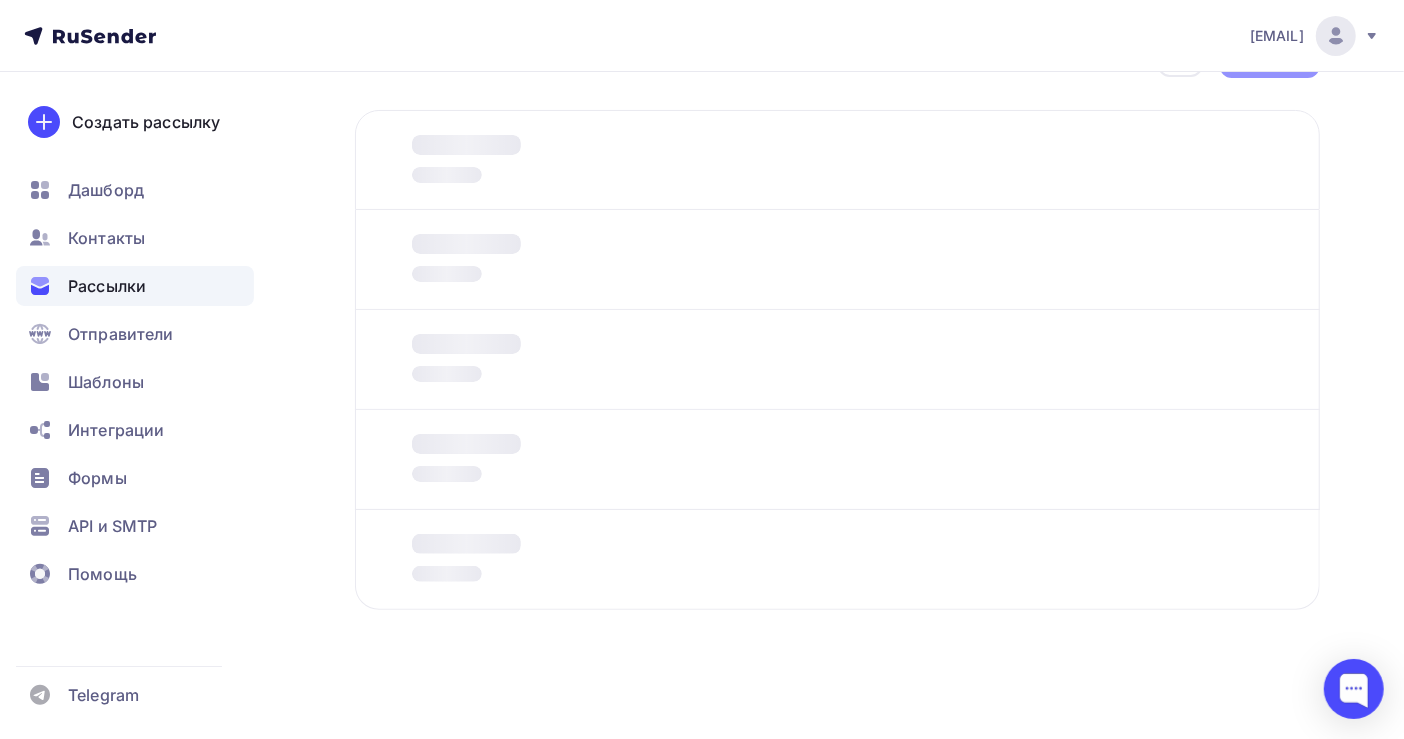 scroll, scrollTop: 0, scrollLeft: 0, axis: both 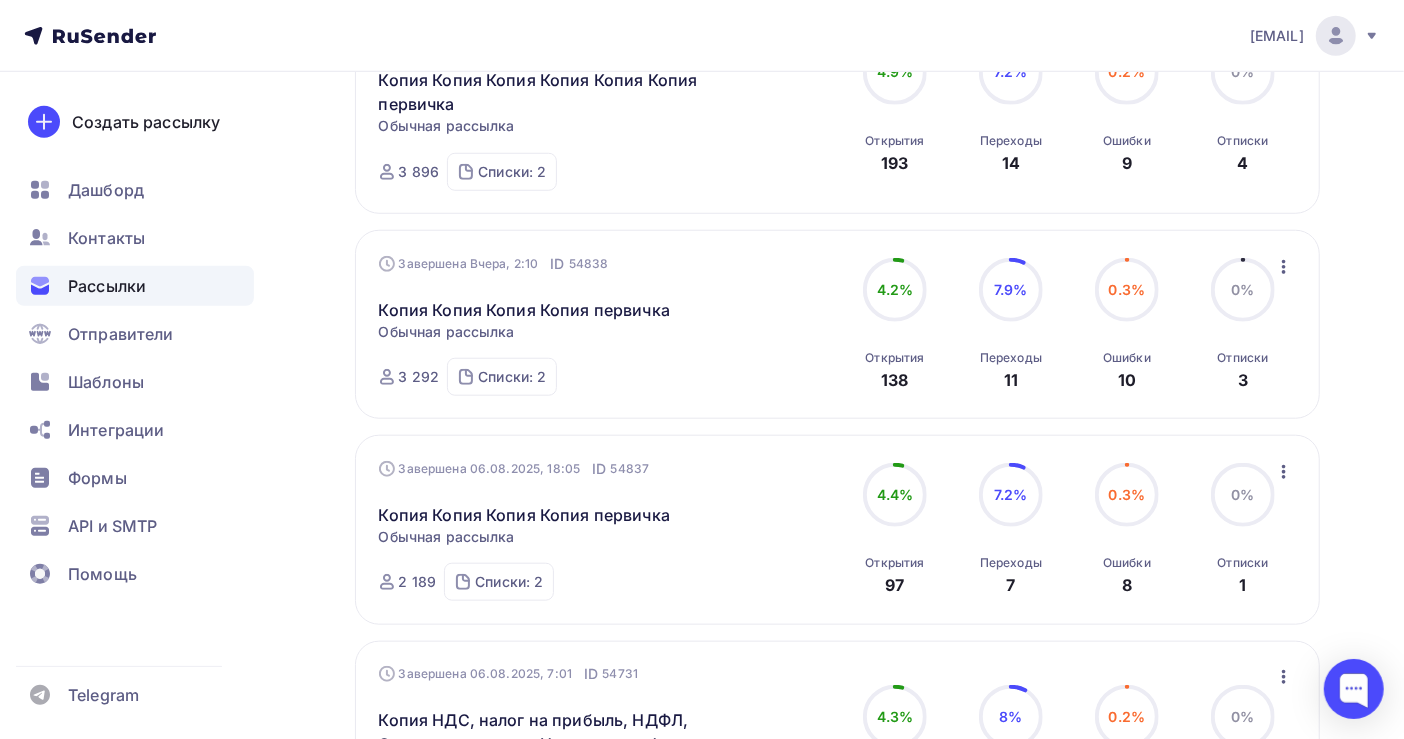 click 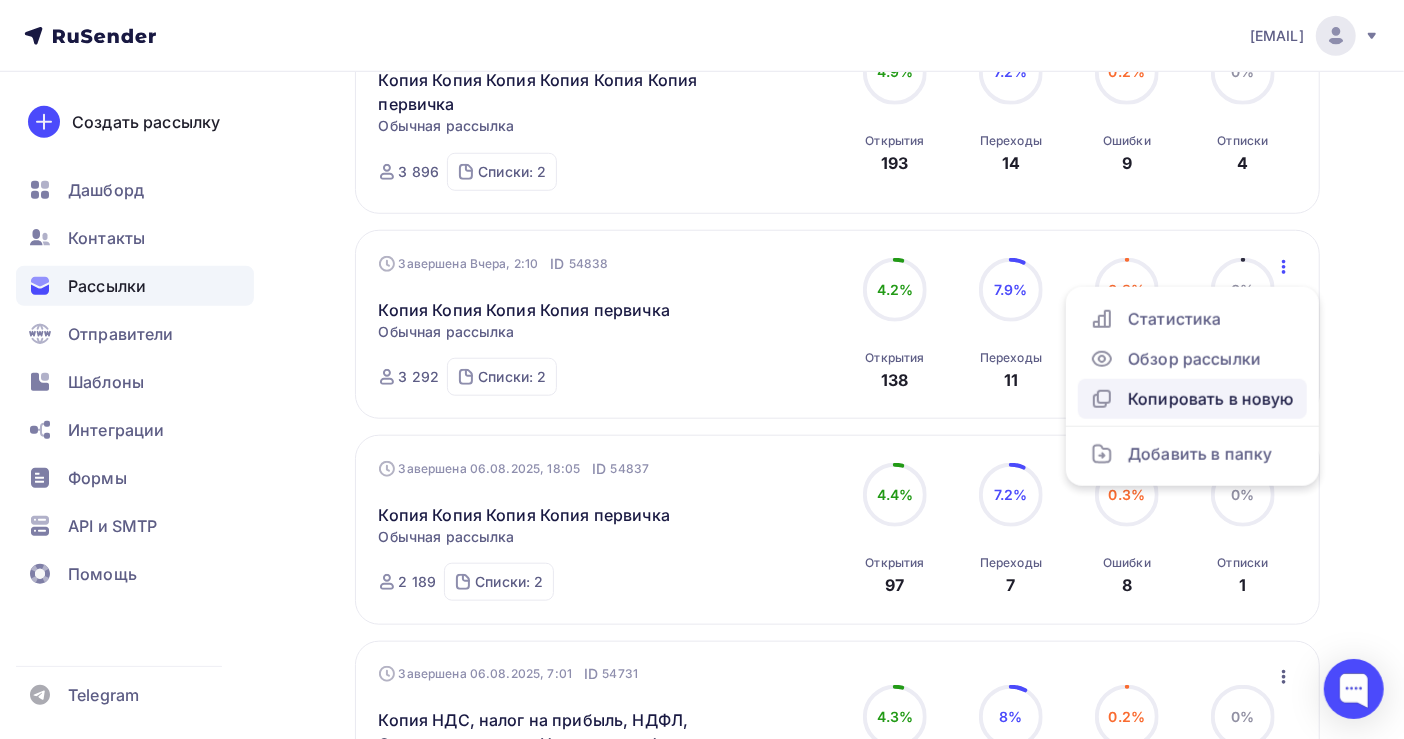 click on "Копировать в новую" at bounding box center [1192, 399] 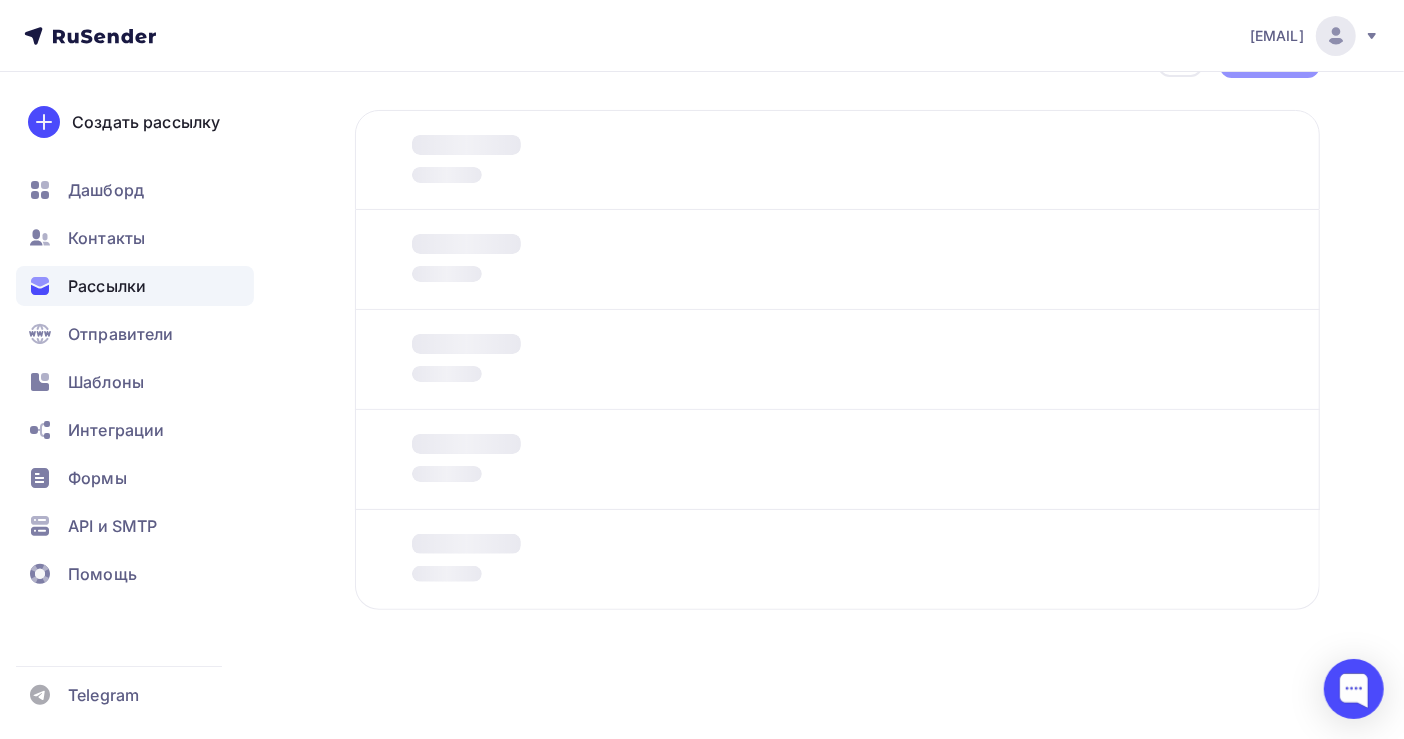 scroll, scrollTop: 0, scrollLeft: 0, axis: both 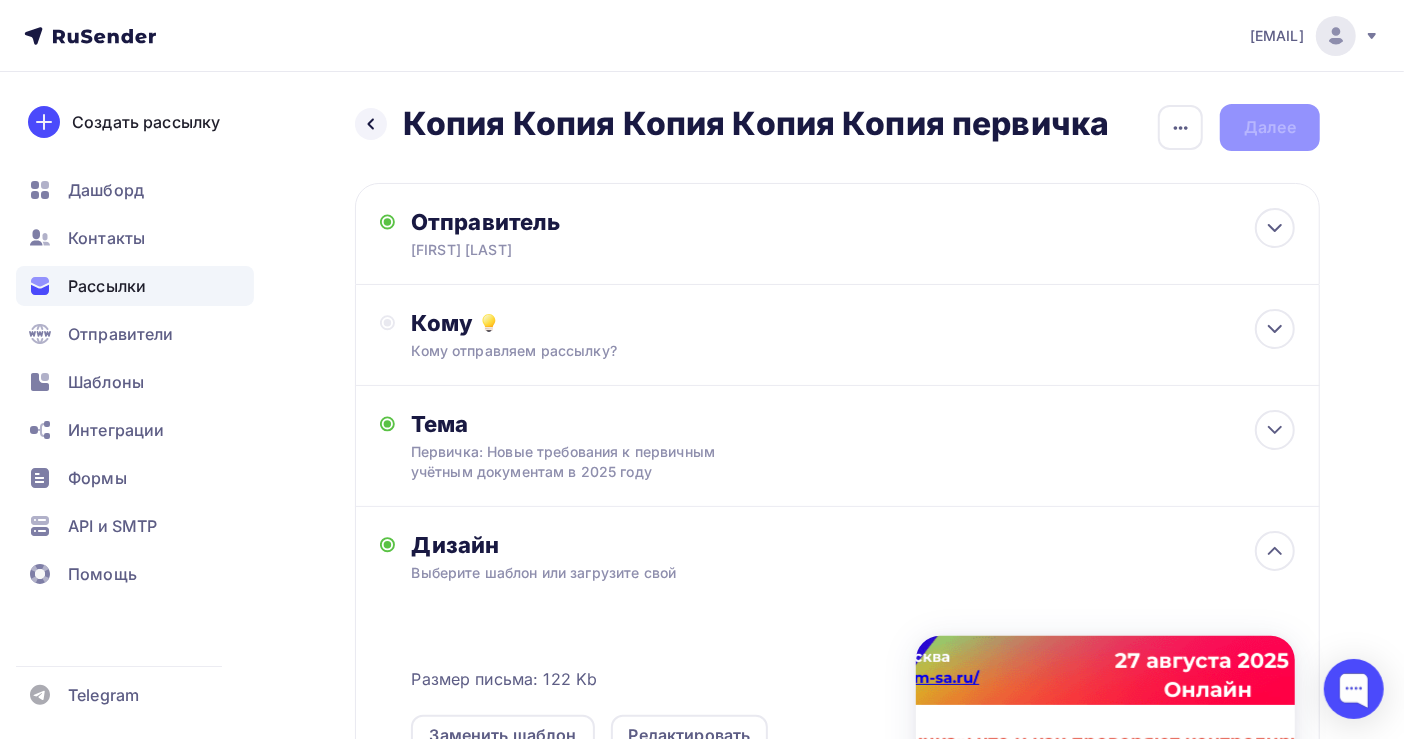 click on "Рассылки" at bounding box center (107, 286) 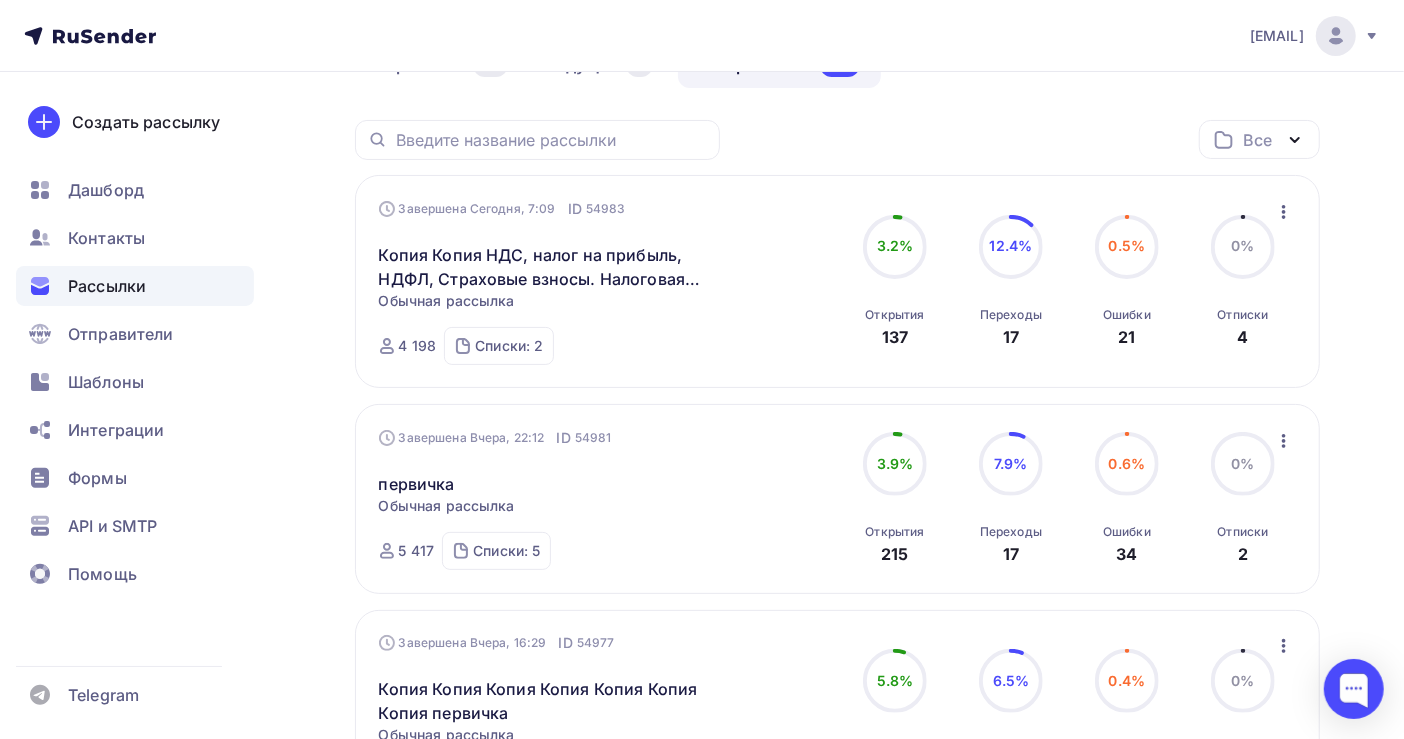 scroll, scrollTop: 0, scrollLeft: 0, axis: both 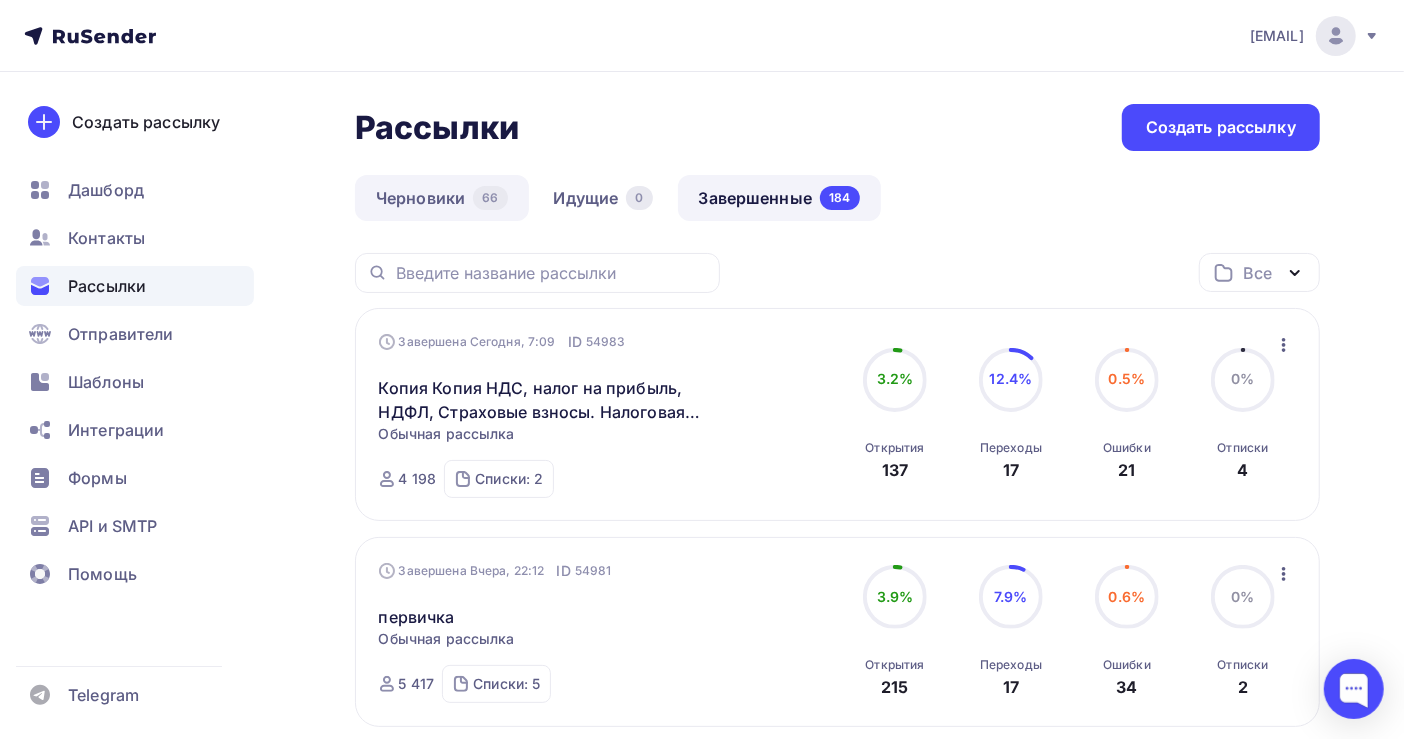 click on "Черновики
66" at bounding box center [442, 198] 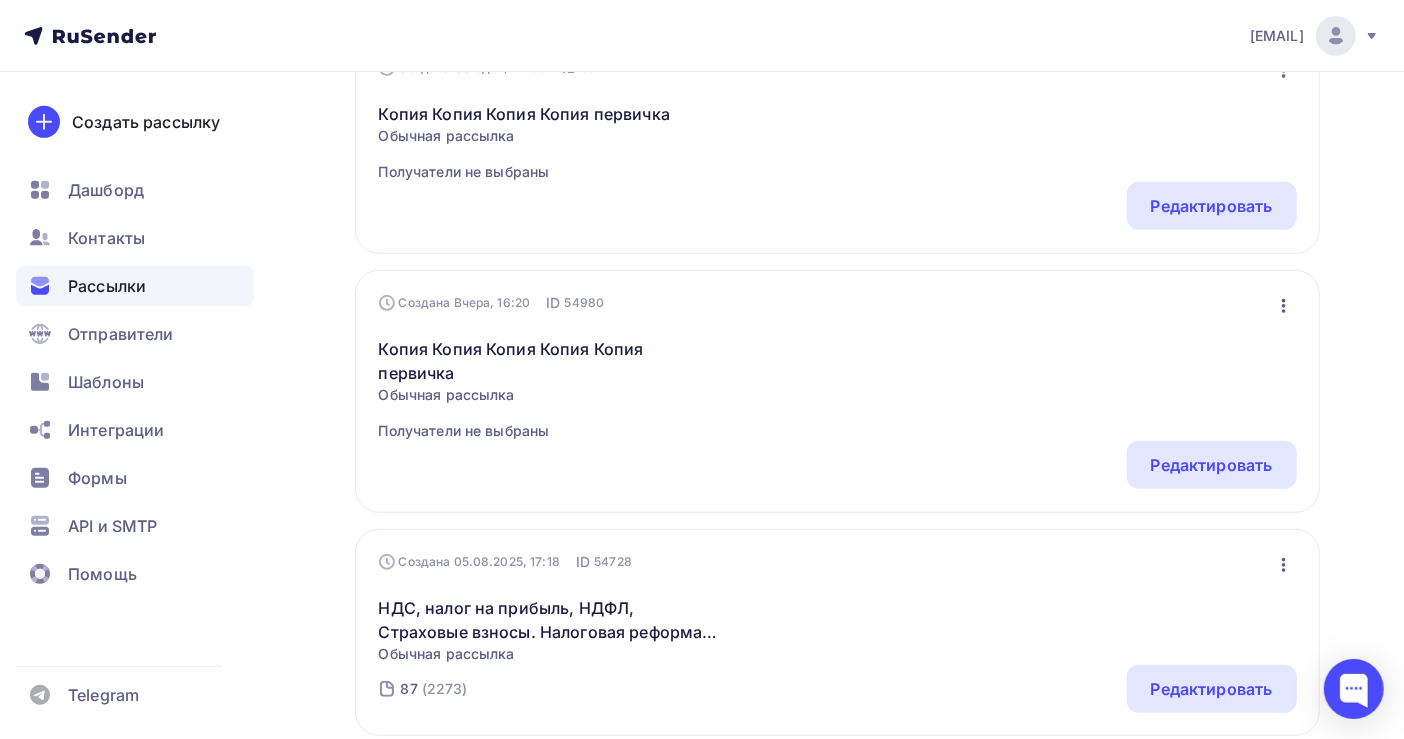 scroll, scrollTop: 0, scrollLeft: 0, axis: both 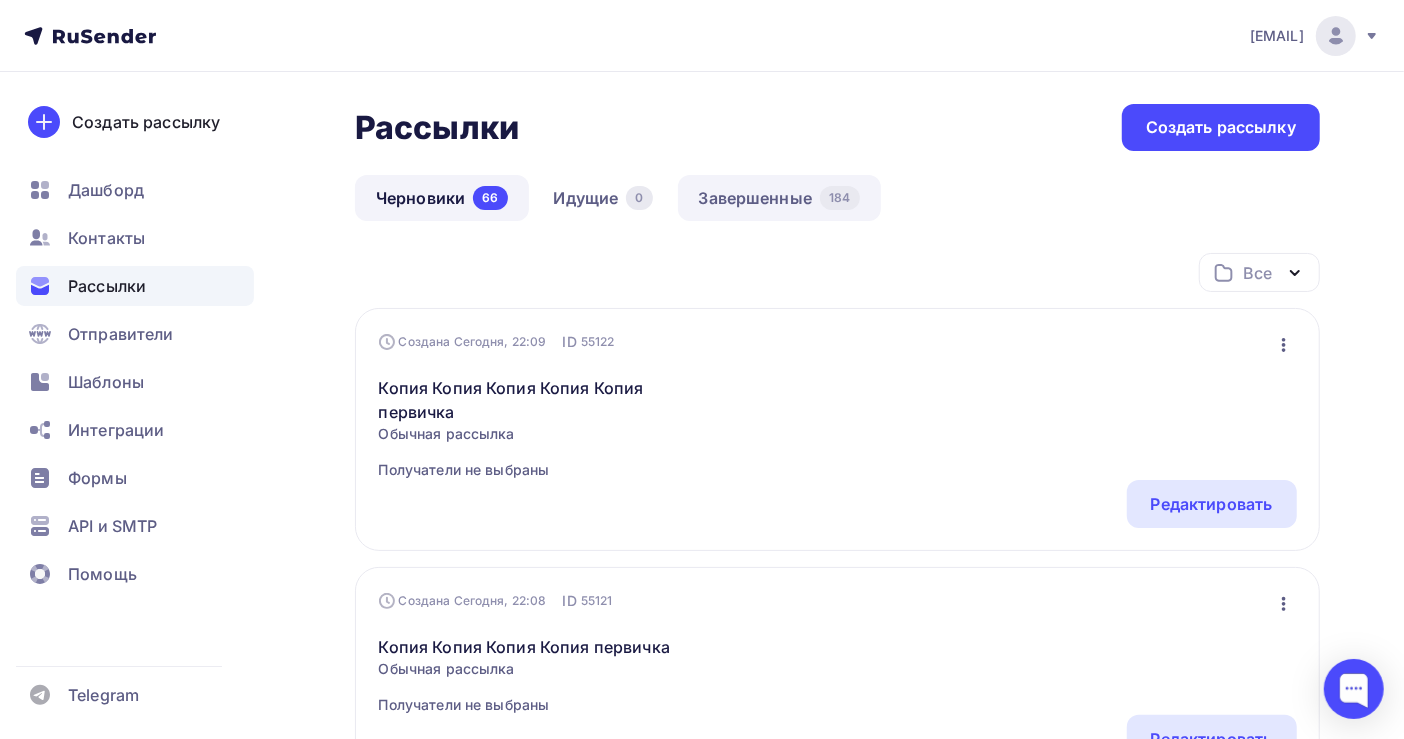 click on "Завершенные
184" at bounding box center (779, 198) 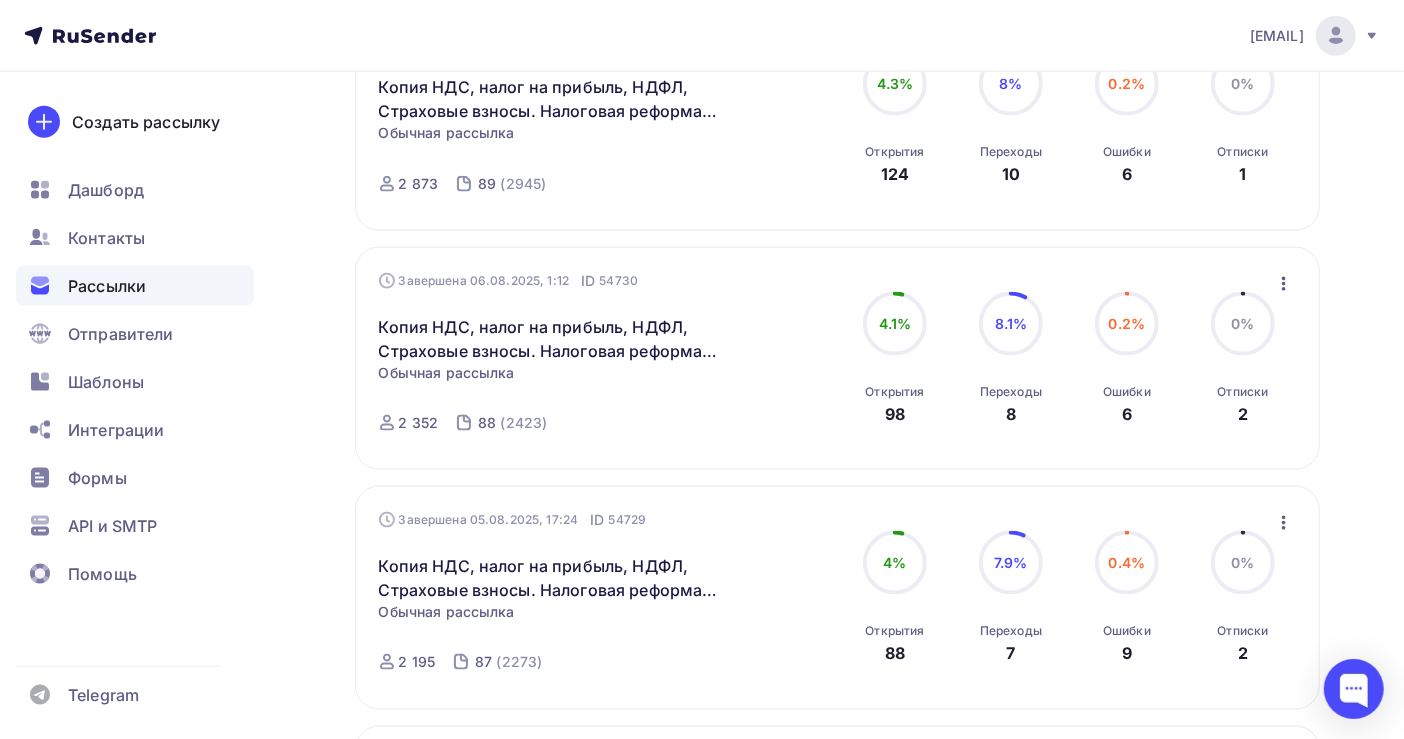 scroll, scrollTop: 2038, scrollLeft: 0, axis: vertical 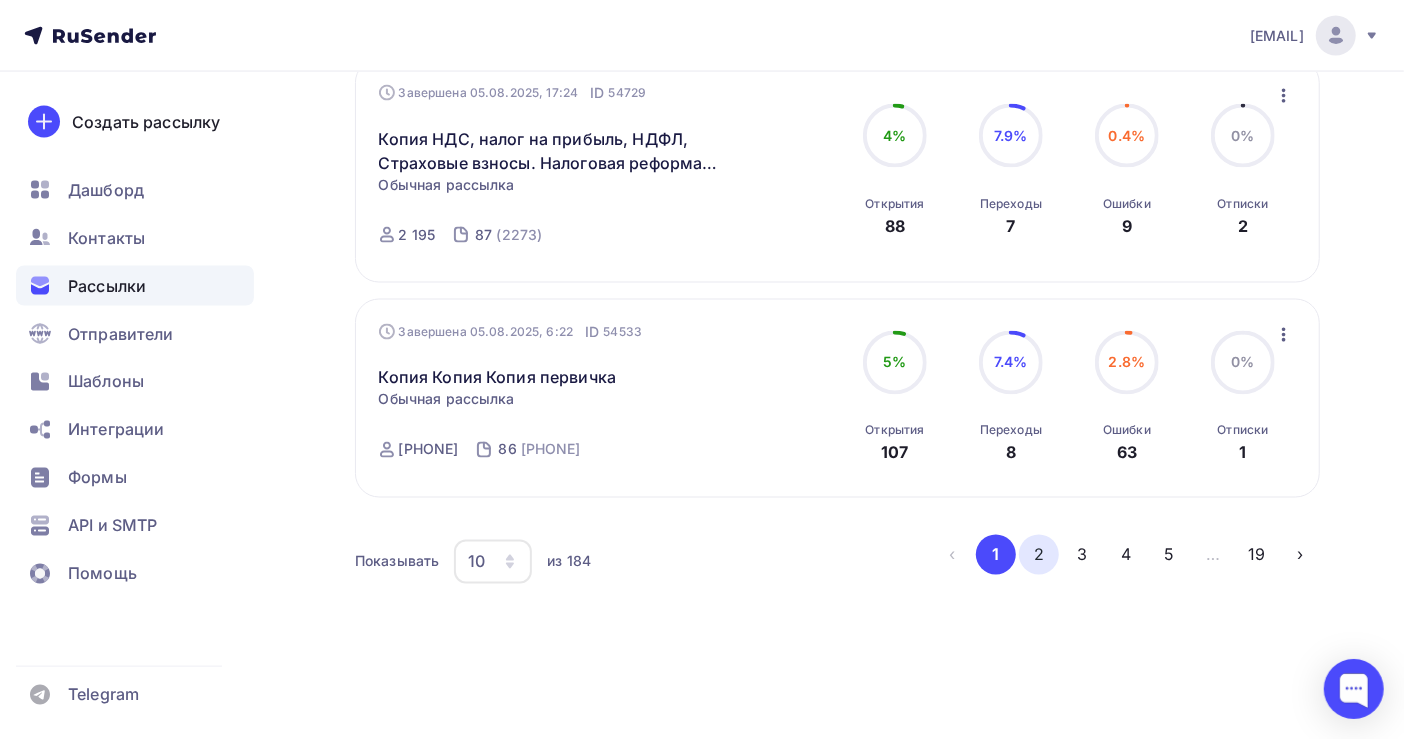 click on "2" at bounding box center [1039, 555] 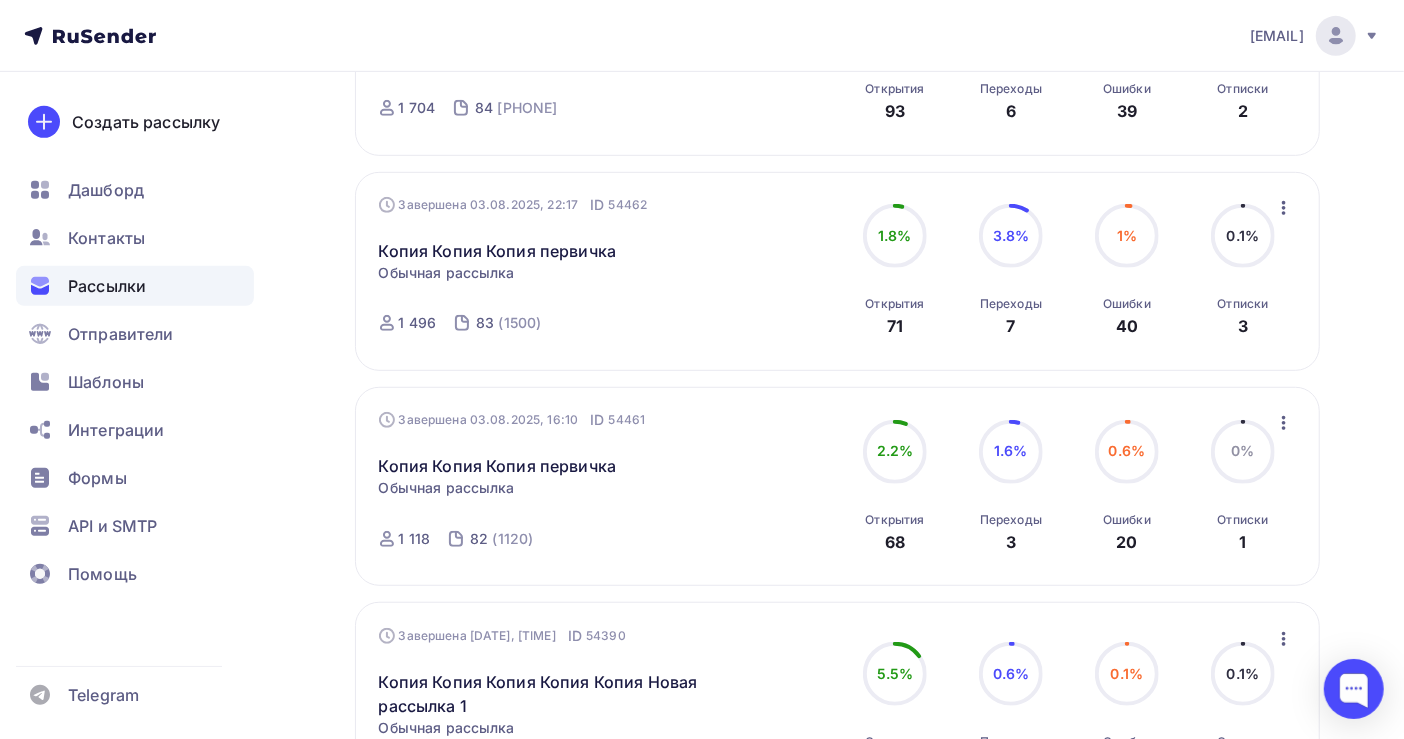 scroll, scrollTop: 910, scrollLeft: 0, axis: vertical 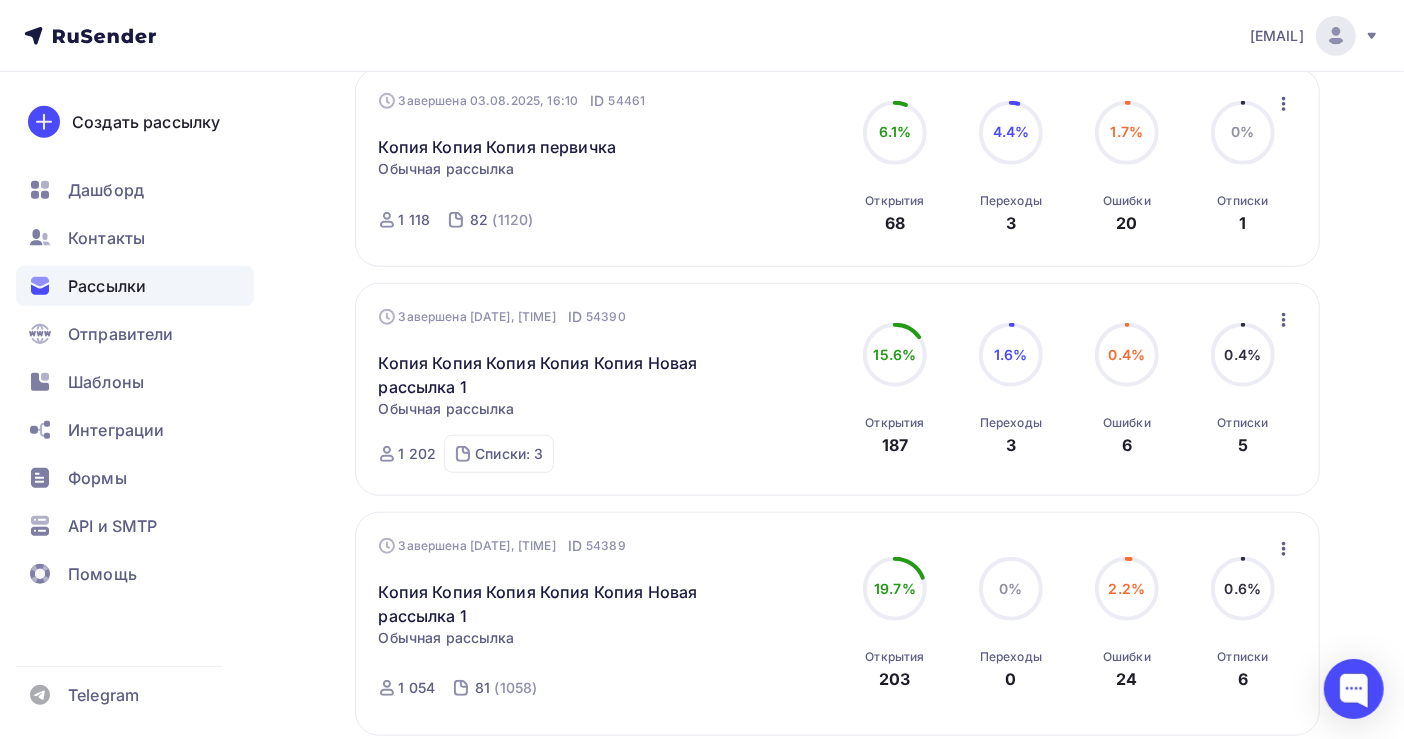 click 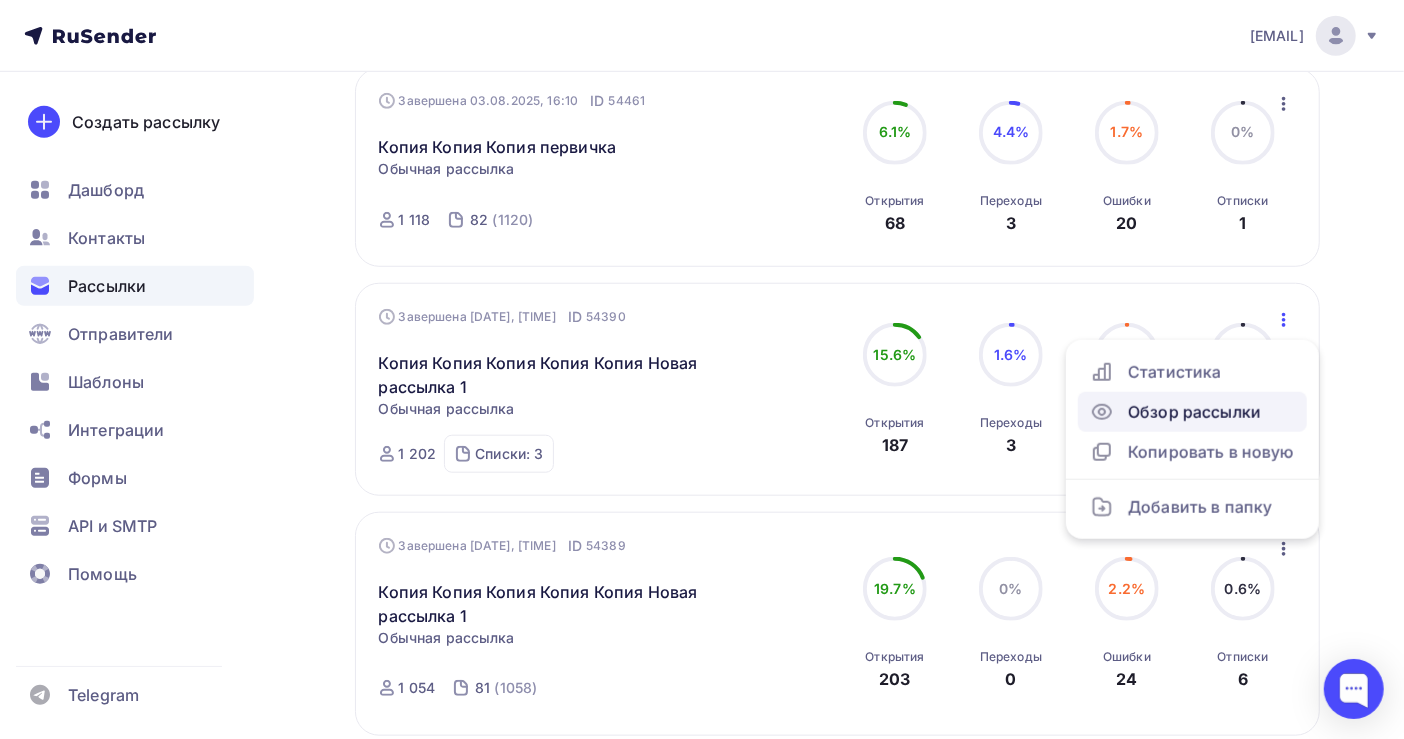 click on "Обзор рассылки" at bounding box center (1192, 412) 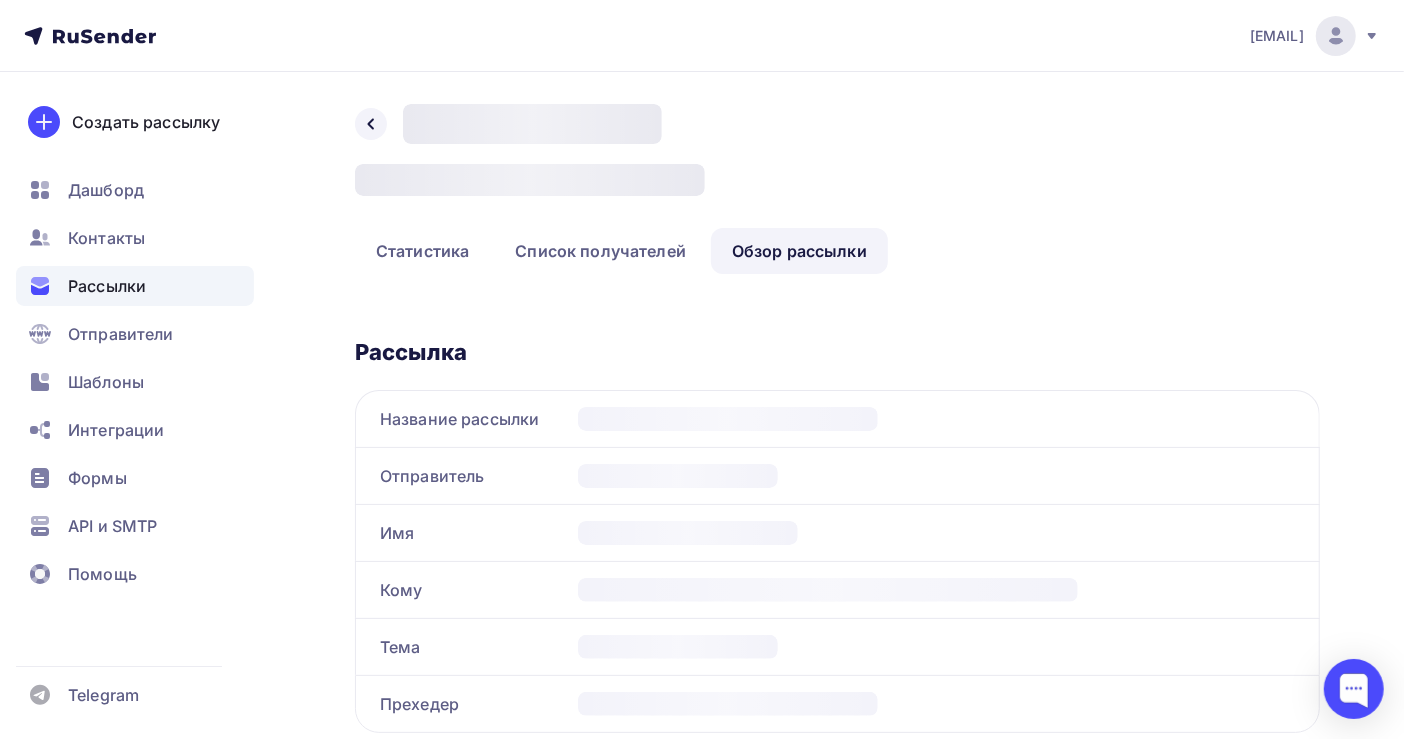 scroll, scrollTop: 0, scrollLeft: 0, axis: both 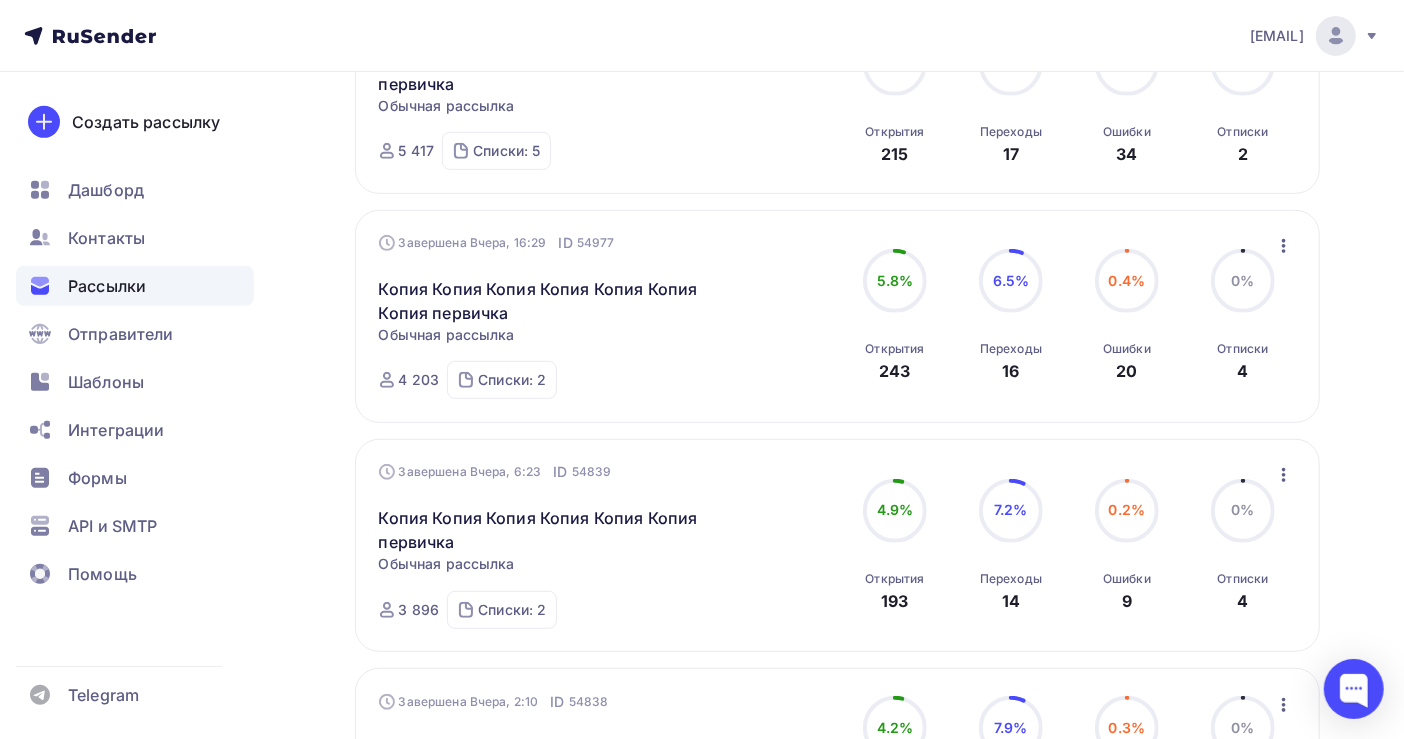 click 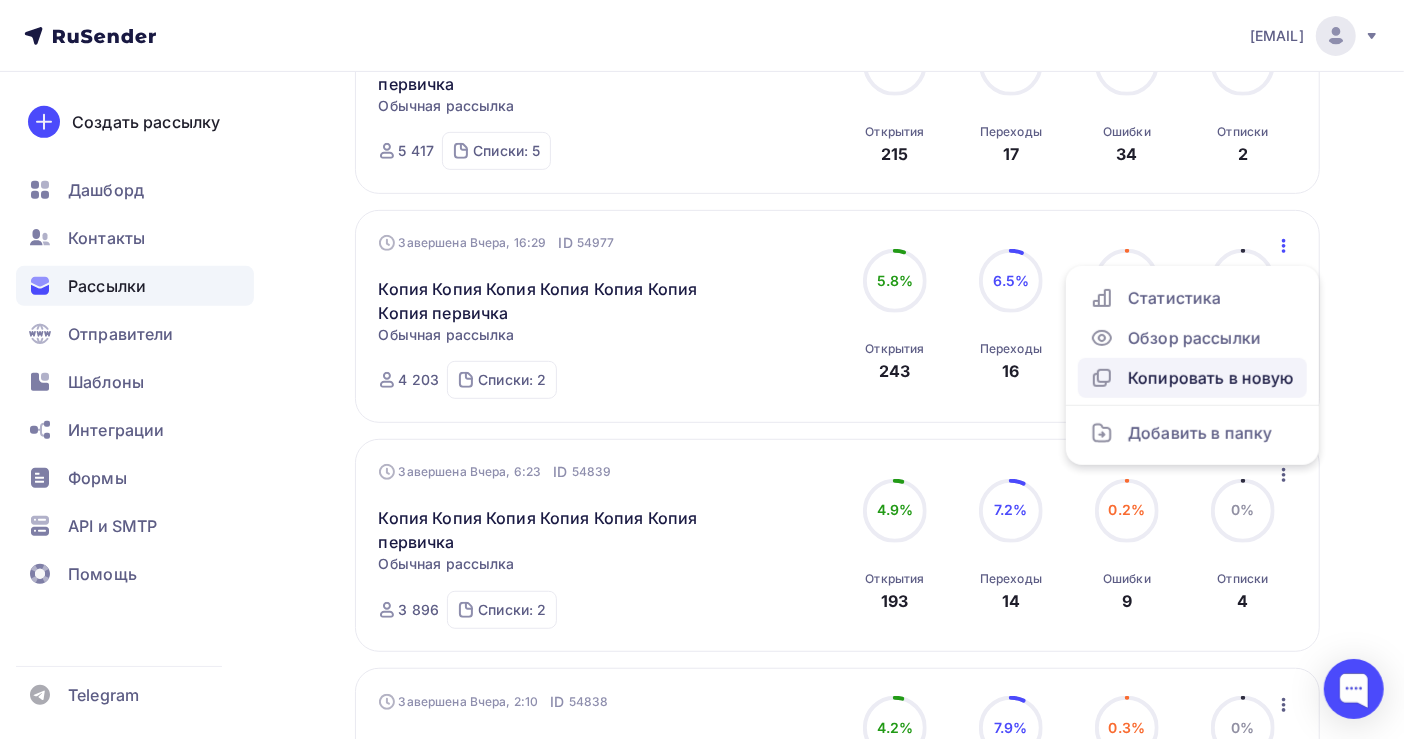 click on "Копировать в новую" at bounding box center [1192, 378] 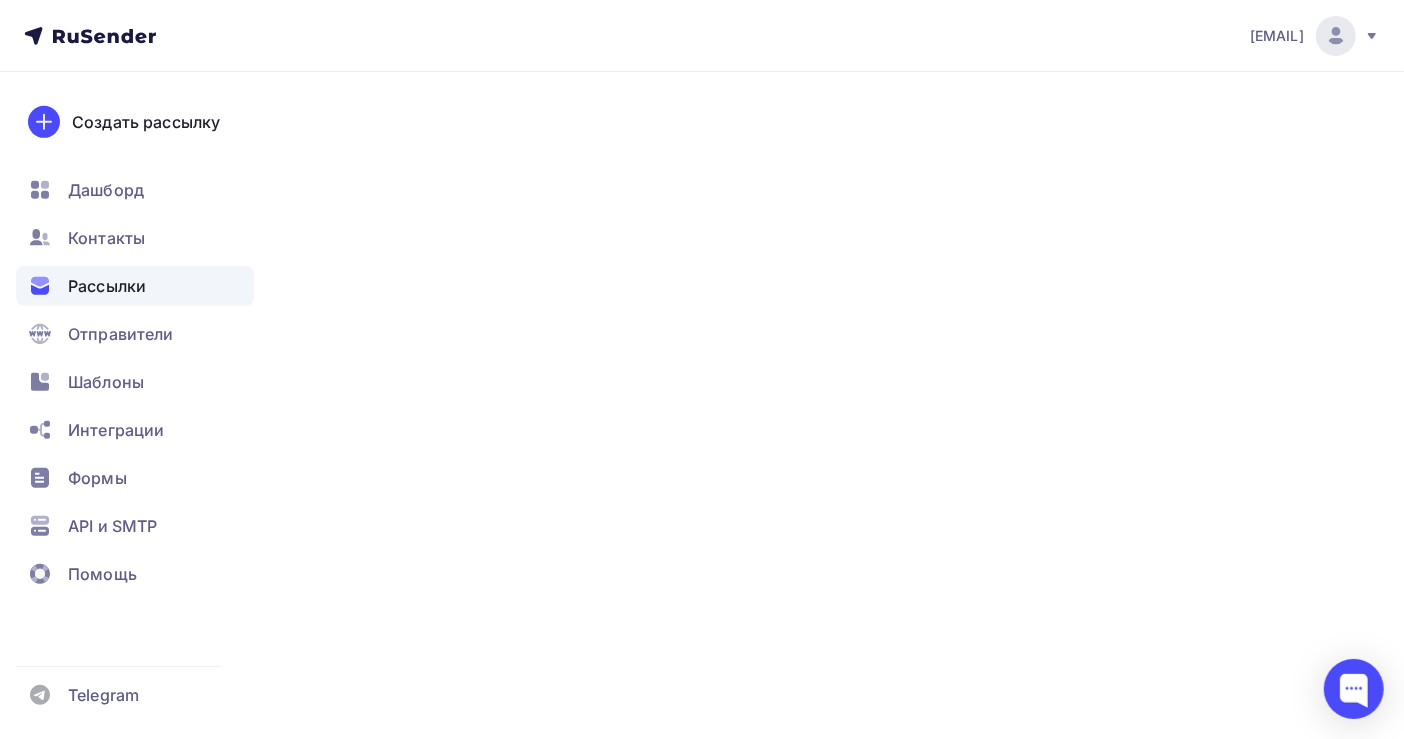 scroll, scrollTop: 0, scrollLeft: 0, axis: both 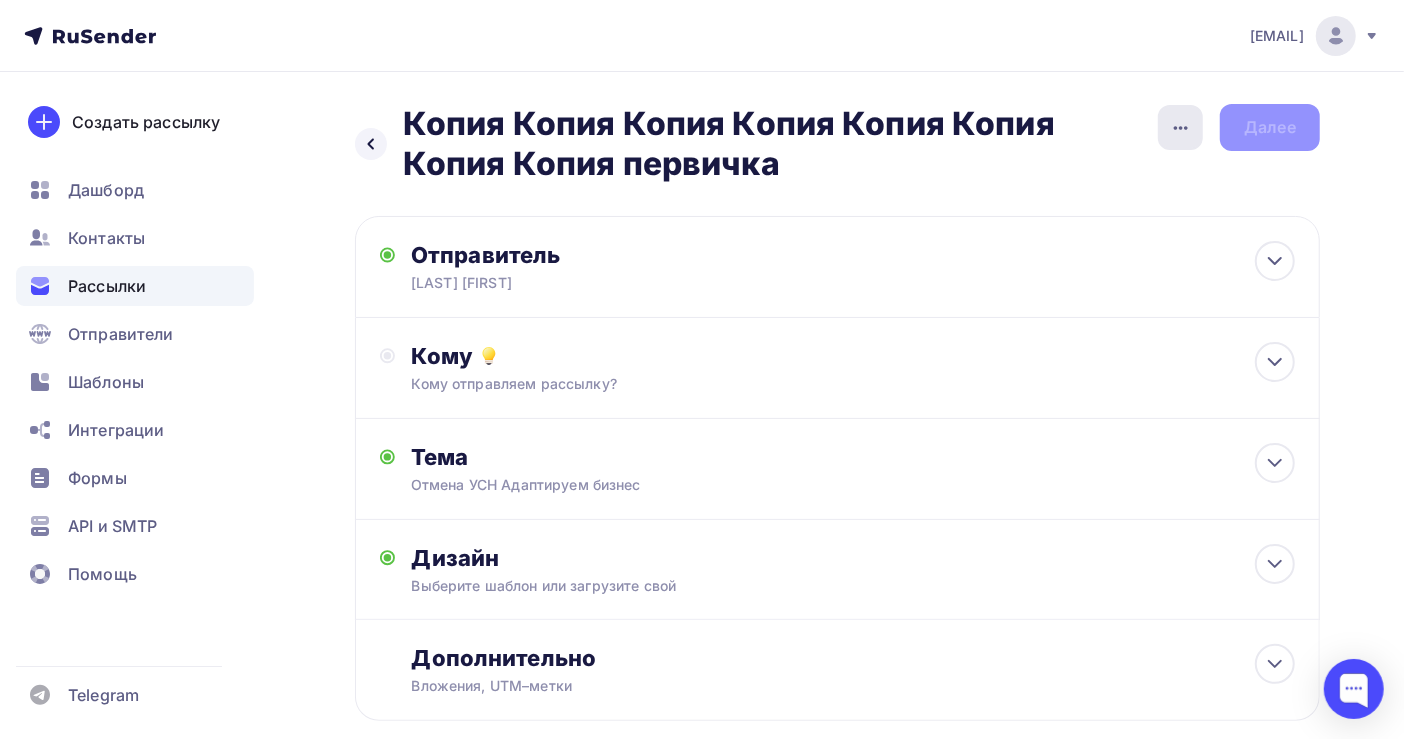 click 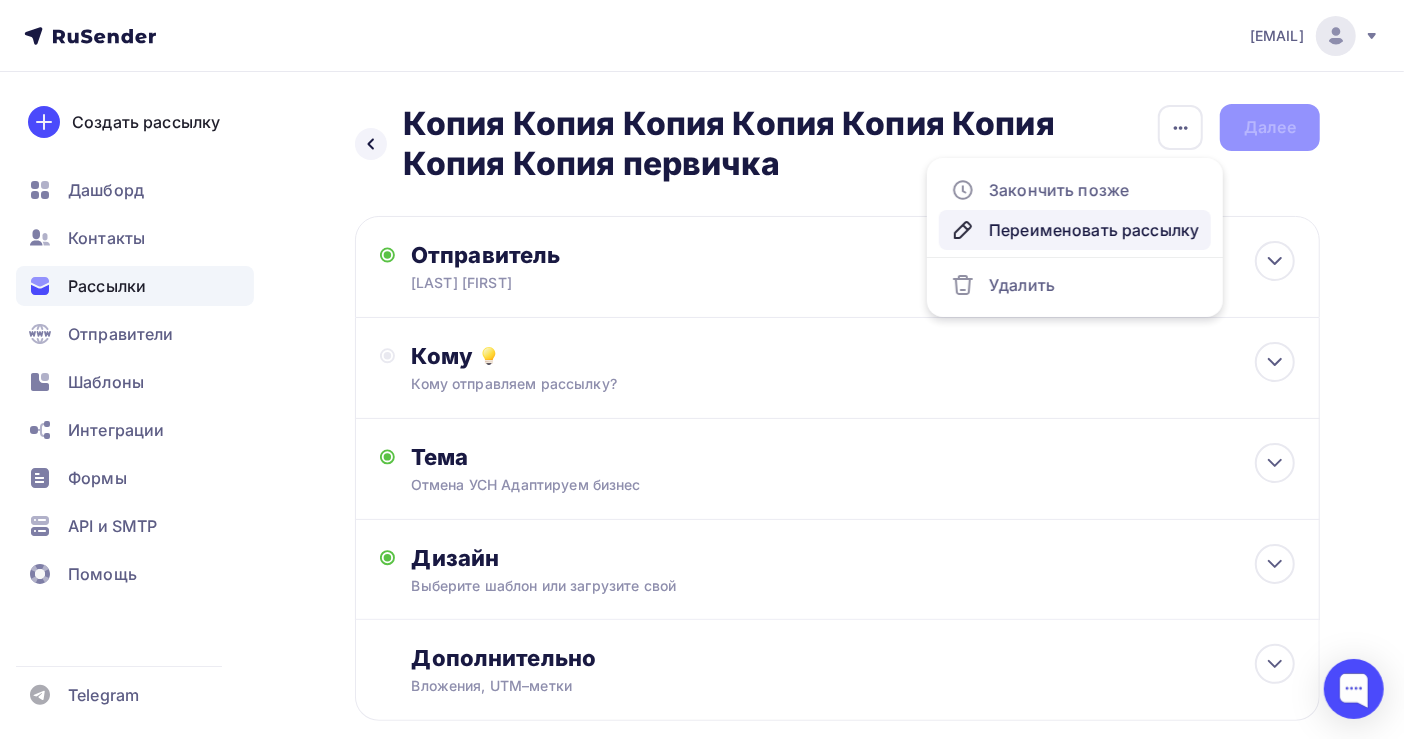 click on "Переименовать рассылку" at bounding box center [1075, 230] 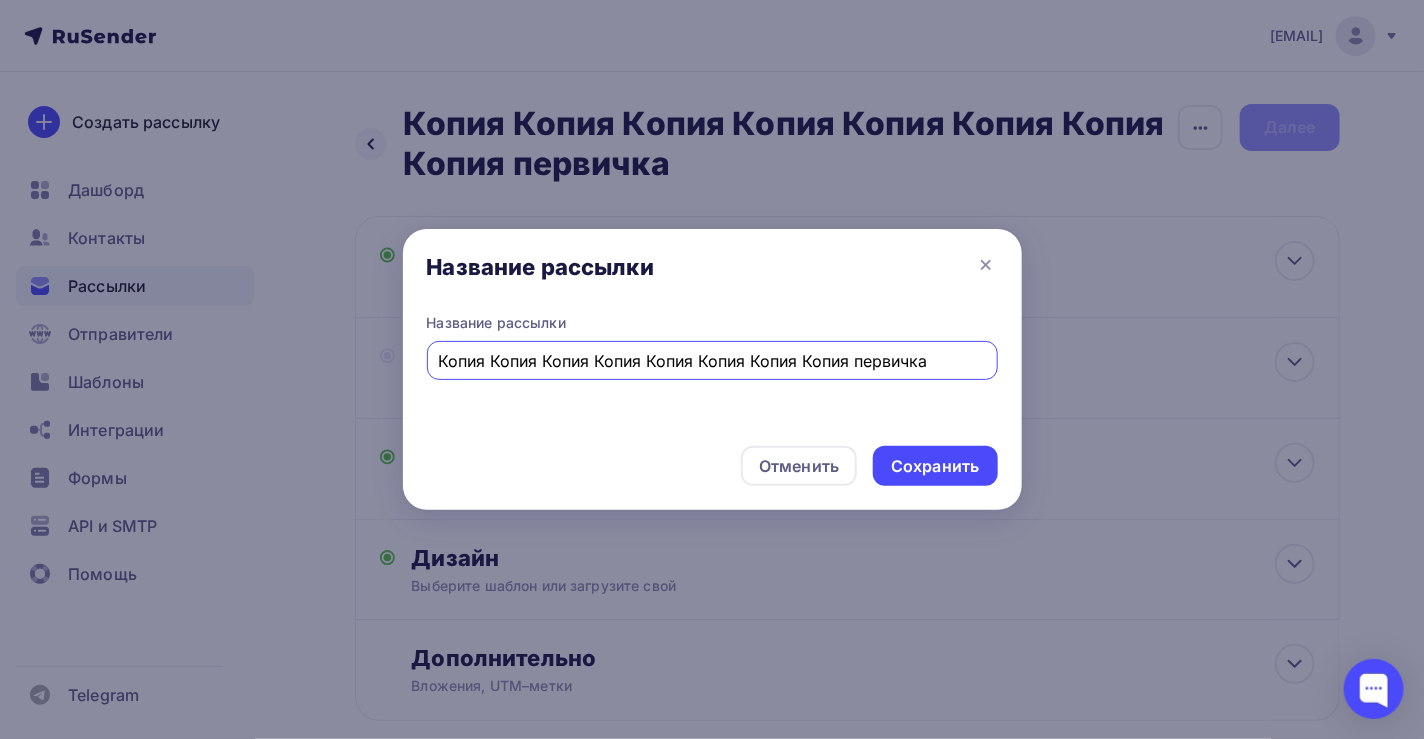 drag, startPoint x: 947, startPoint y: 357, endPoint x: 433, endPoint y: 358, distance: 514.001 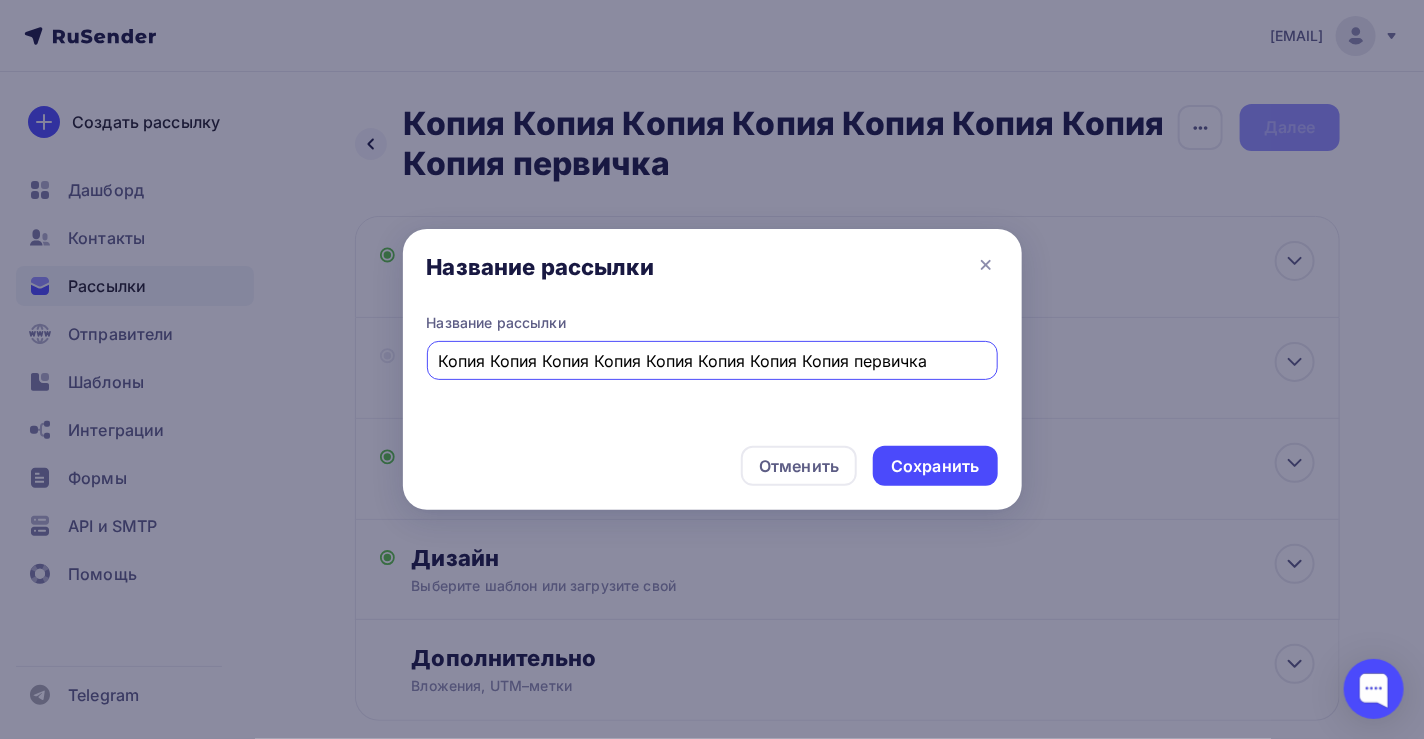 click on "Копия Копия Копия Копия Копия Копия Копия Копия первичка" at bounding box center (712, 360) 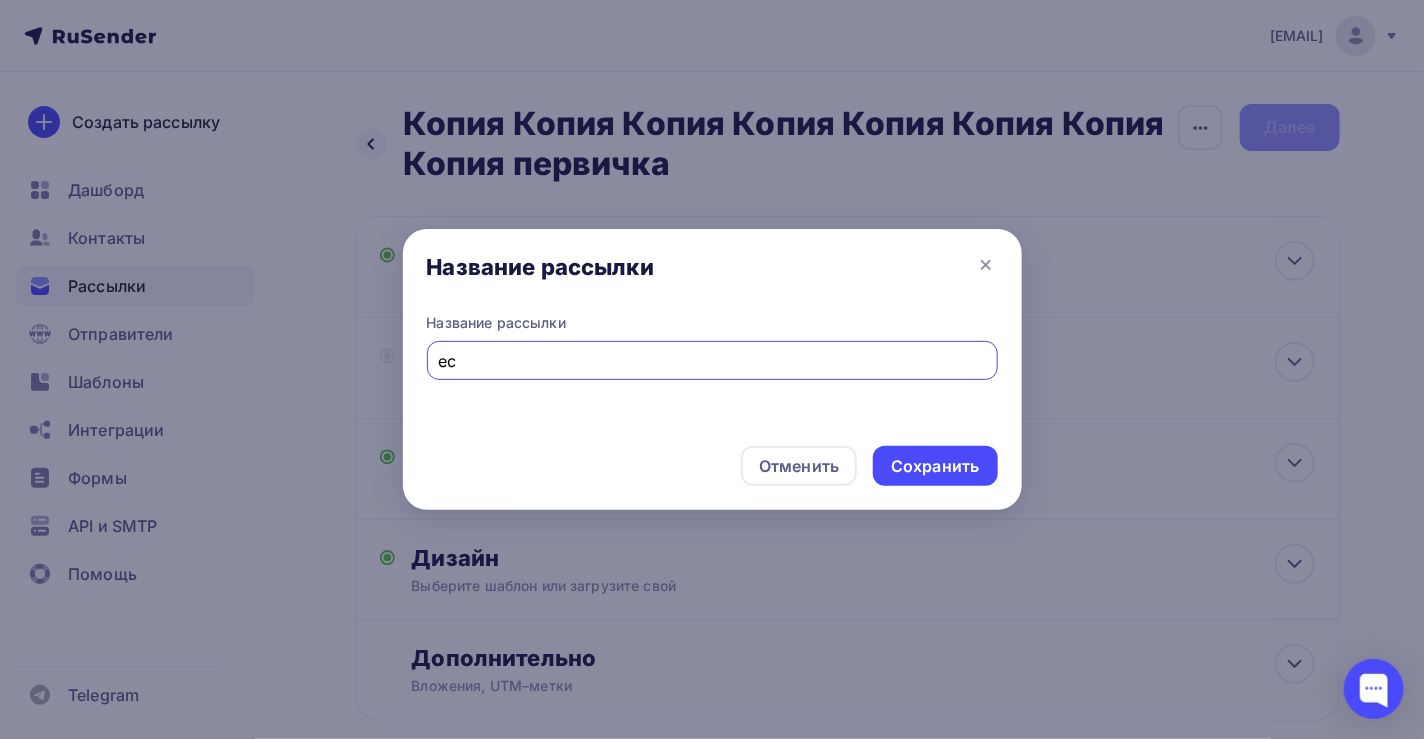type on "e" 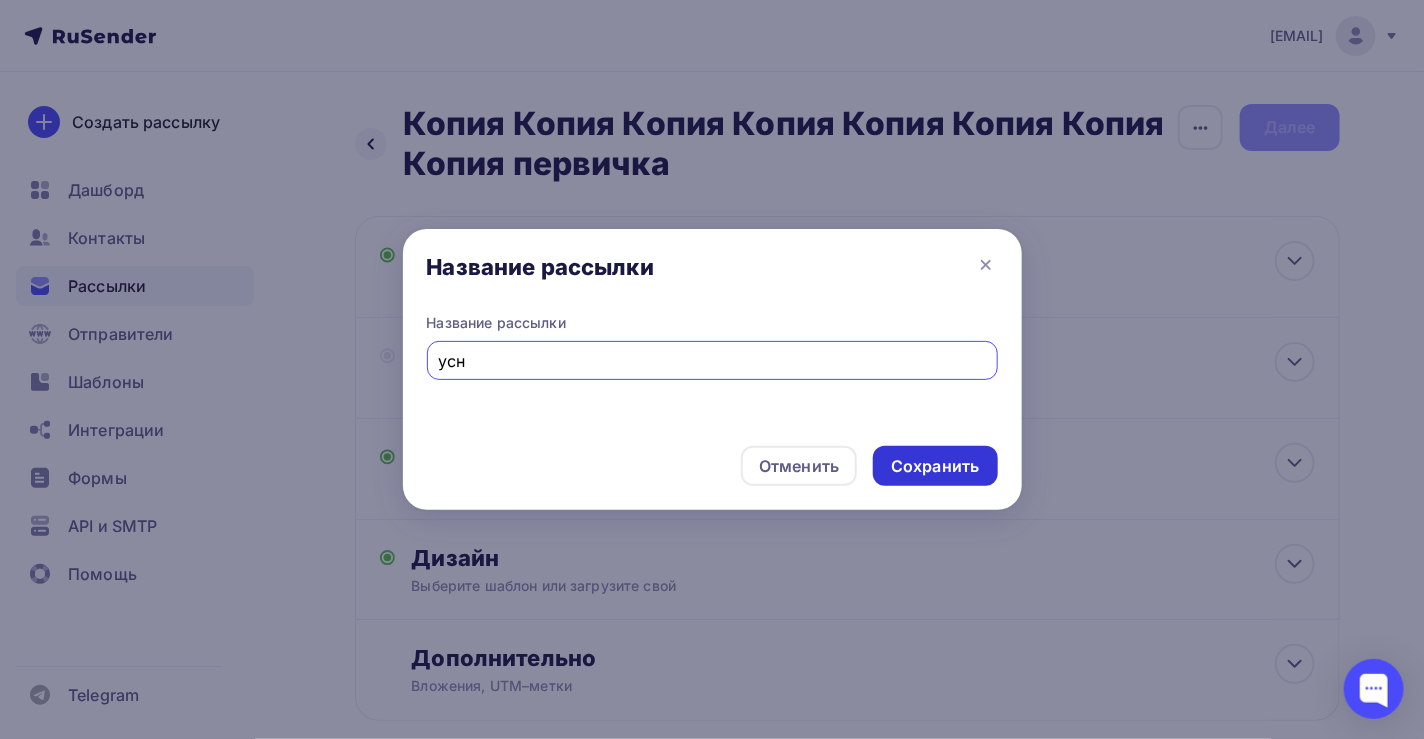 type on "усн" 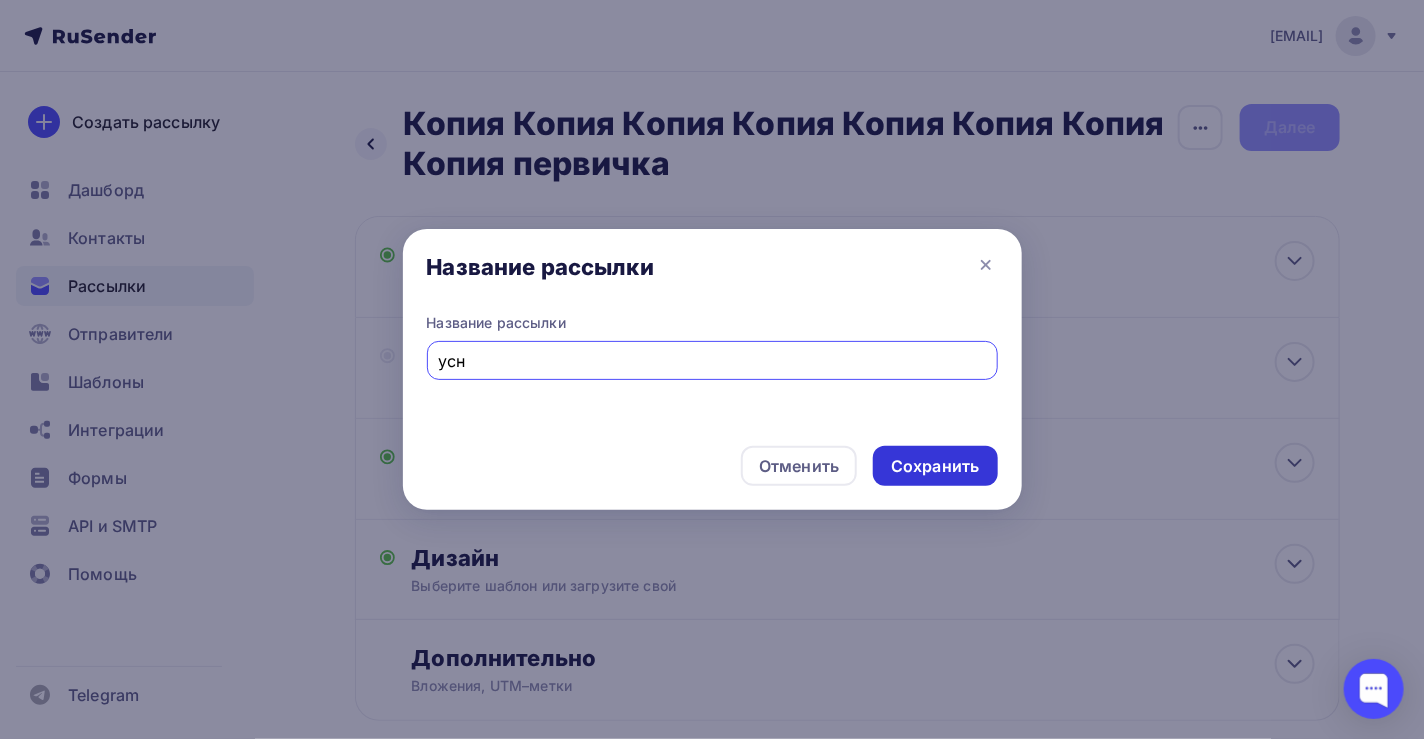 click on "Сохранить" at bounding box center [935, 466] 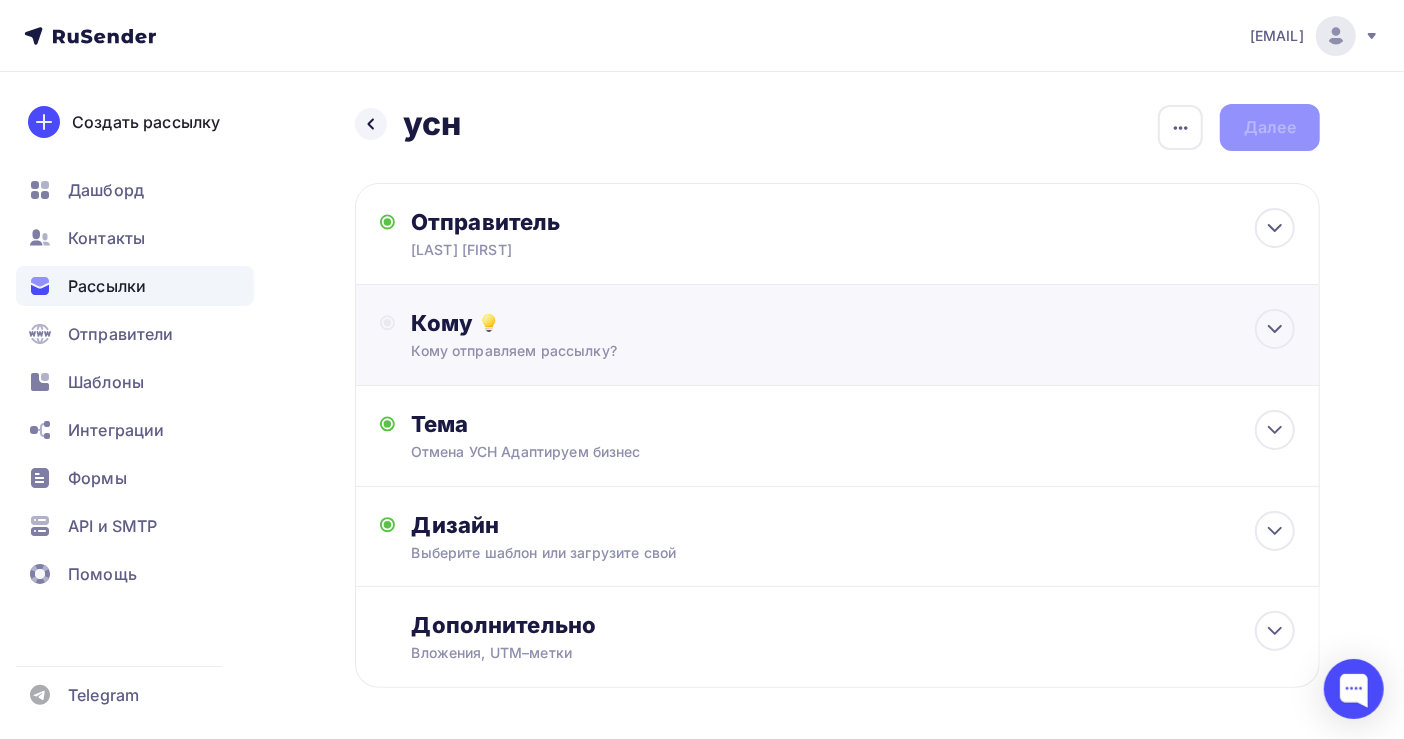 click on "Кому отправляем рассылку?" at bounding box center (808, 351) 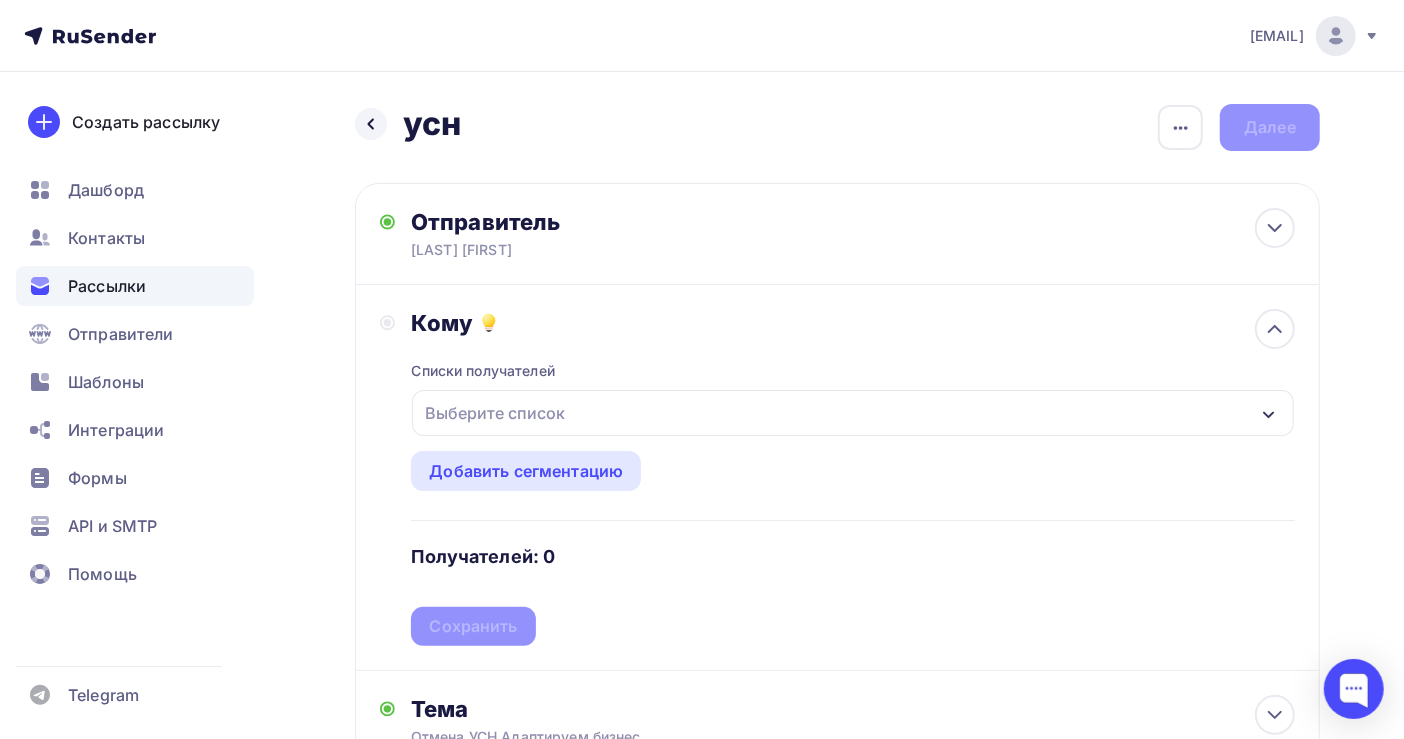 click on "Выберите список" at bounding box center [495, 413] 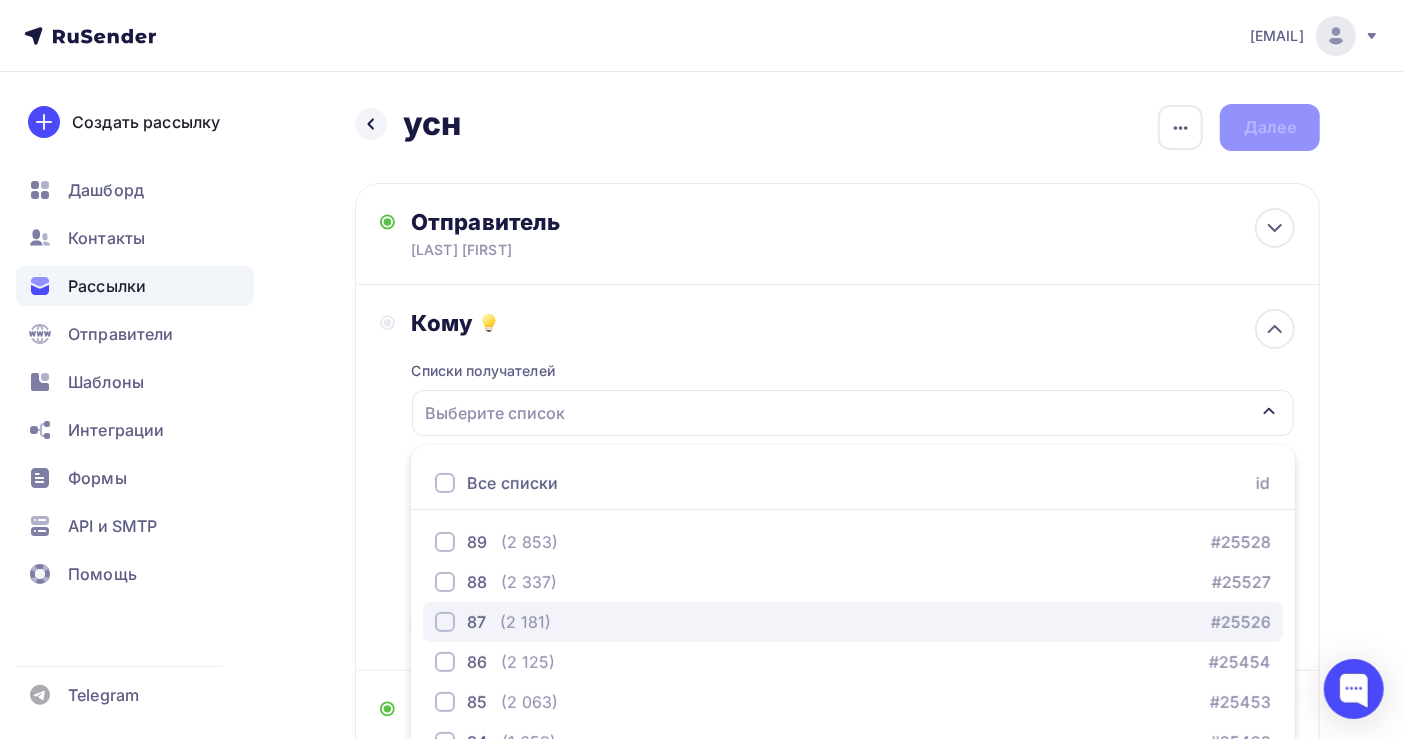 scroll, scrollTop: 224, scrollLeft: 0, axis: vertical 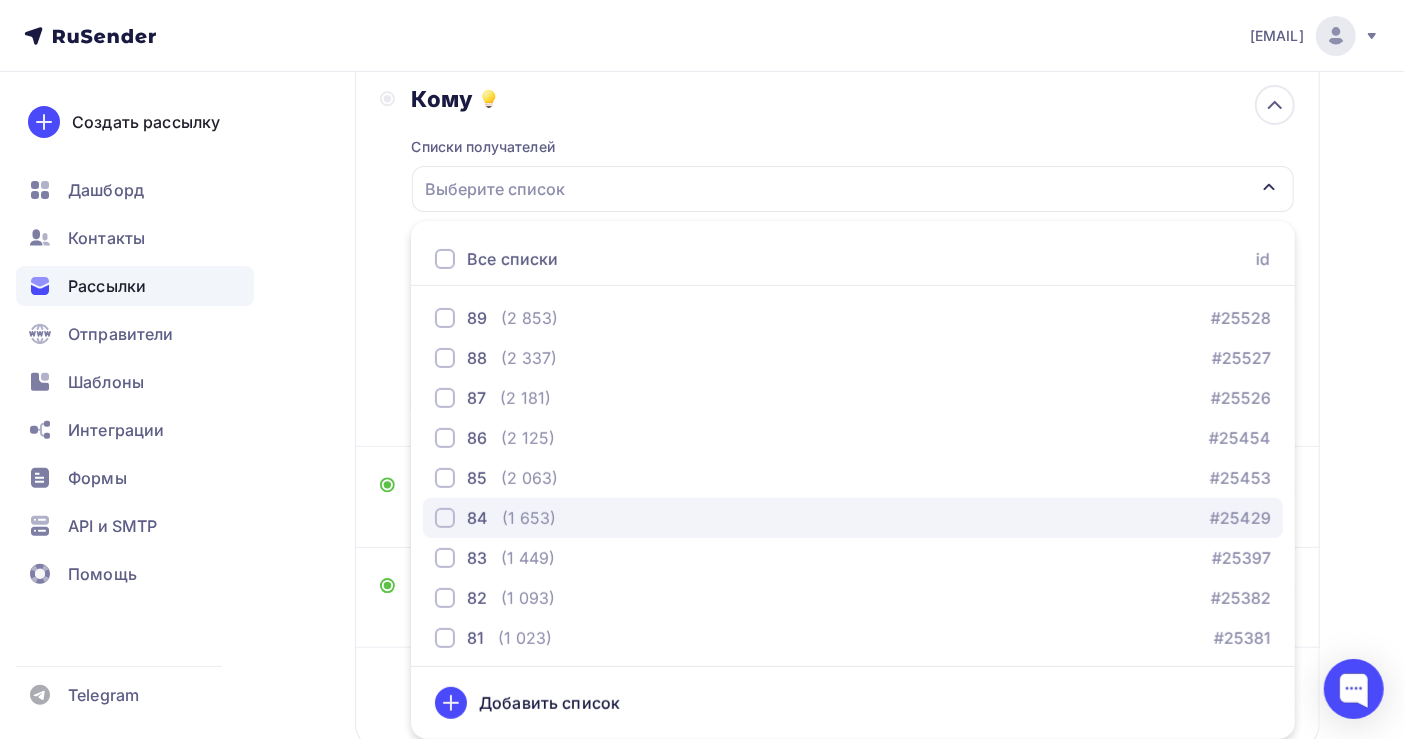 click on "(1 653)" at bounding box center [529, 518] 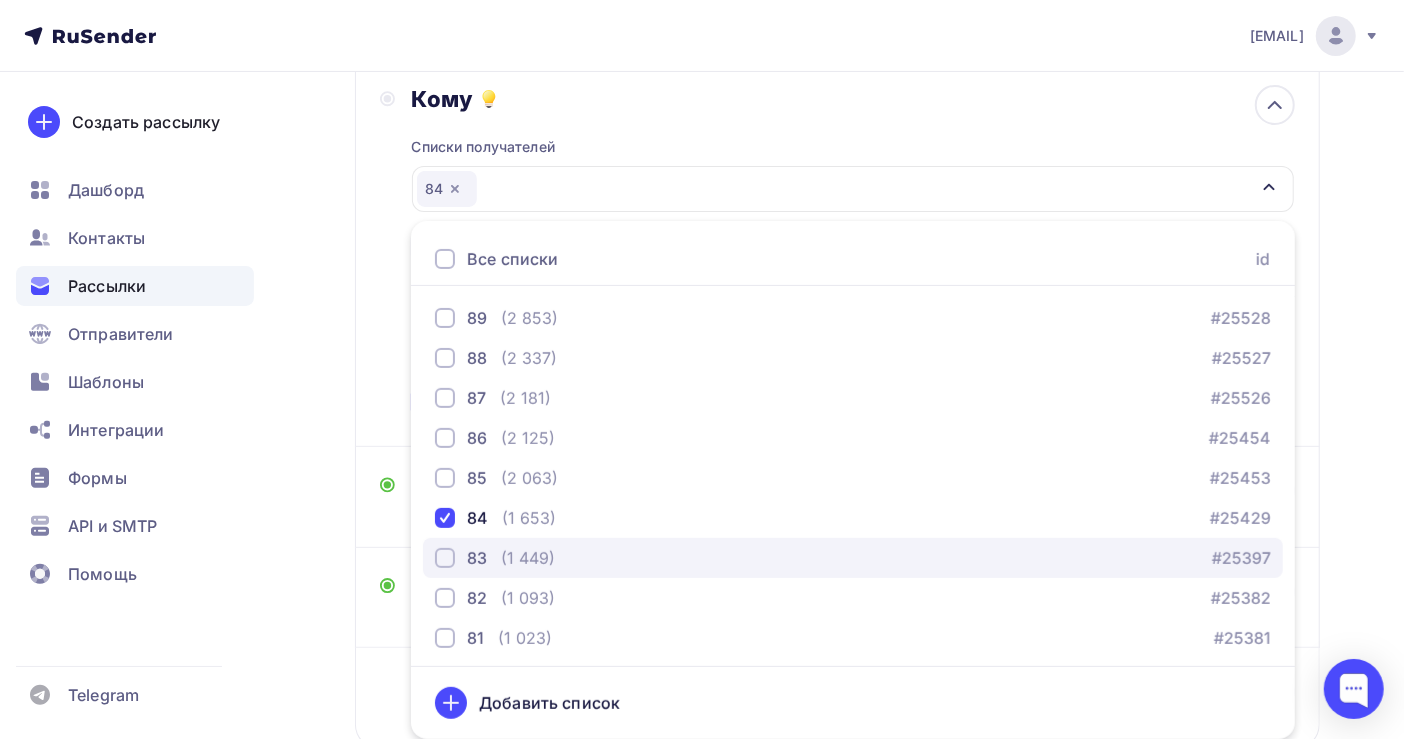 click on "(1 449)" at bounding box center (528, 558) 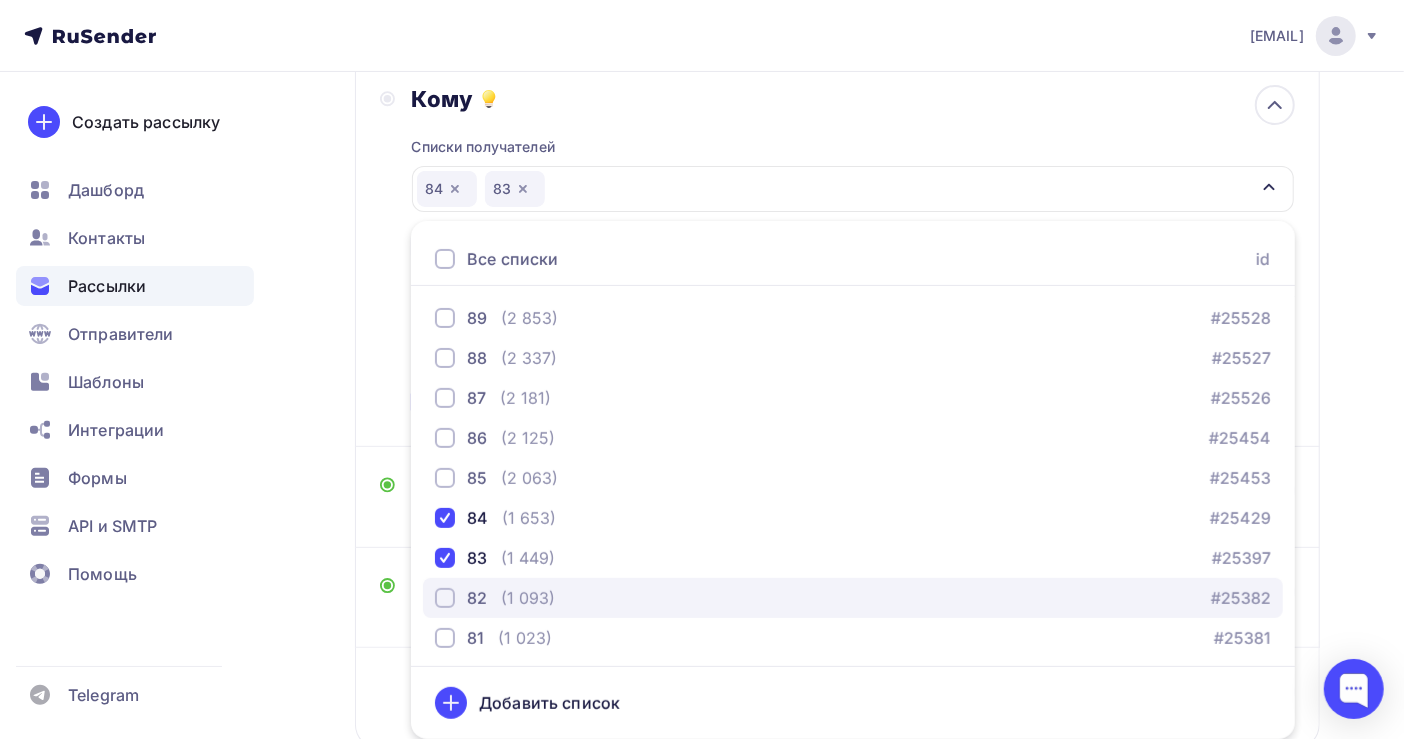 click on "(1 093)" at bounding box center (528, 598) 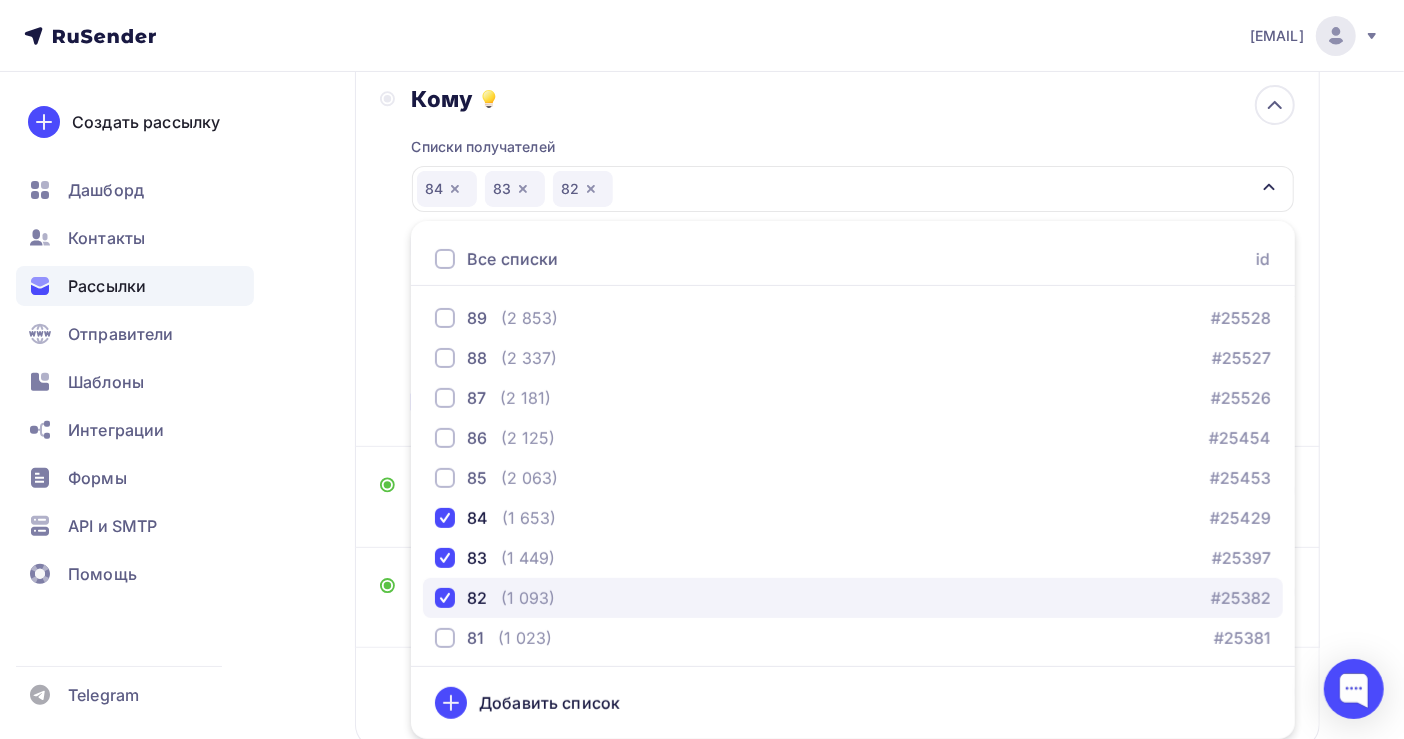 scroll, scrollTop: 133, scrollLeft: 0, axis: vertical 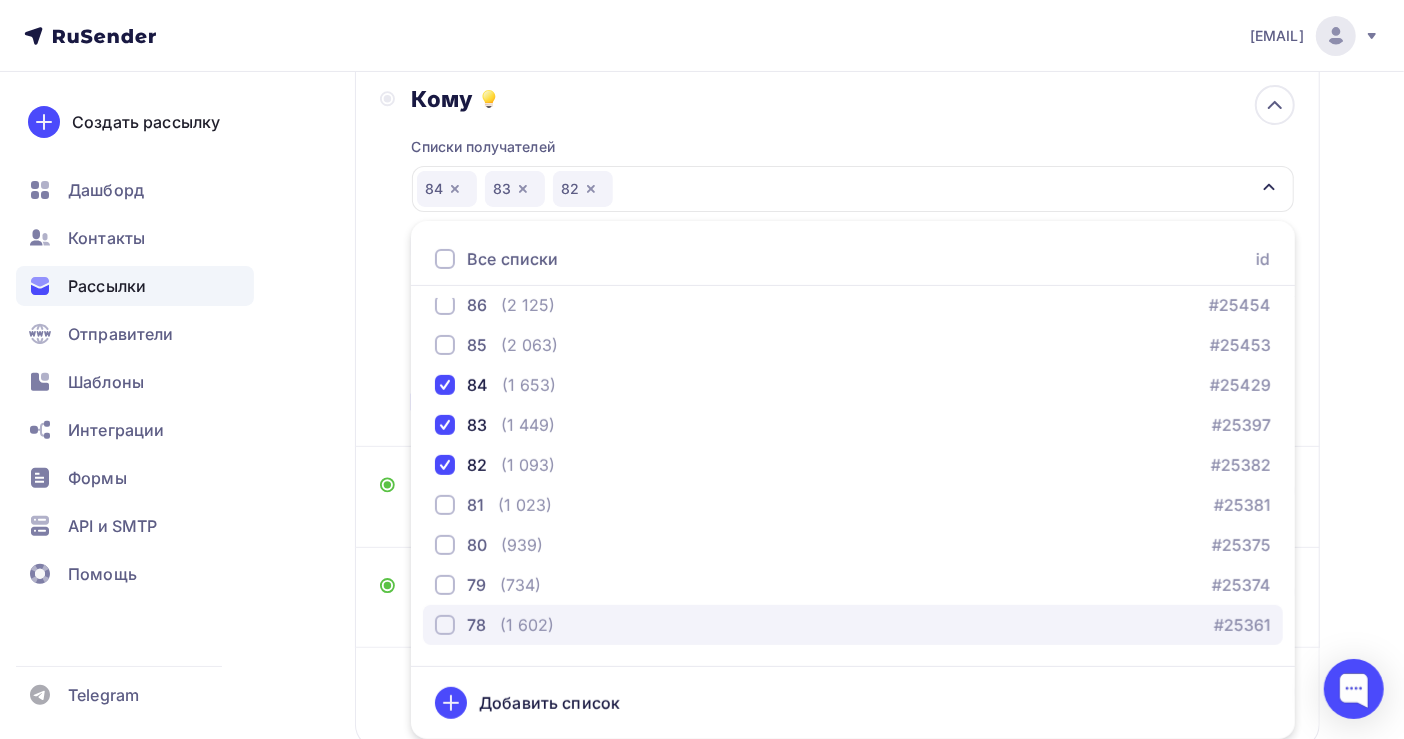 click on "(1 602)" at bounding box center (527, 625) 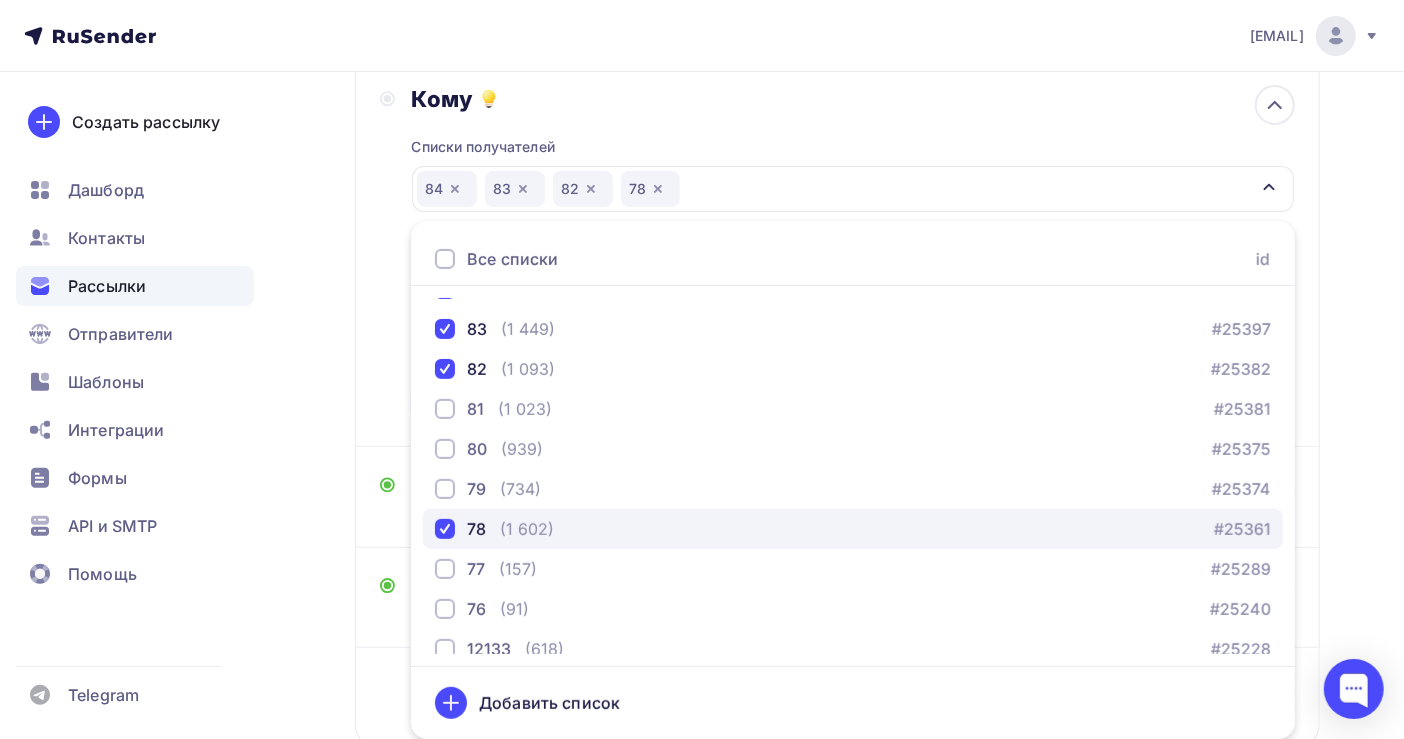 scroll, scrollTop: 266, scrollLeft: 0, axis: vertical 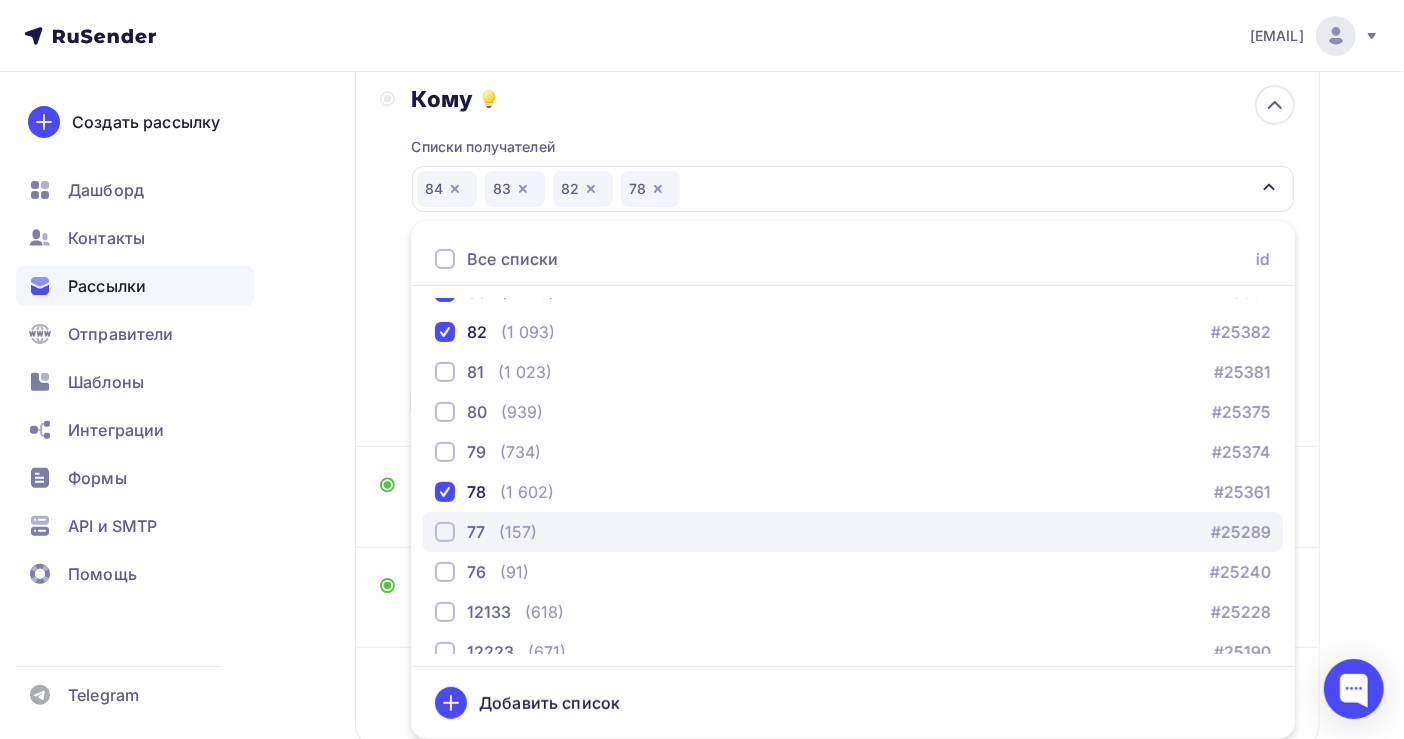 click on "(157)" at bounding box center (518, 532) 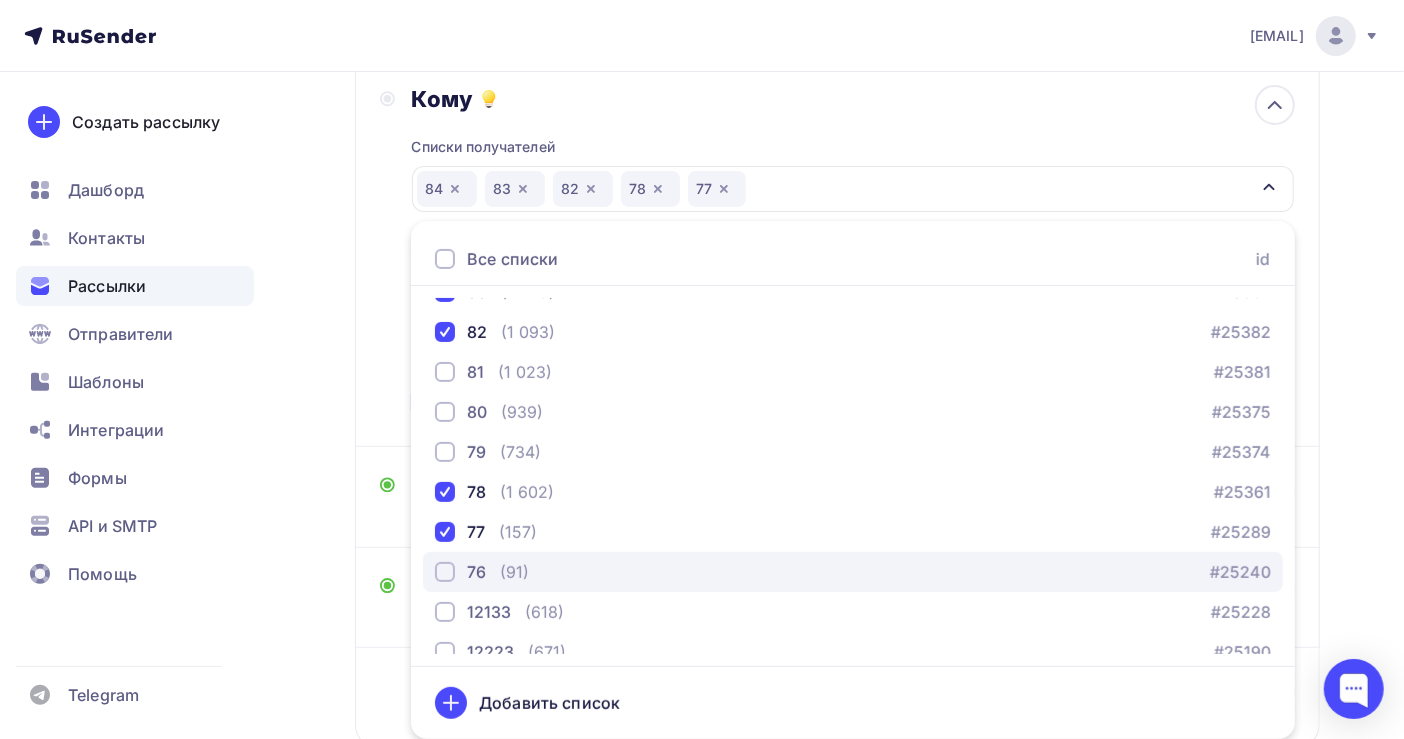 click on "[NUMBER]
([NUMBER])
#25240" at bounding box center (853, 572) 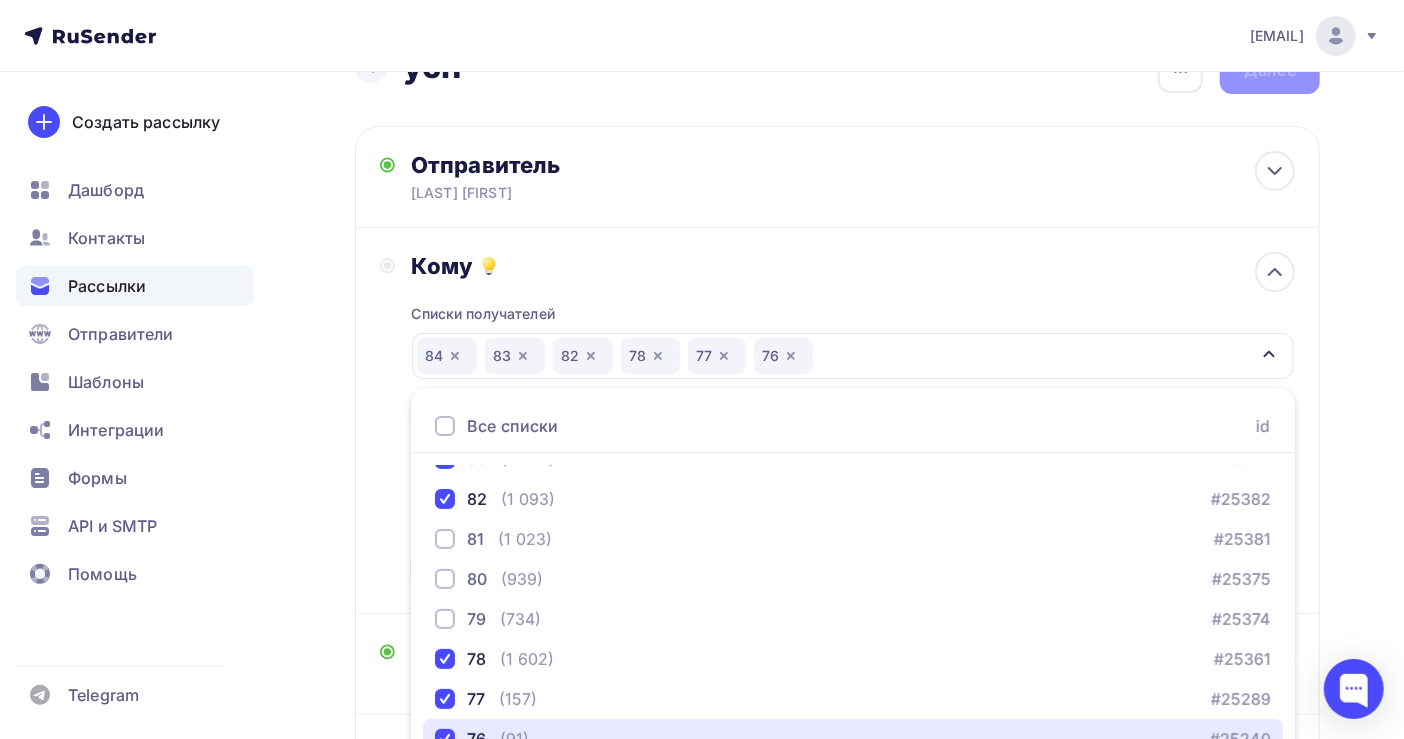 scroll, scrollTop: 0, scrollLeft: 0, axis: both 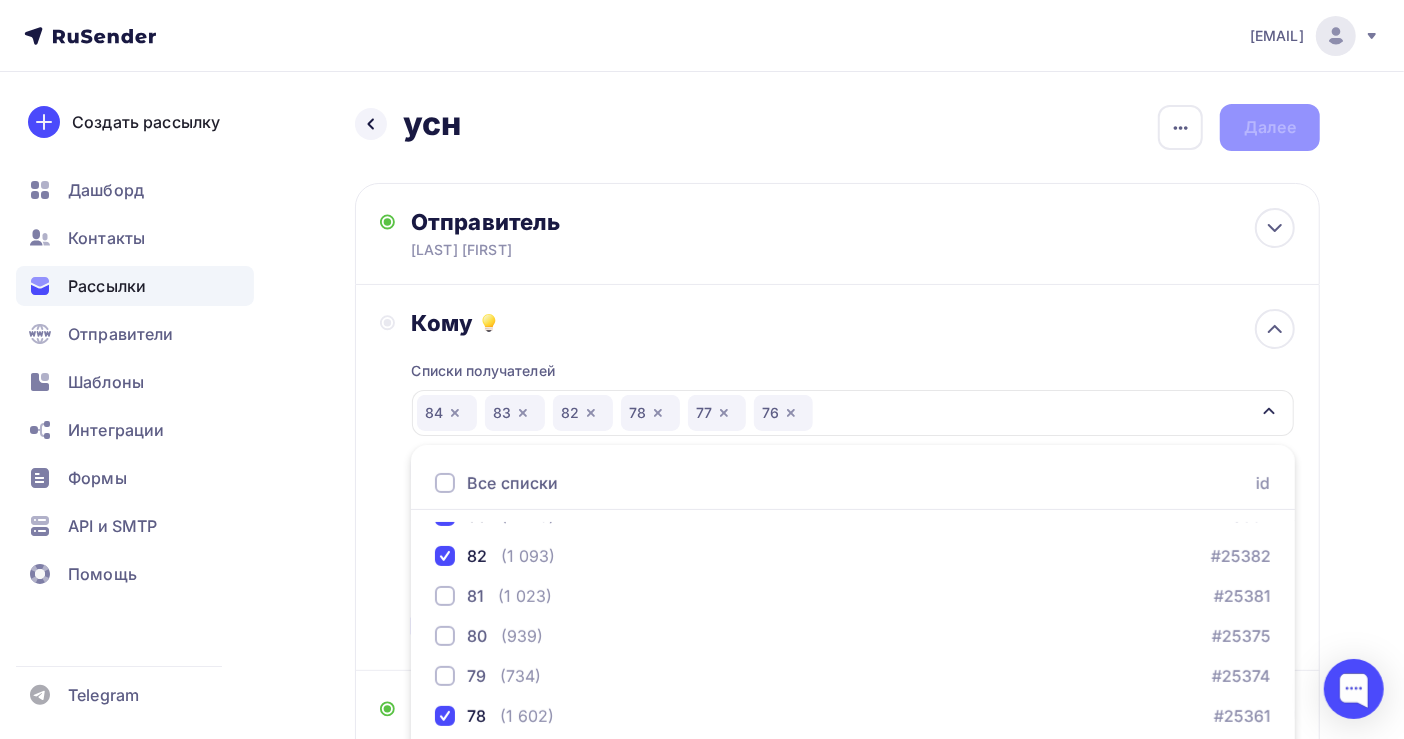 click on "Списки получателей
84
83
82
78
77
76
Все списки
id
89
(2 853)
#25528
88
(2 337)
#25527
87
(2 181)
#25526
86
(2 125)
#25454
85
(2 063)
#25453
84
(1 653)
#25429
83
(1 449)
#25397" at bounding box center [853, 491] 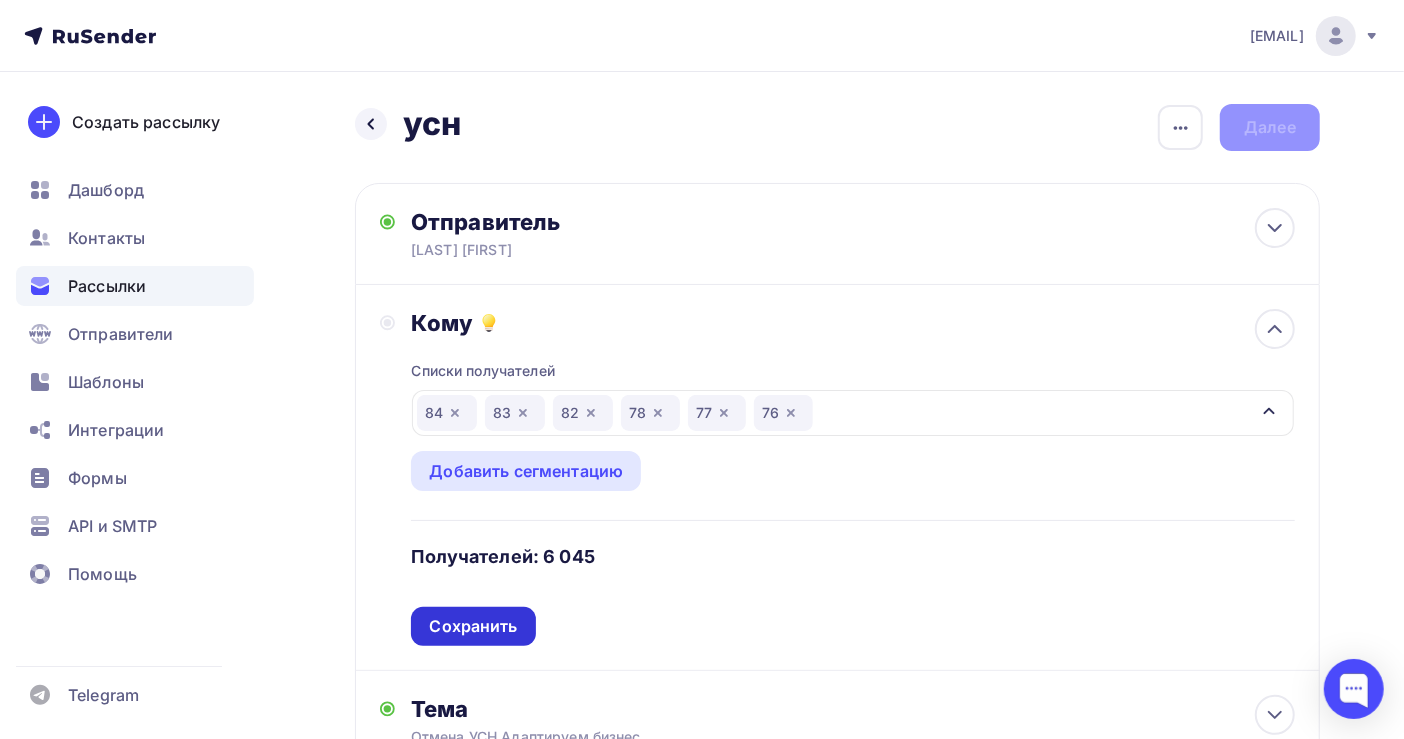 click on "Сохранить" at bounding box center (473, 626) 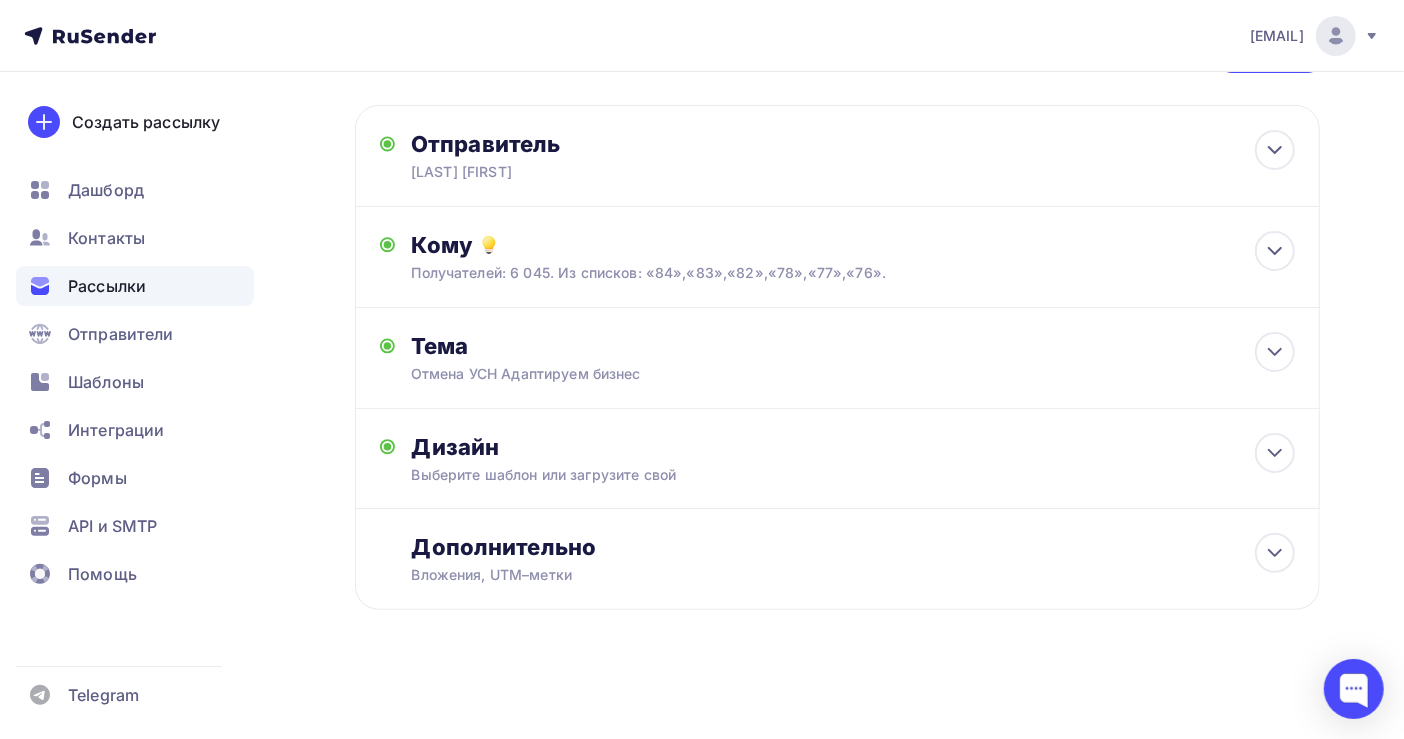 scroll, scrollTop: 0, scrollLeft: 0, axis: both 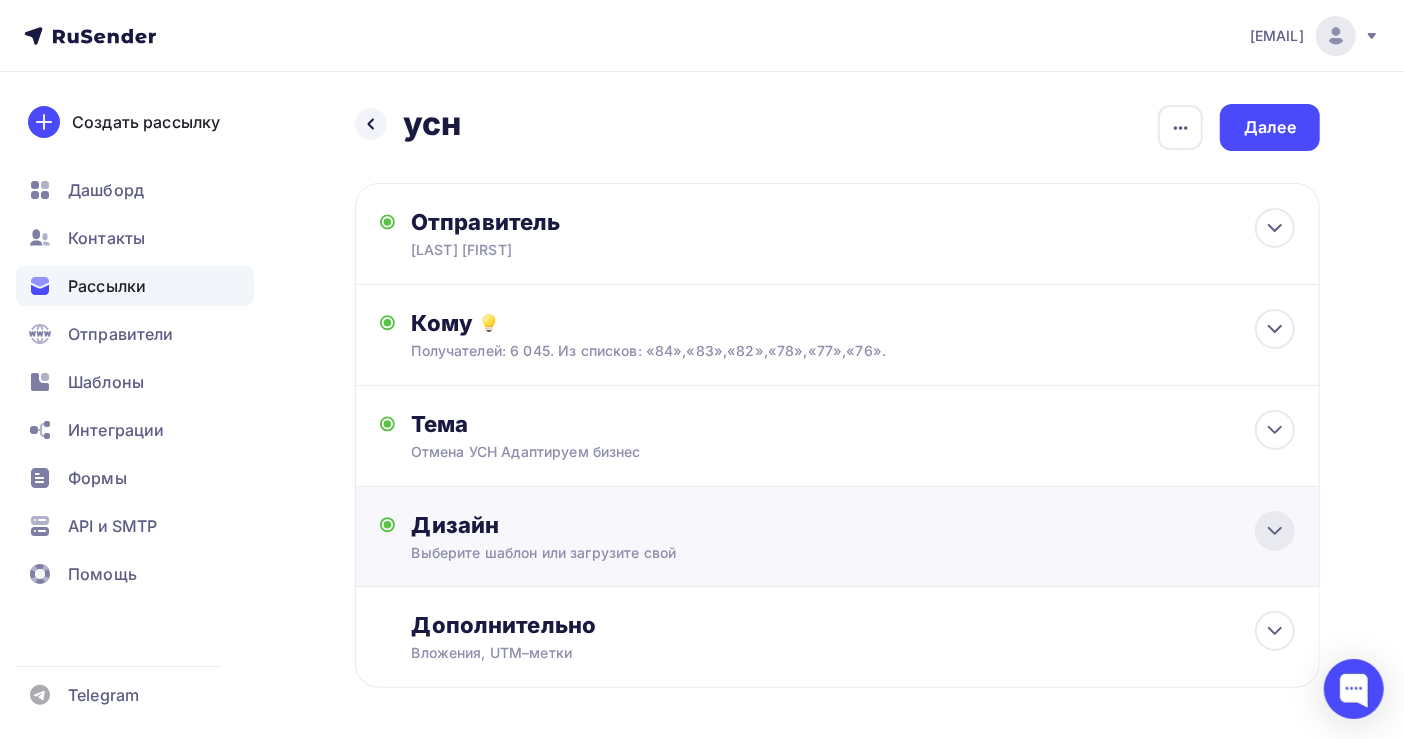 click 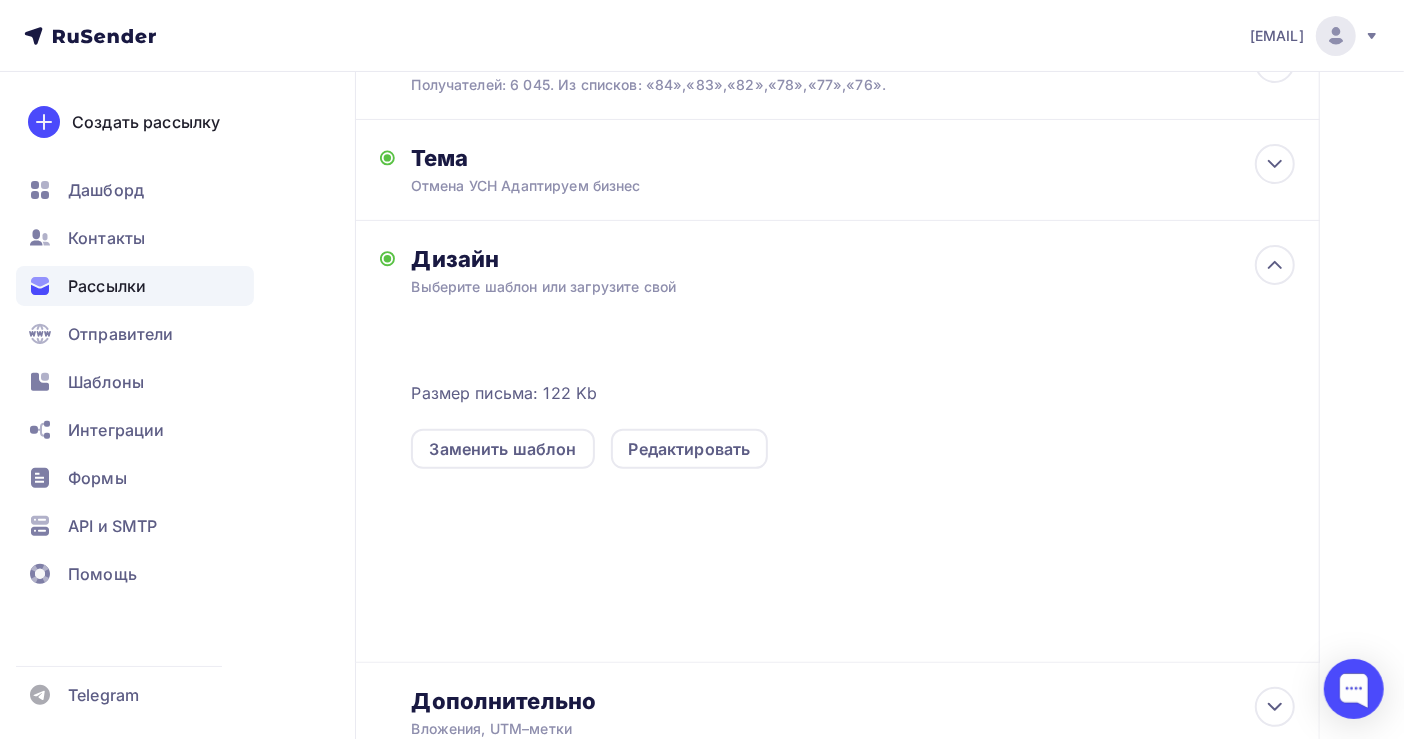 scroll, scrollTop: 0, scrollLeft: 0, axis: both 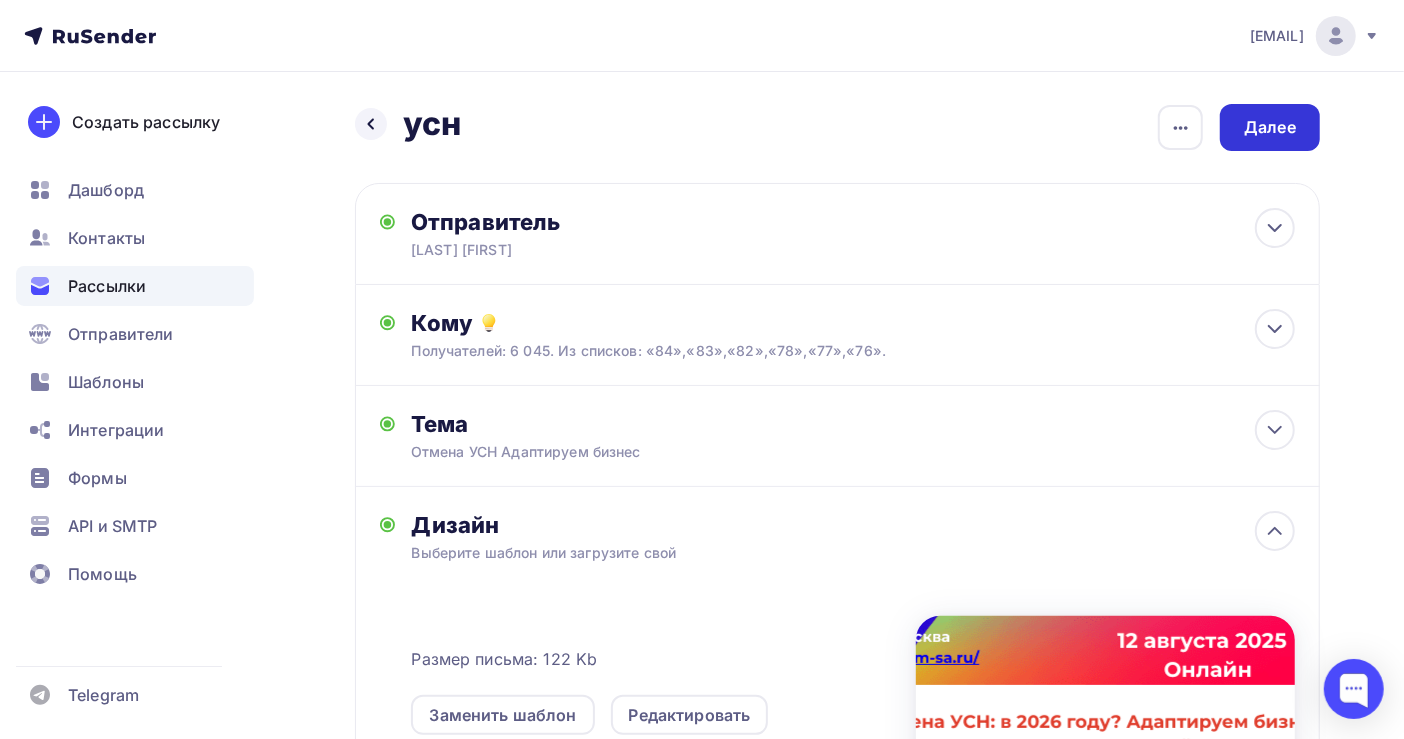 click on "Далее" at bounding box center [1270, 127] 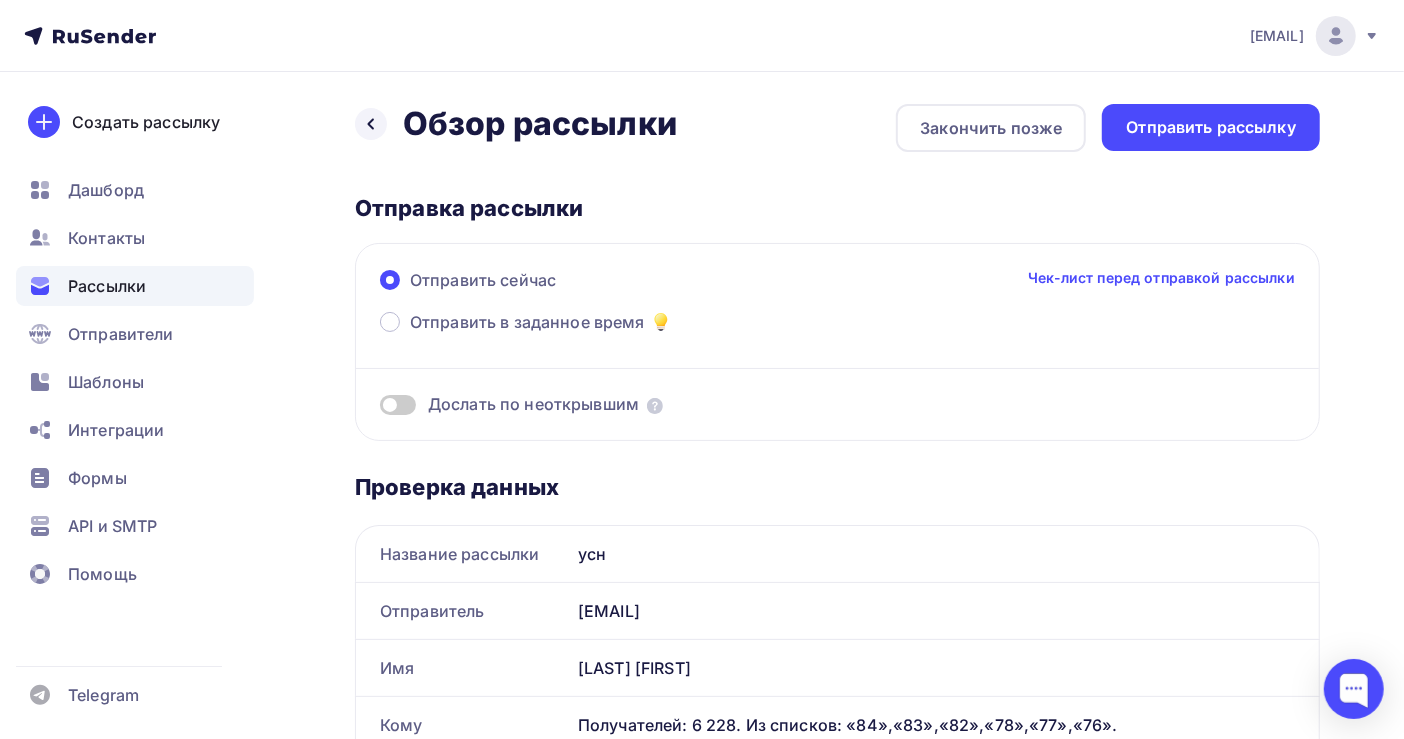 scroll, scrollTop: 0, scrollLeft: 0, axis: both 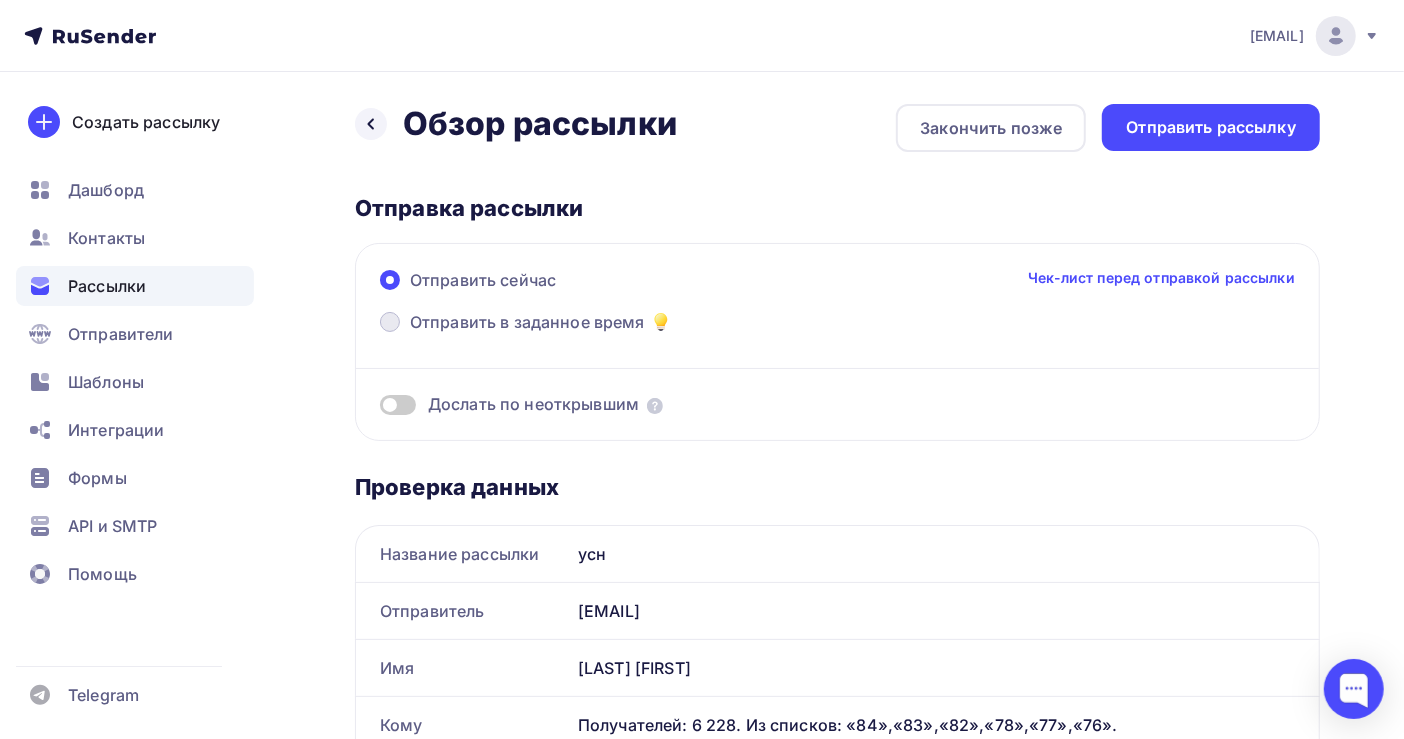 click on "Отправить в заданное время" at bounding box center (527, 322) 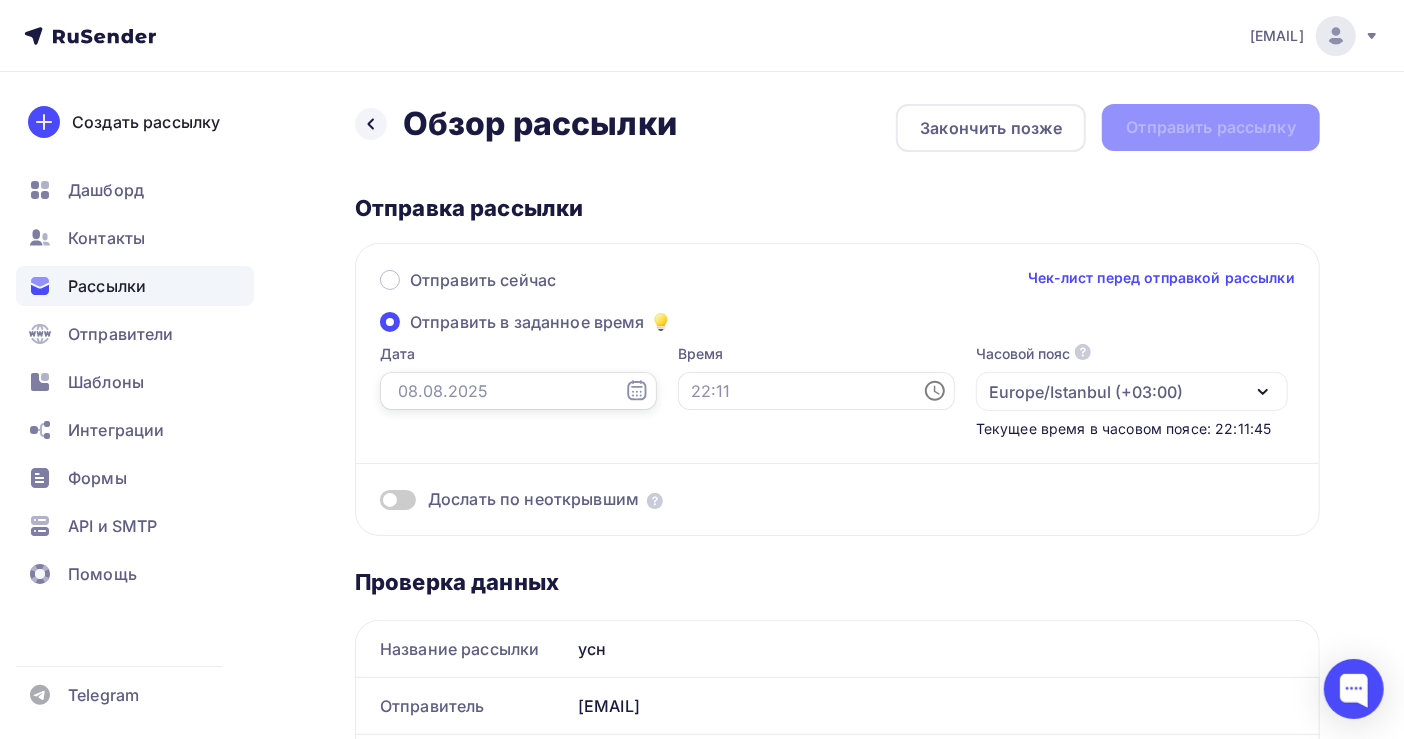 click at bounding box center (518, 391) 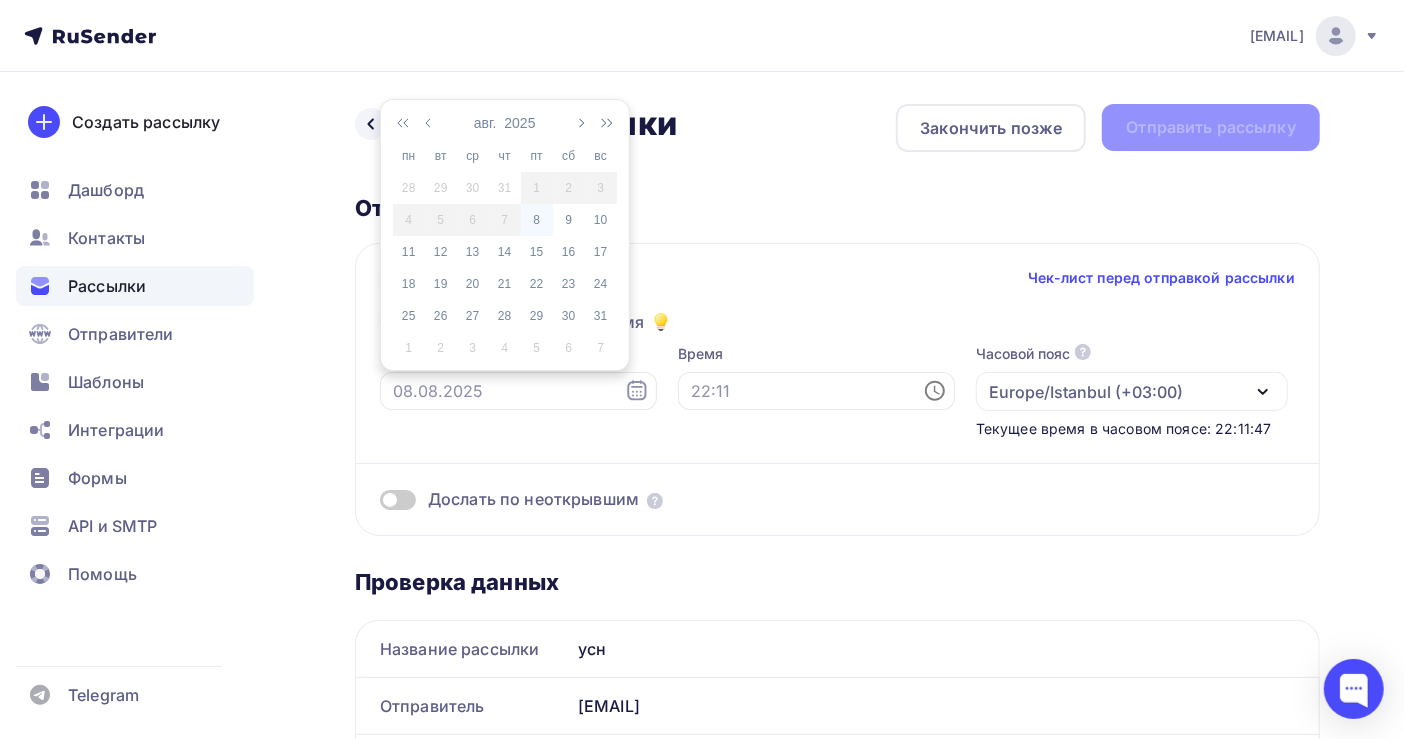 click on "8" at bounding box center (537, 220) 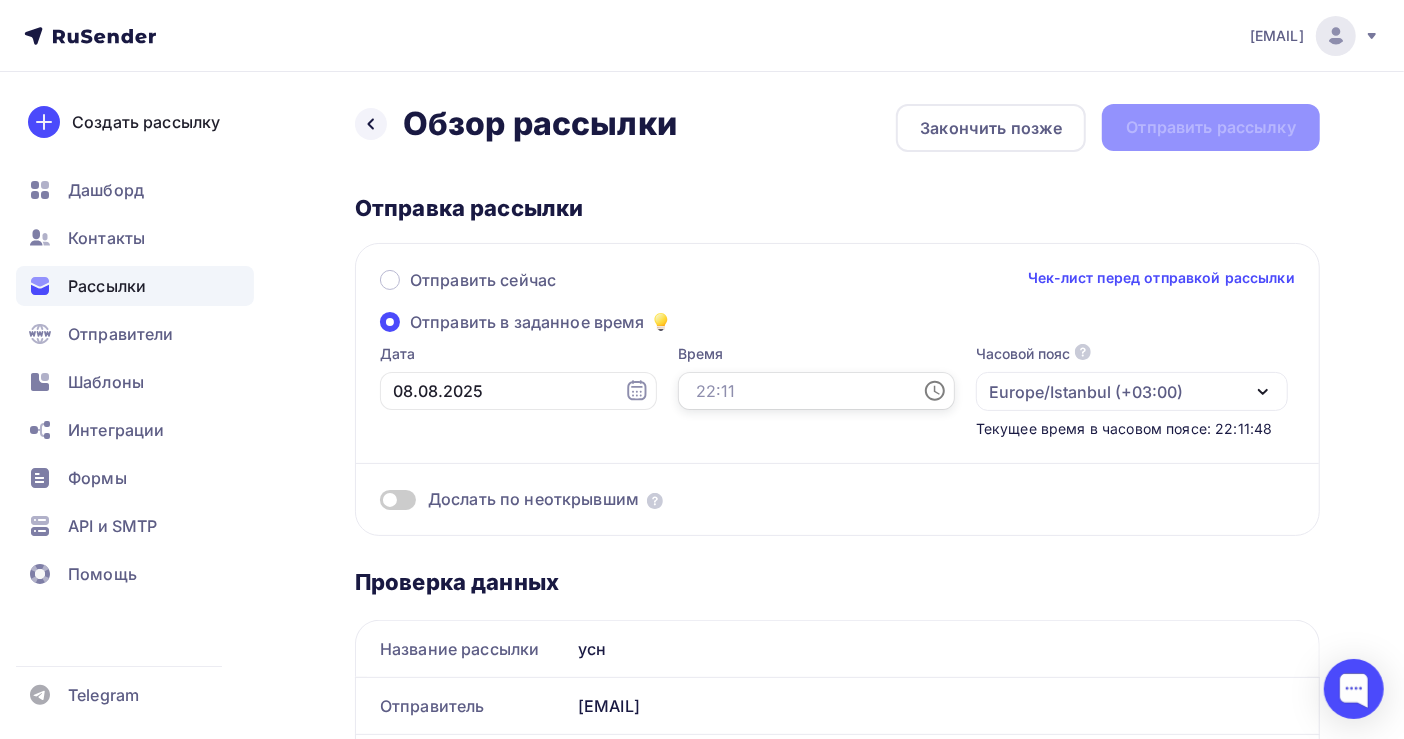 click at bounding box center [816, 391] 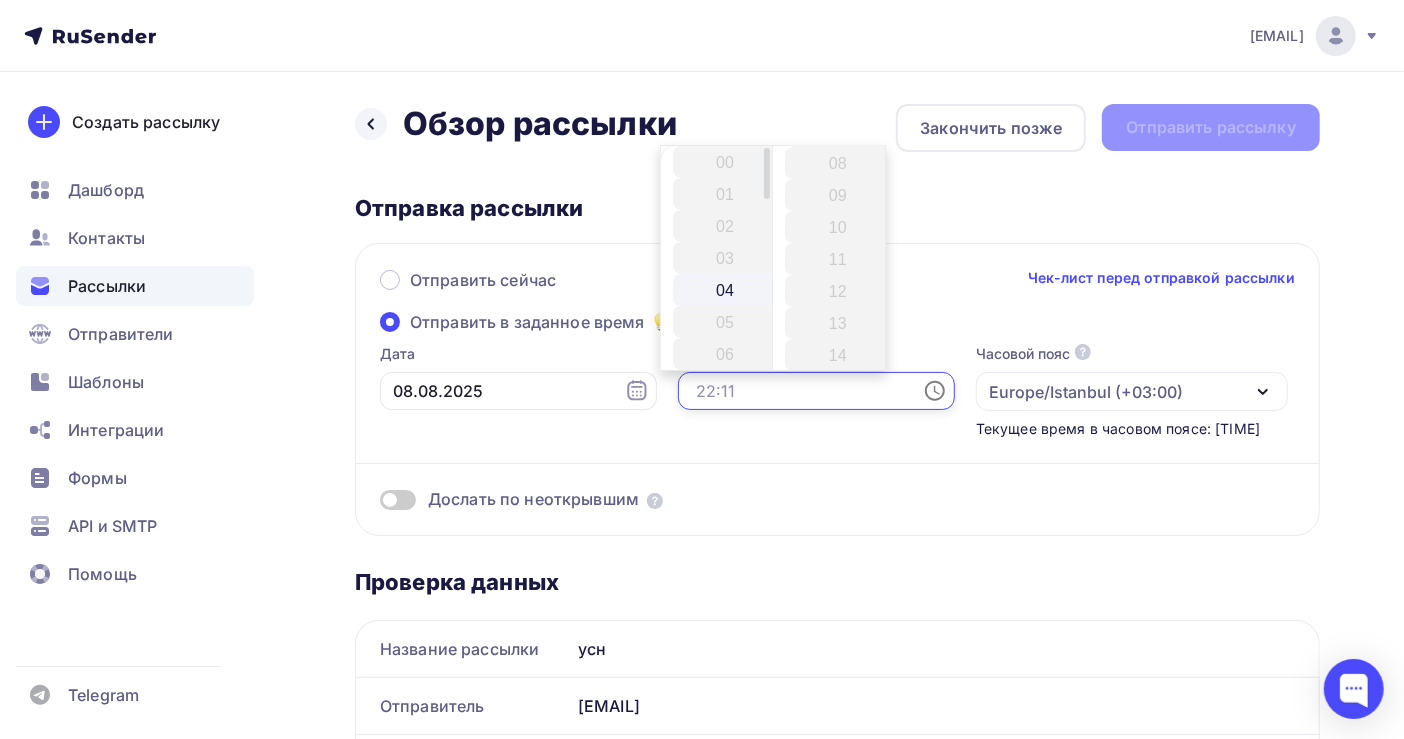 scroll, scrollTop: 400, scrollLeft: 0, axis: vertical 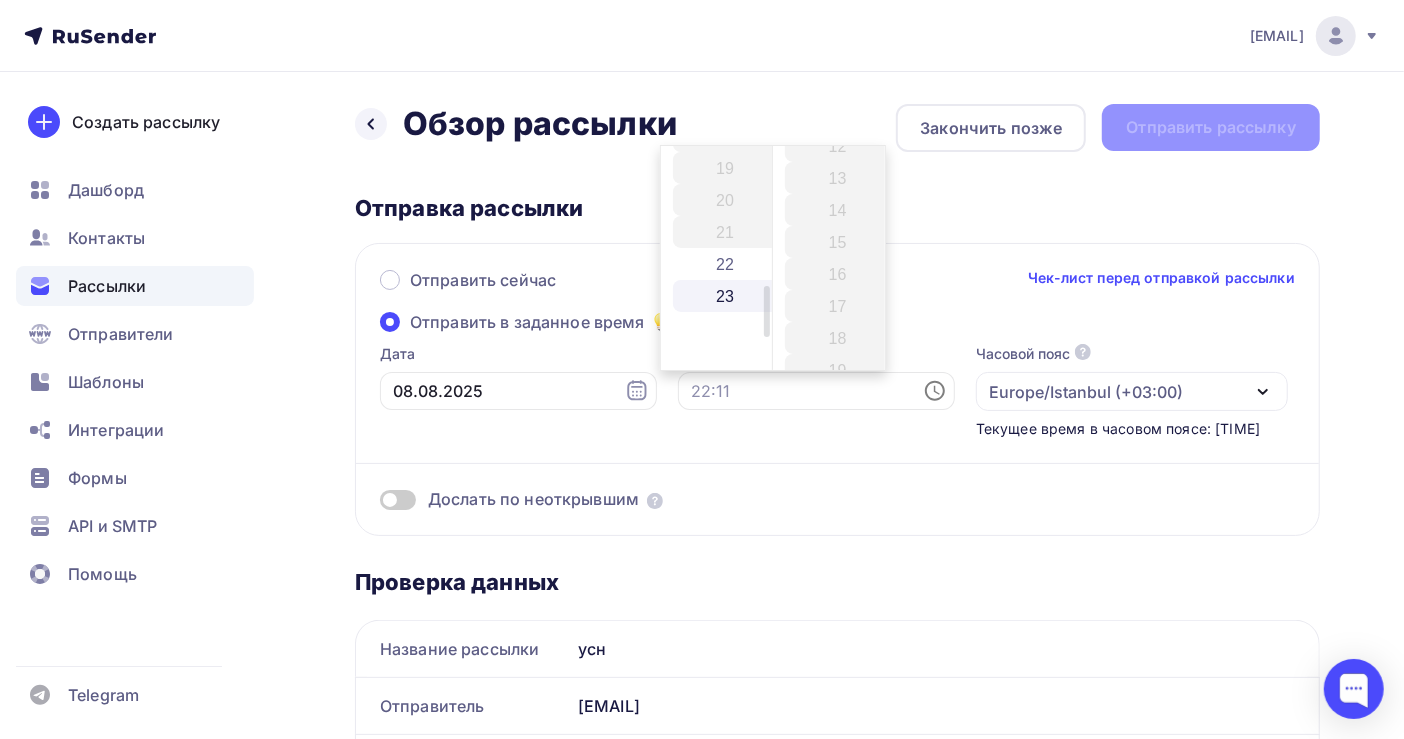 click on "23" at bounding box center [727, 296] 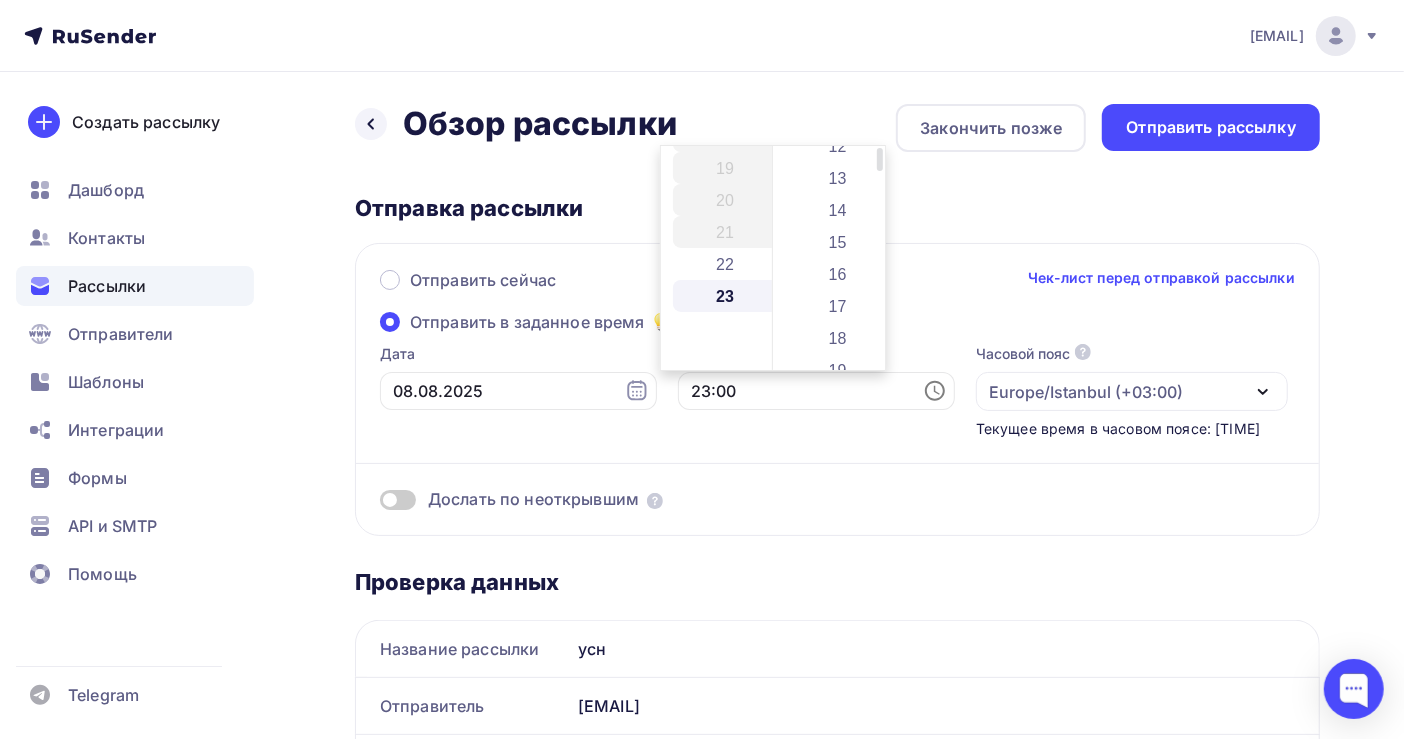 scroll, scrollTop: 709, scrollLeft: 0, axis: vertical 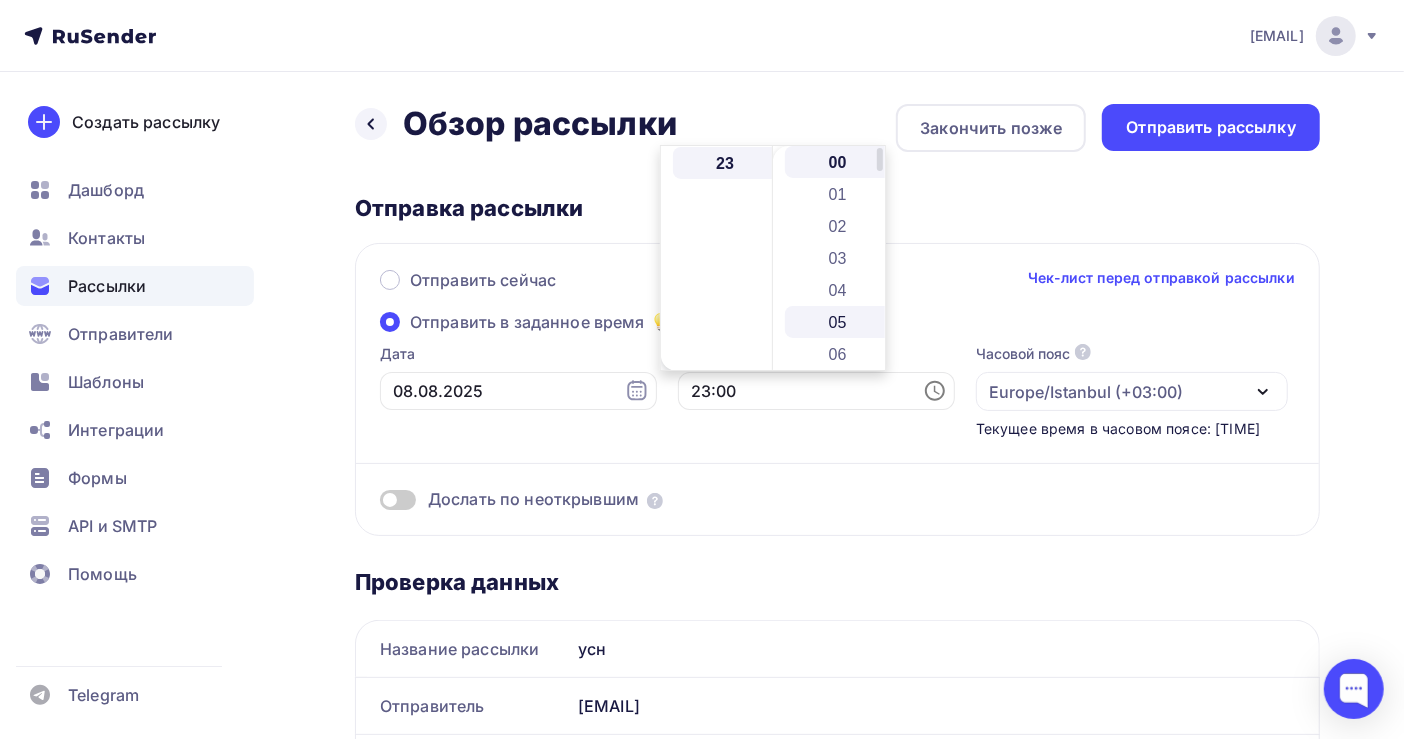 click on "05" at bounding box center (839, 322) 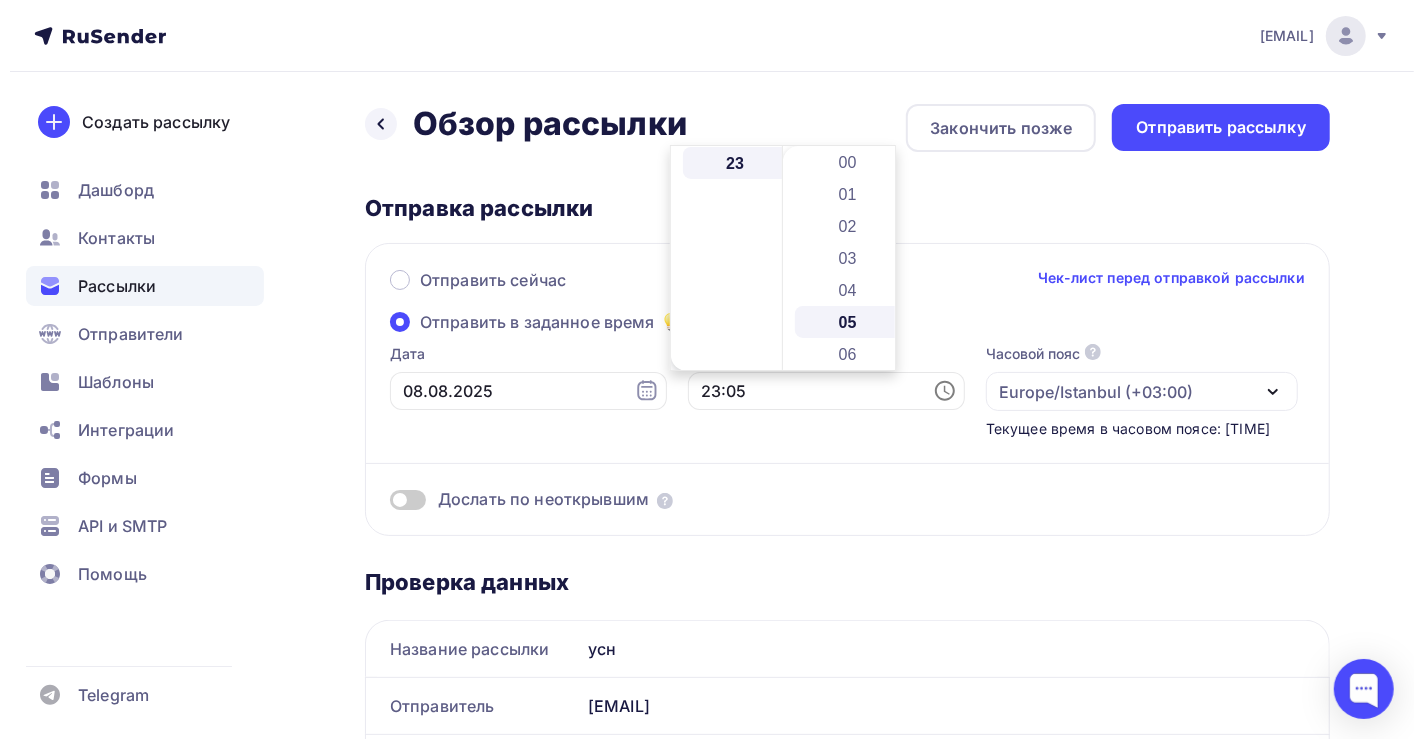 scroll, scrollTop: 159, scrollLeft: 0, axis: vertical 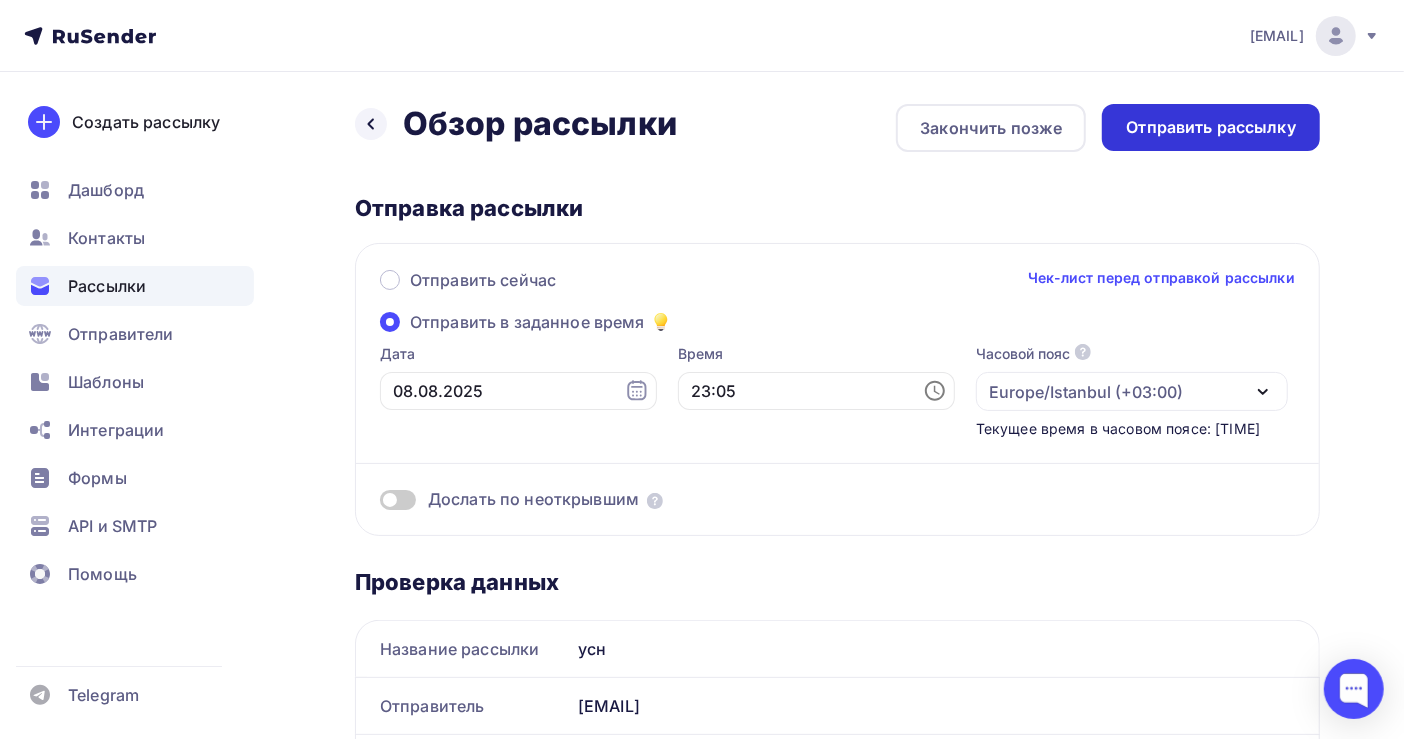 click on "Отправить рассылку" at bounding box center [1211, 127] 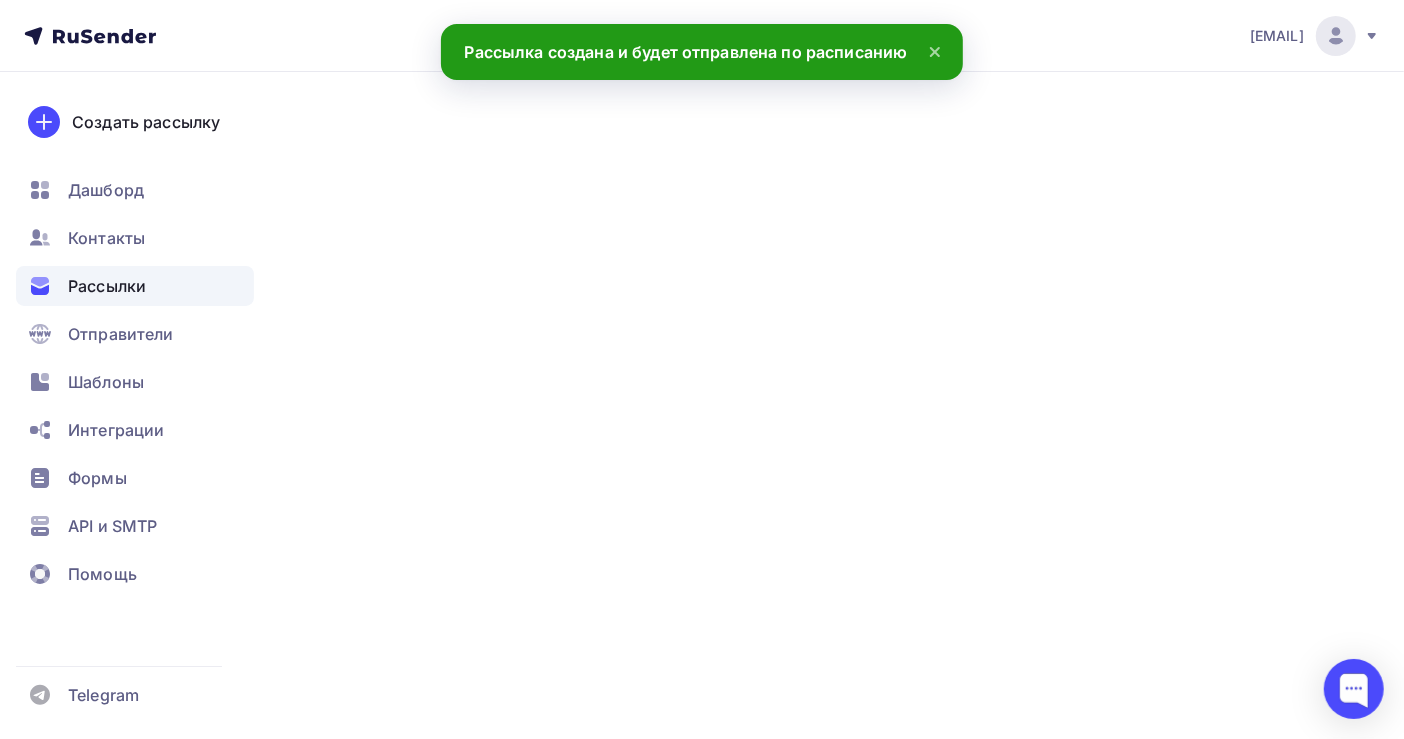 scroll, scrollTop: 0, scrollLeft: 0, axis: both 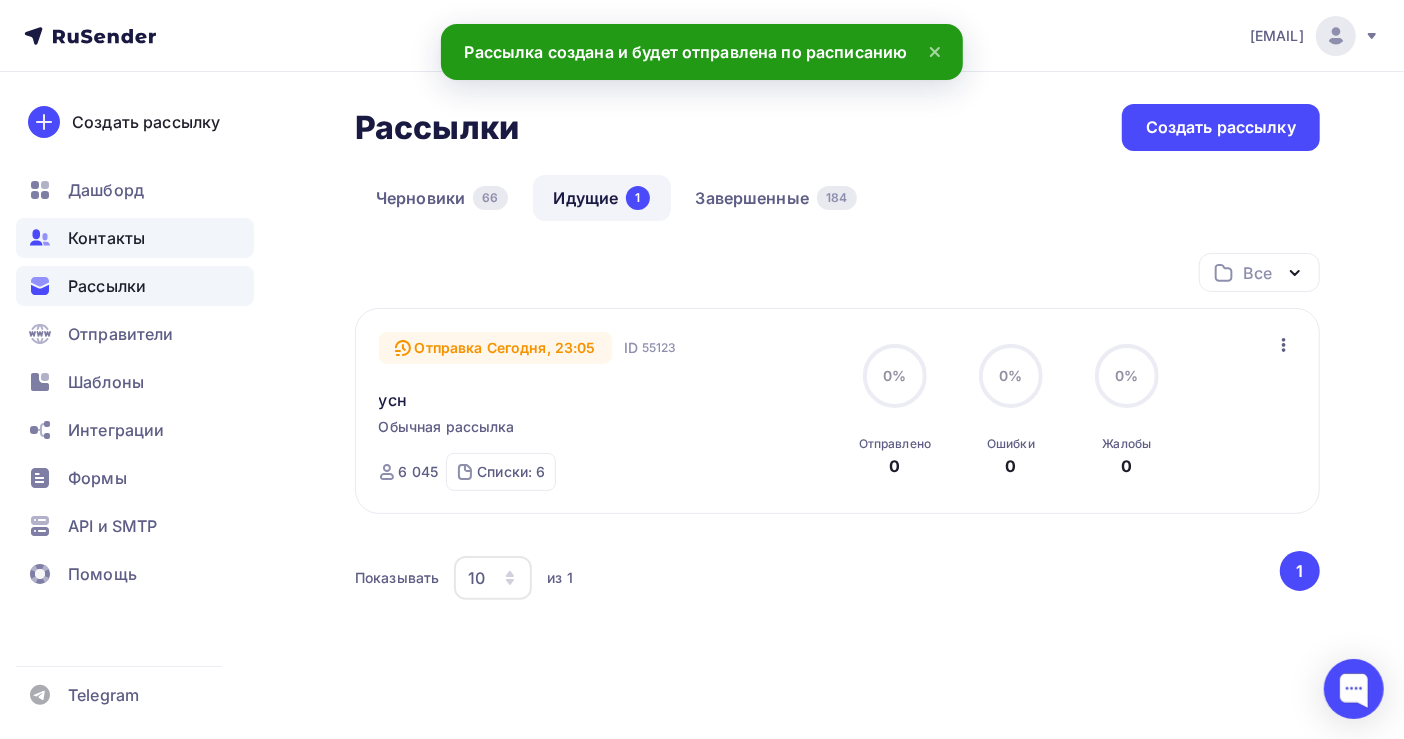 click on "Контакты" at bounding box center (106, 238) 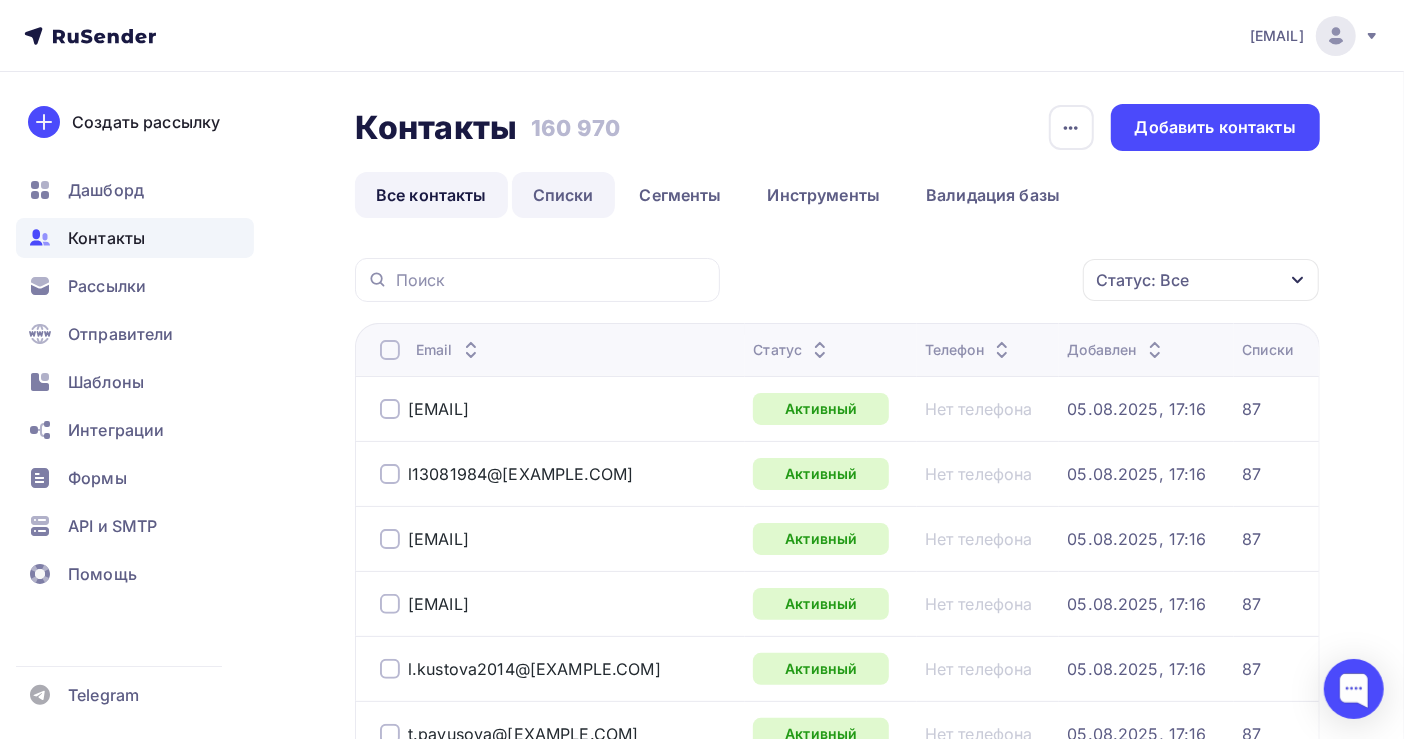 click on "Списки" at bounding box center [563, 195] 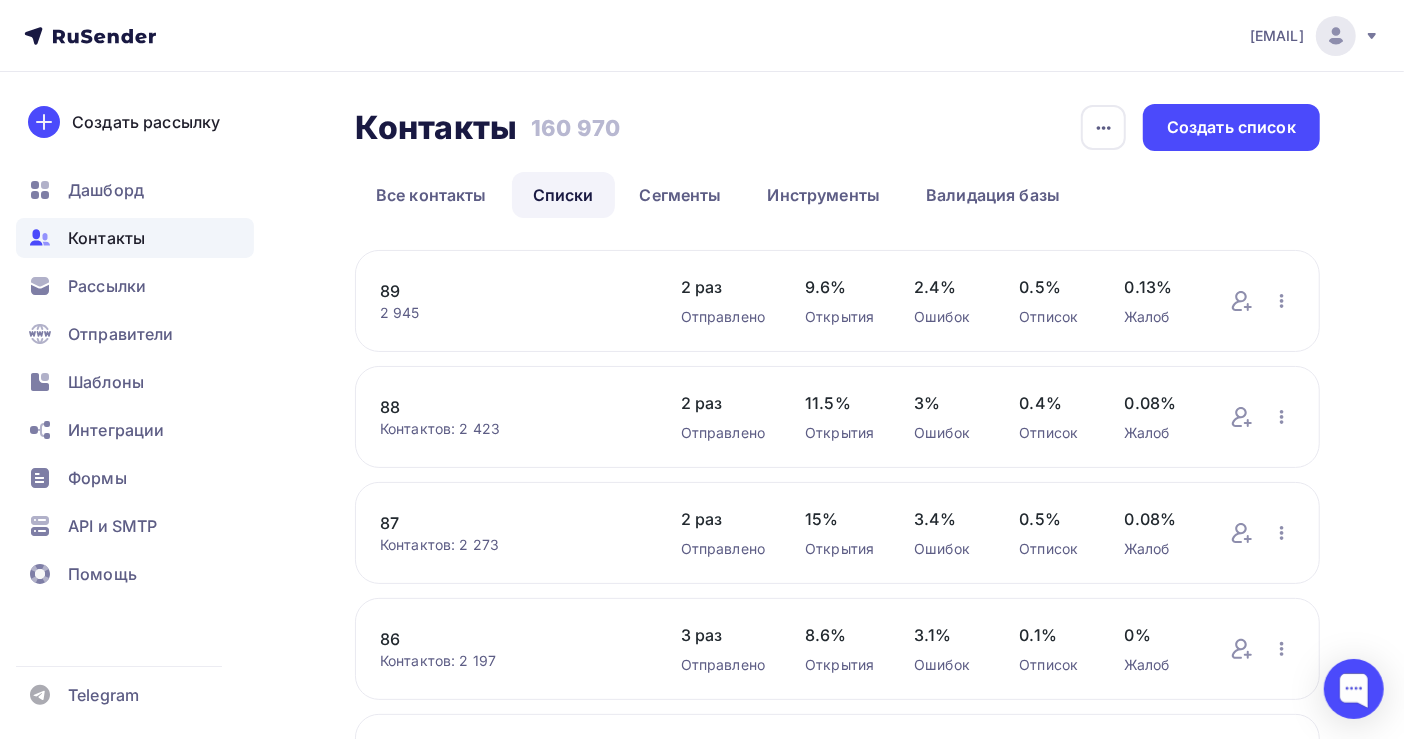 click on "[NUMBER]
Контактов: 2 945
Добавить контакты
Переименовать список
Скачать список
Отписать адреса
Удалить
2 раз    Отправлено    9.6%    Открытия    2.4%    Ошибок    0.5%    Отписок    0.13%    Жалоб
Добавить контакты
Переименовать список
Скачать список
Отписать адреса
Удалить" at bounding box center (837, 301) 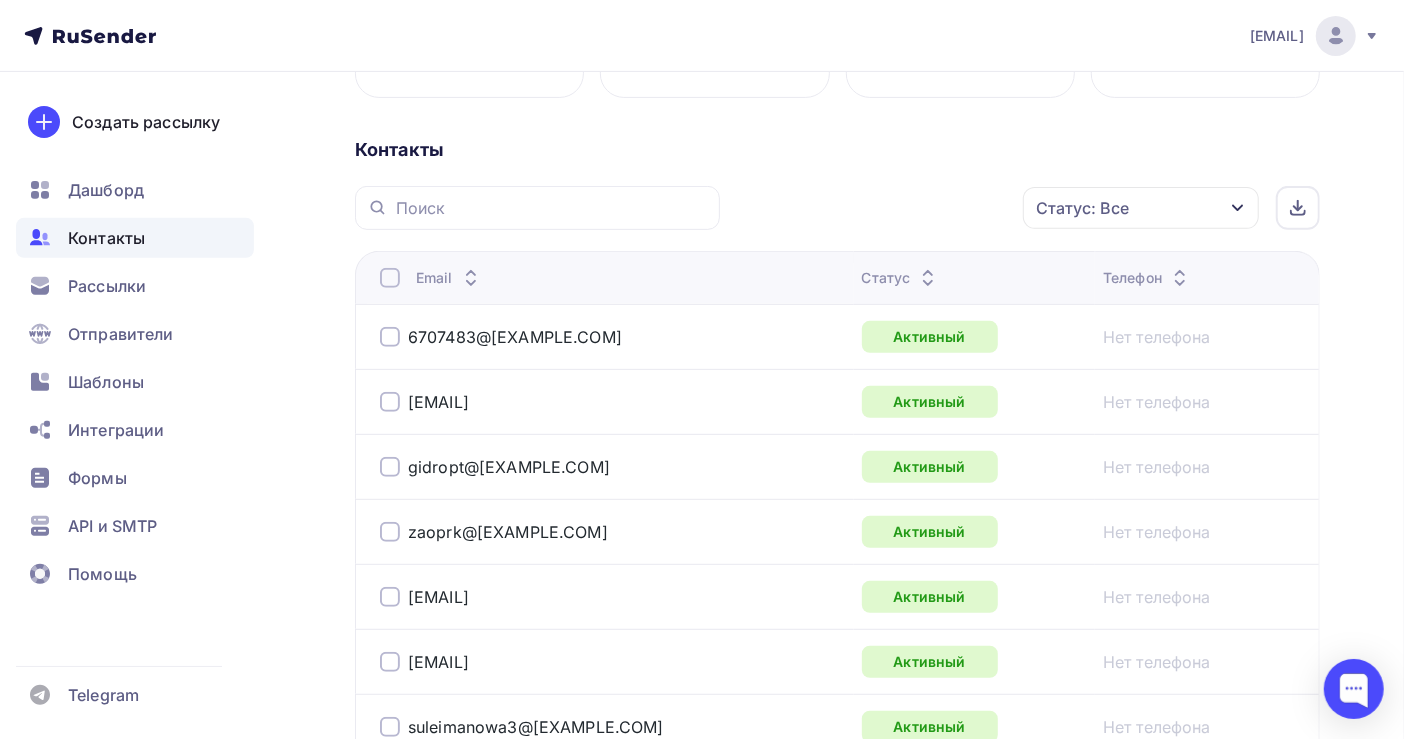 scroll, scrollTop: 0, scrollLeft: 0, axis: both 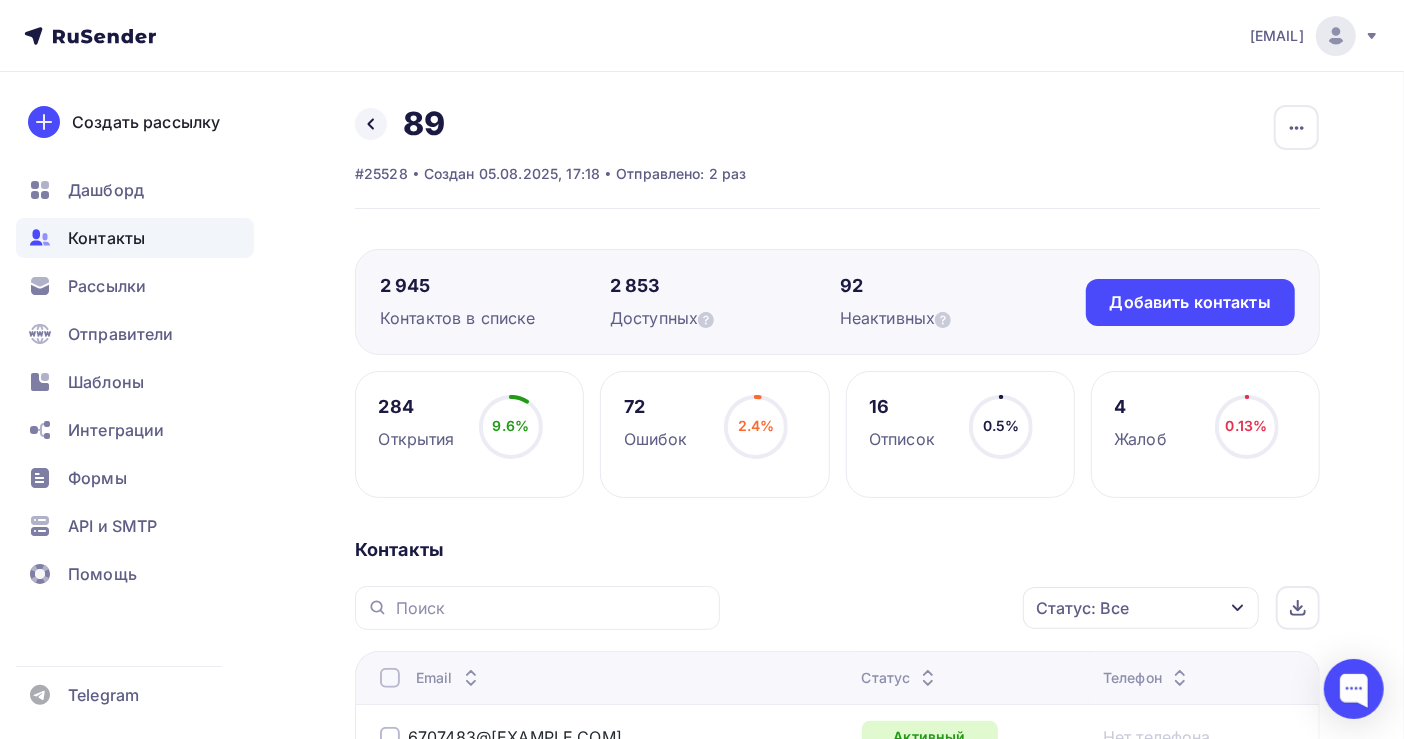 click on "Контакты" at bounding box center [106, 238] 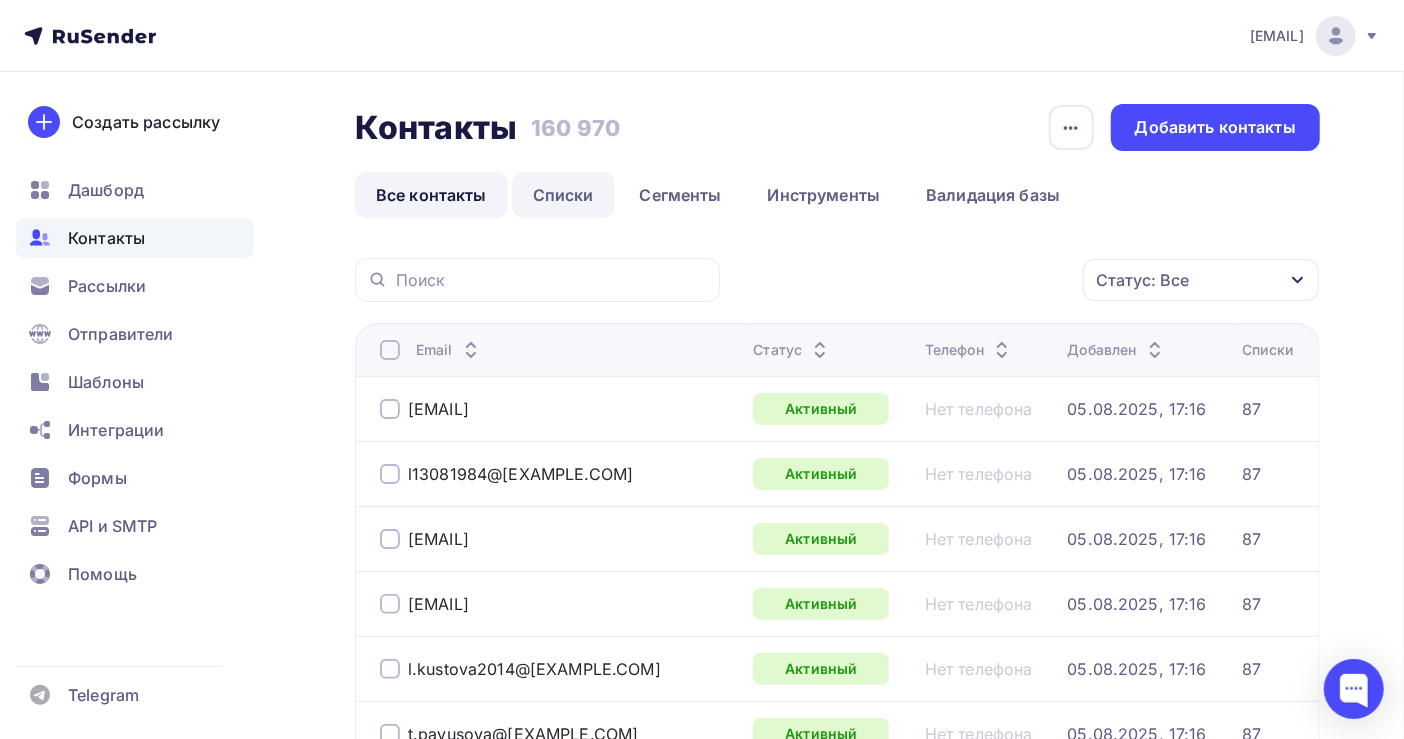 click on "Списки" at bounding box center [563, 195] 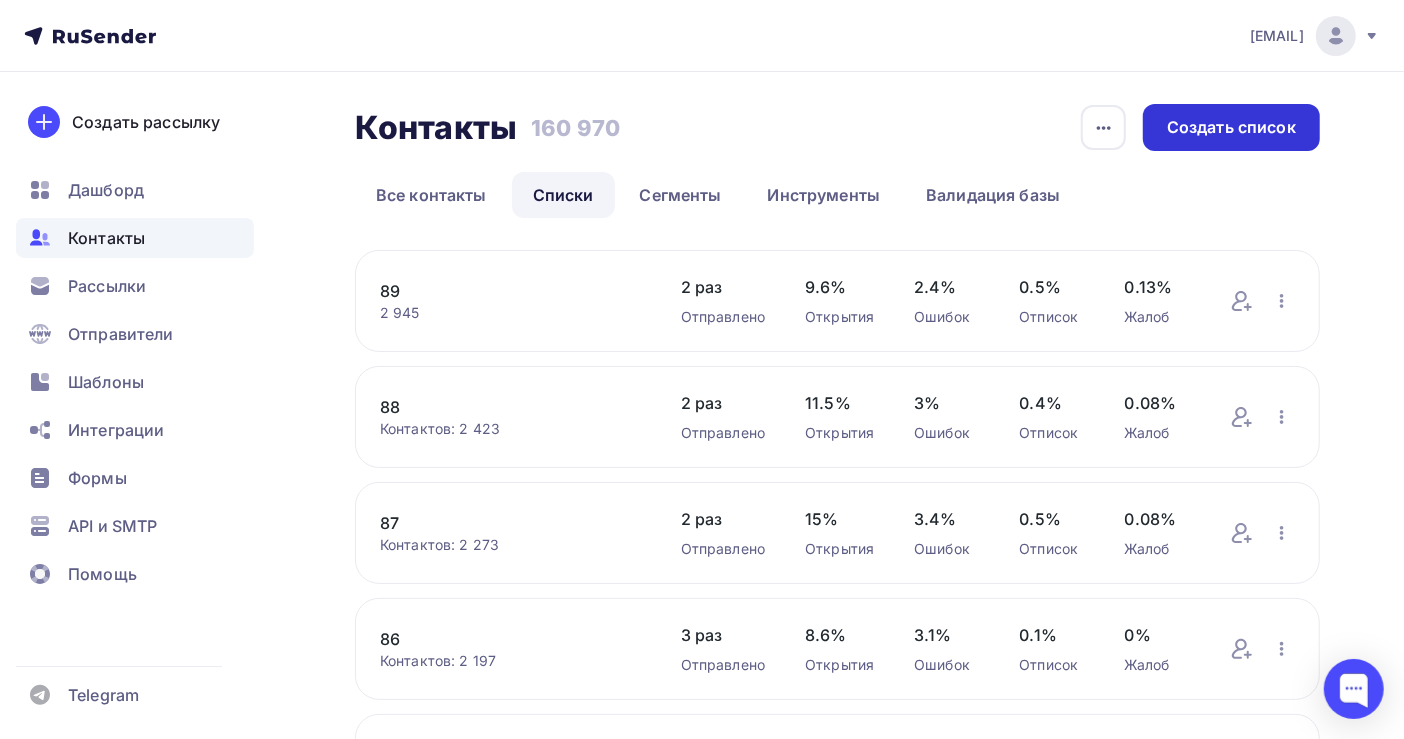 click on "Создать список" at bounding box center [1231, 127] 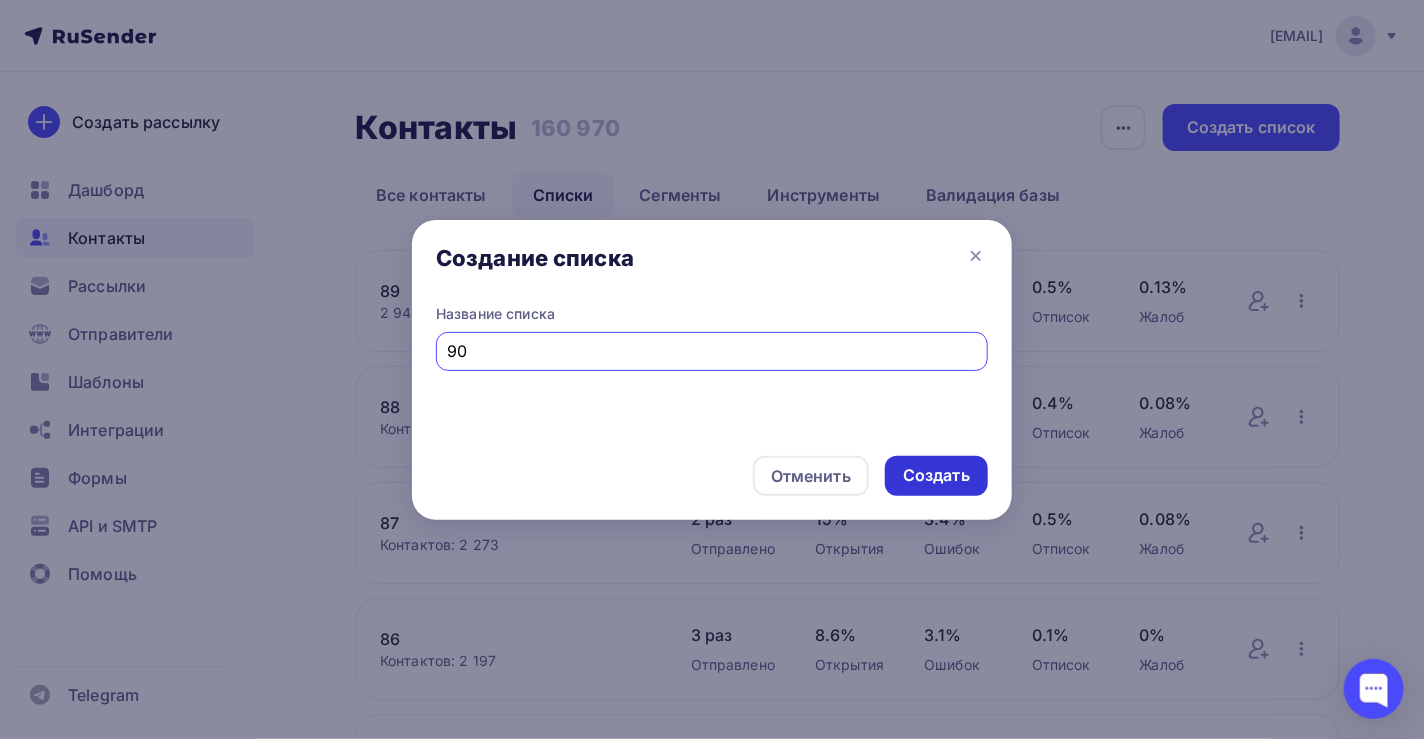 type on "90" 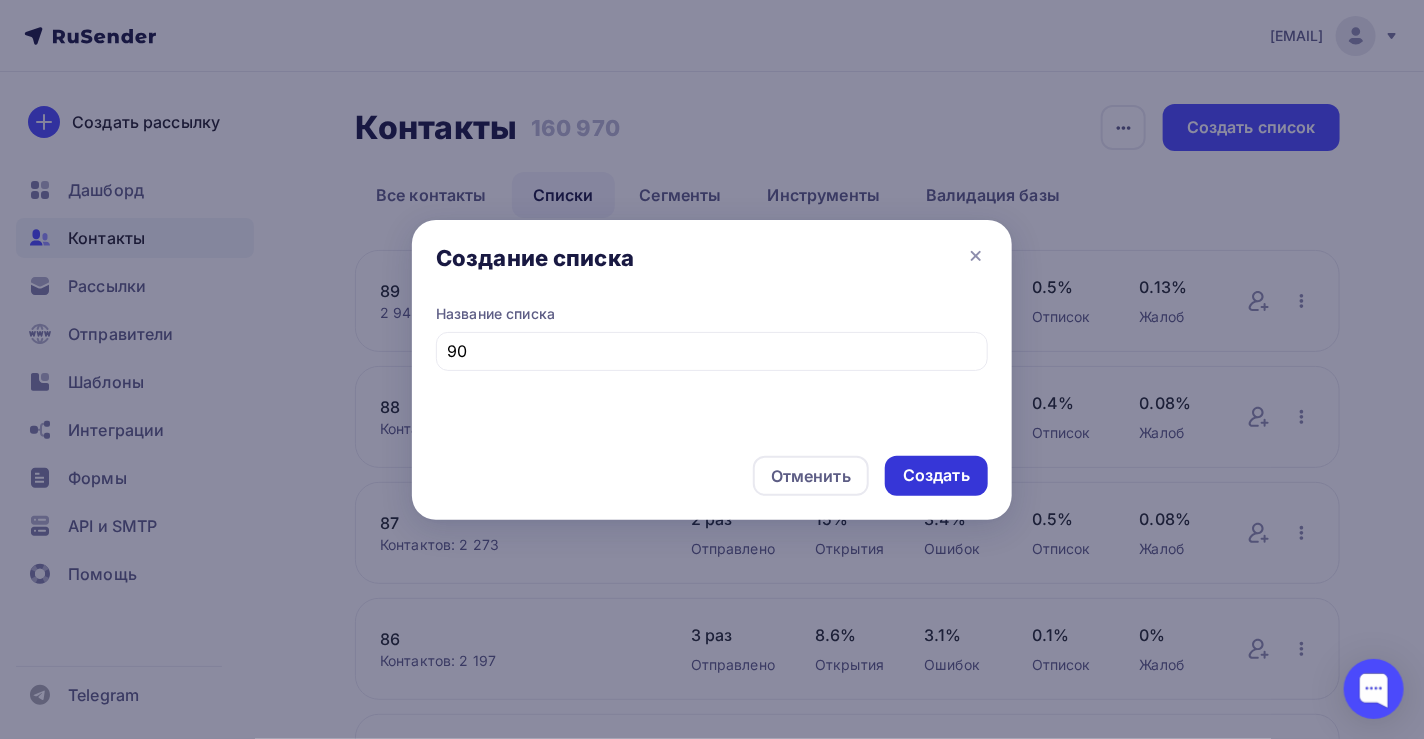 click on "Создать" at bounding box center [936, 476] 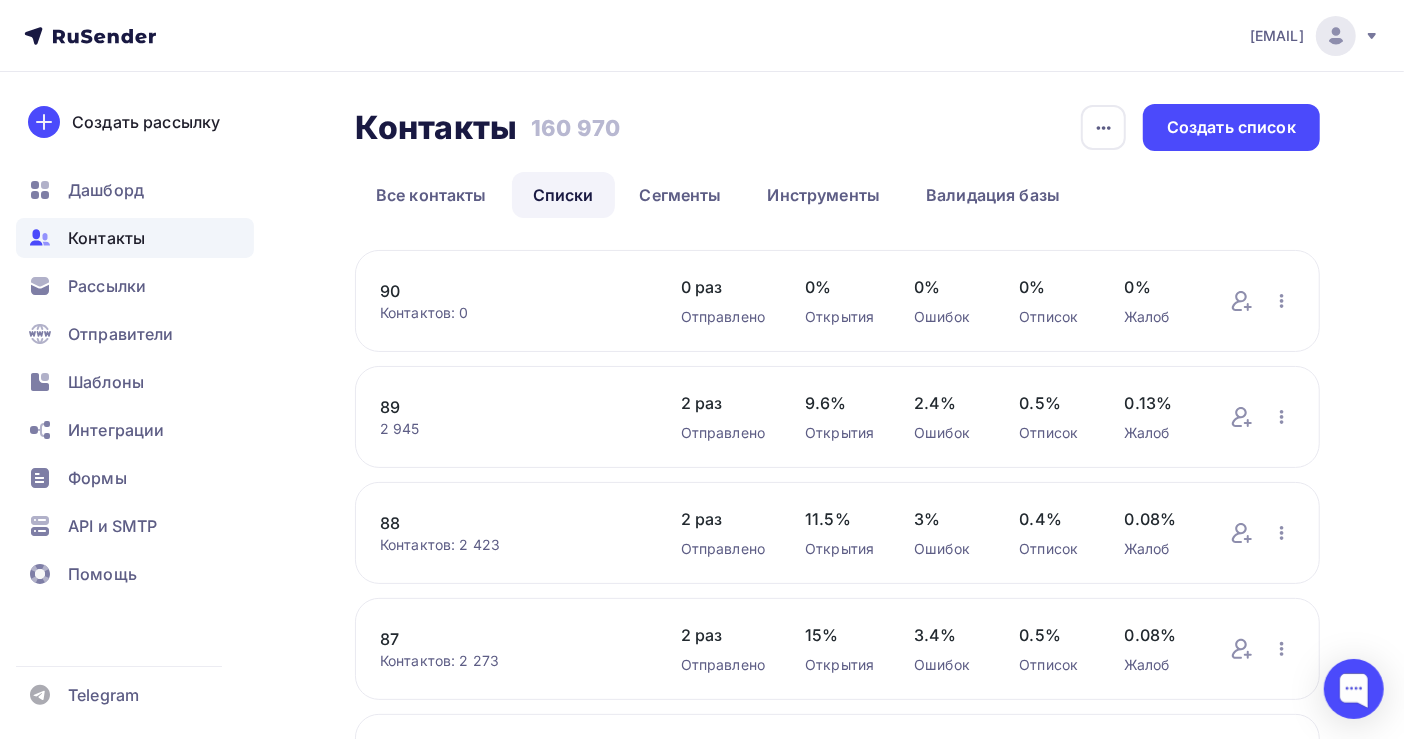 click on "90" at bounding box center (510, 291) 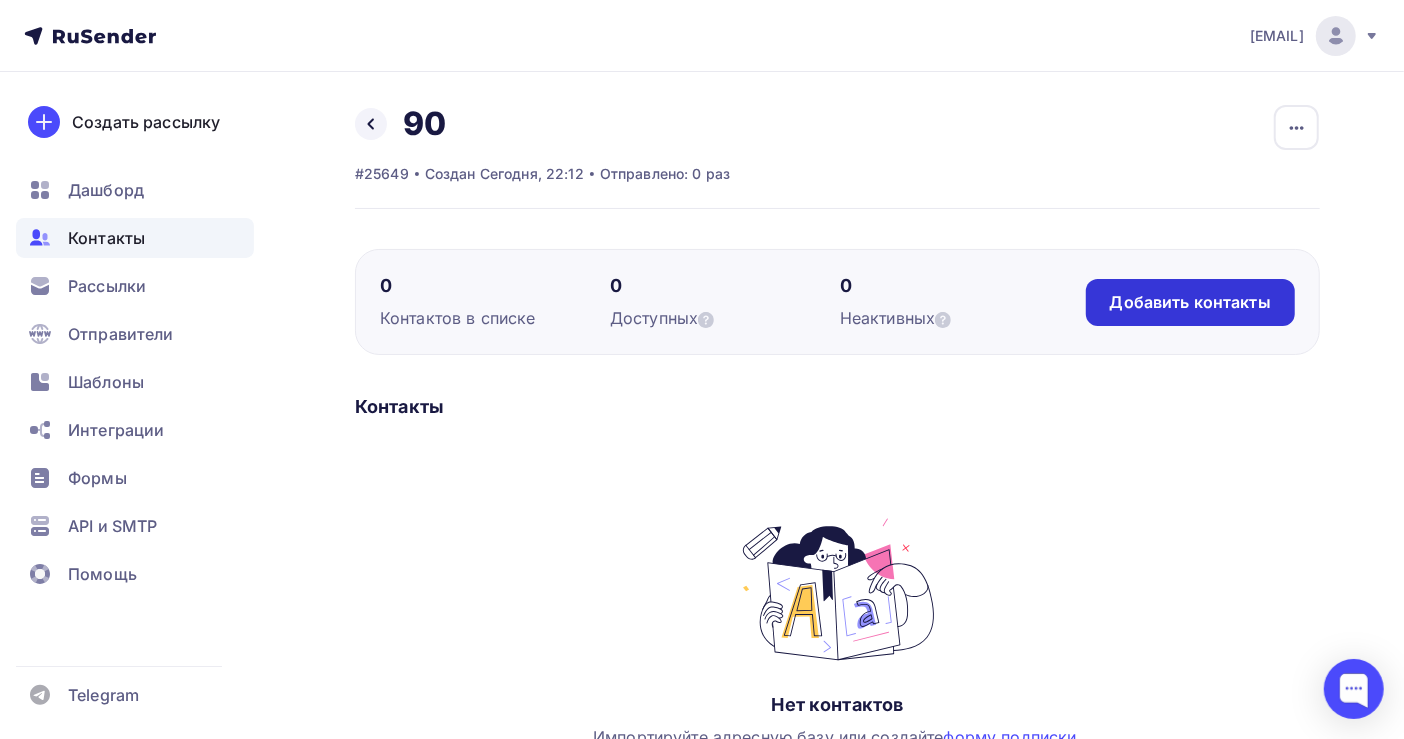 click on "Добавить контакты" at bounding box center (1190, 302) 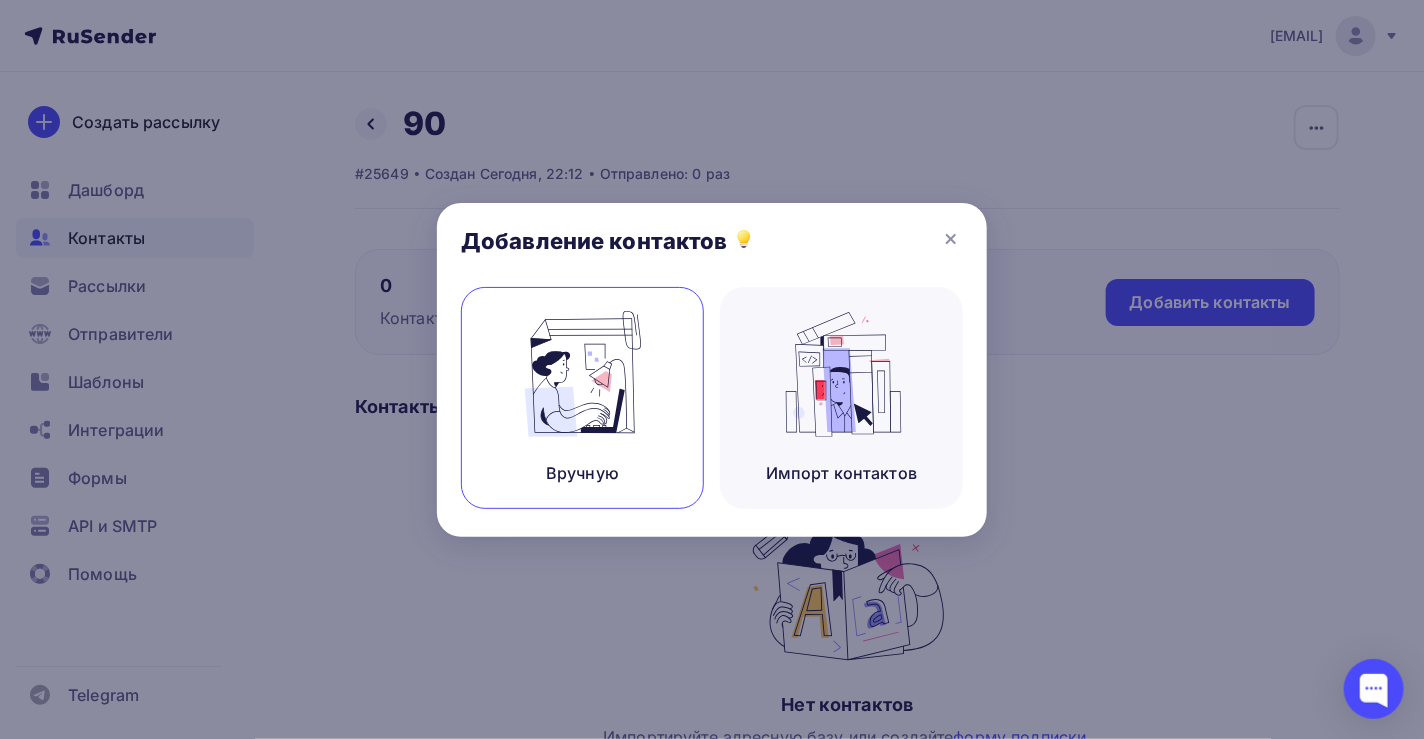 click on "Вручную" at bounding box center [582, 398] 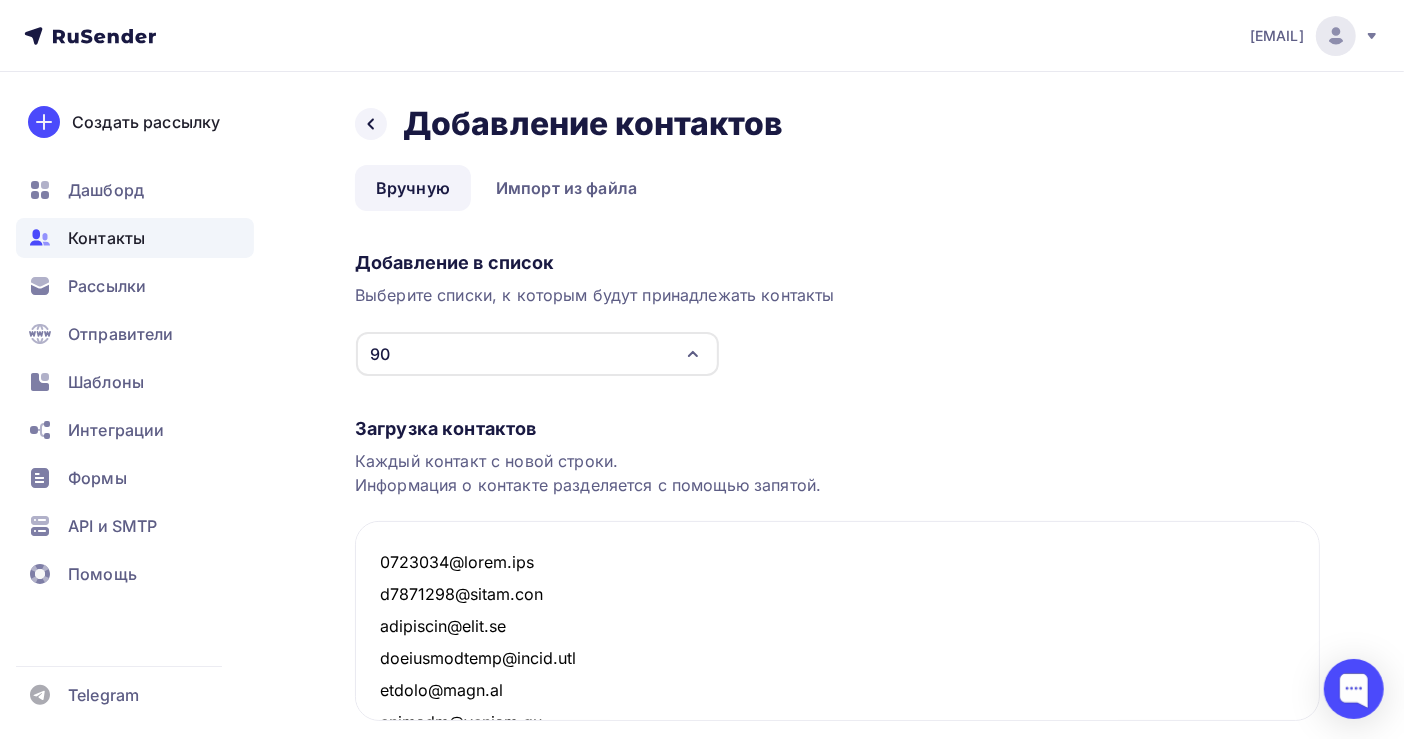scroll, scrollTop: 153050, scrollLeft: 0, axis: vertical 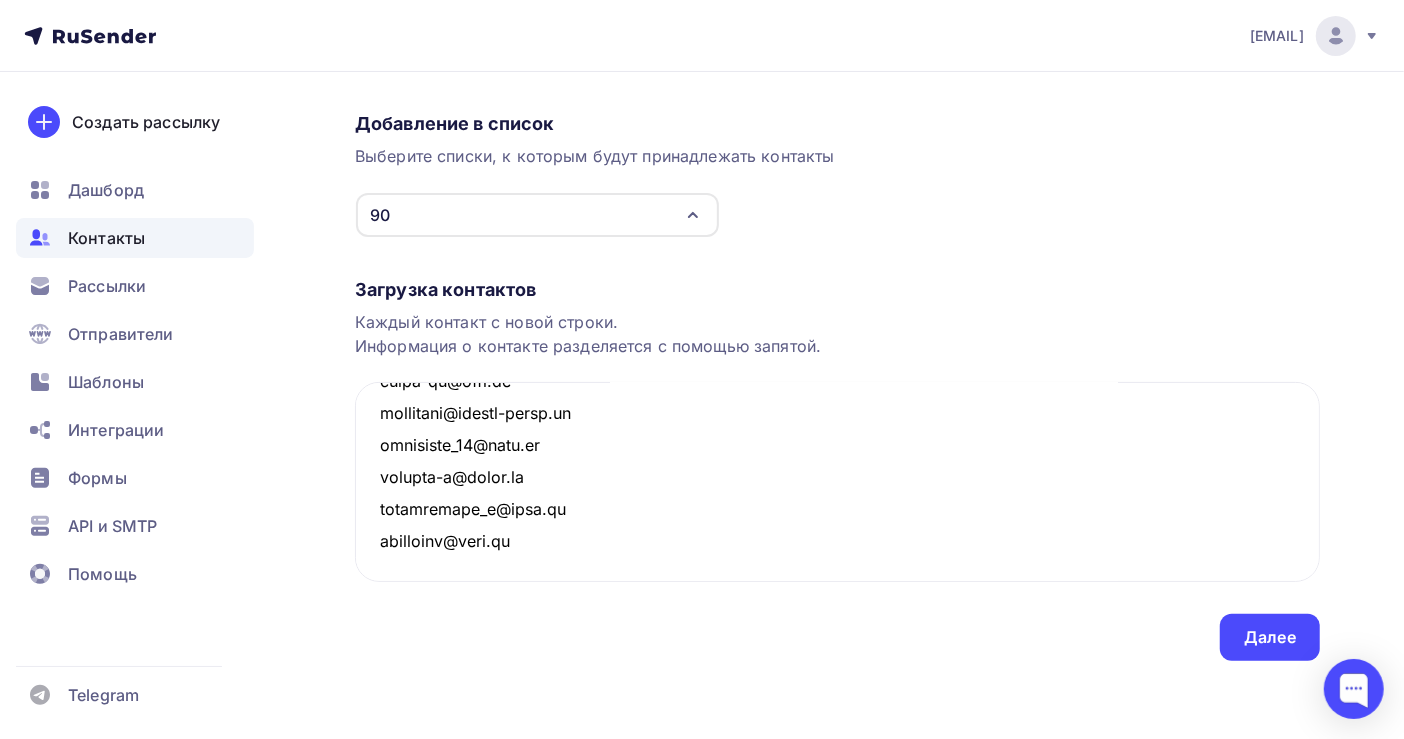 type on "[EMAIL]
[EMAIL]
[EMAIL]
[EMAIL]
[EMAIL]
[EMAIL]
[EMAIL]
[EMAIL]
[EMAIL]
[EMAIL]
[EMAIL]
[EMAIL]
[EMAIL]
[EMAIL]
[EMAIL]
[EMAIL]
[EMAIL]
[EMAIL]
[EMAIL]
[EMAIL]
[EMAIL]
[EMAIL]
[EMAIL]
[EMAIL]
[EMAIL]
[EMAIL]
[EMAIL]
[EMAIL]
[EMAIL]
[EMAIL]
[EMAIL]
[EMAIL]
[EMAIL]
[EMAIL]
[EMAIL]
[EMAIL]
[EMAIL]
[EMAIL]
[EMAIL]
[EMAIL]
[EMAIL]
[EMAIL]
[EMAIL]
[EMAIL]
[EMAIL]
[EMAIL]
[EMAIL]
[EMAIL]
[EMAIL]
[EMAIL]
[EMAIL]
[EMAIL]
[EMAIL]
[EMAIL]" 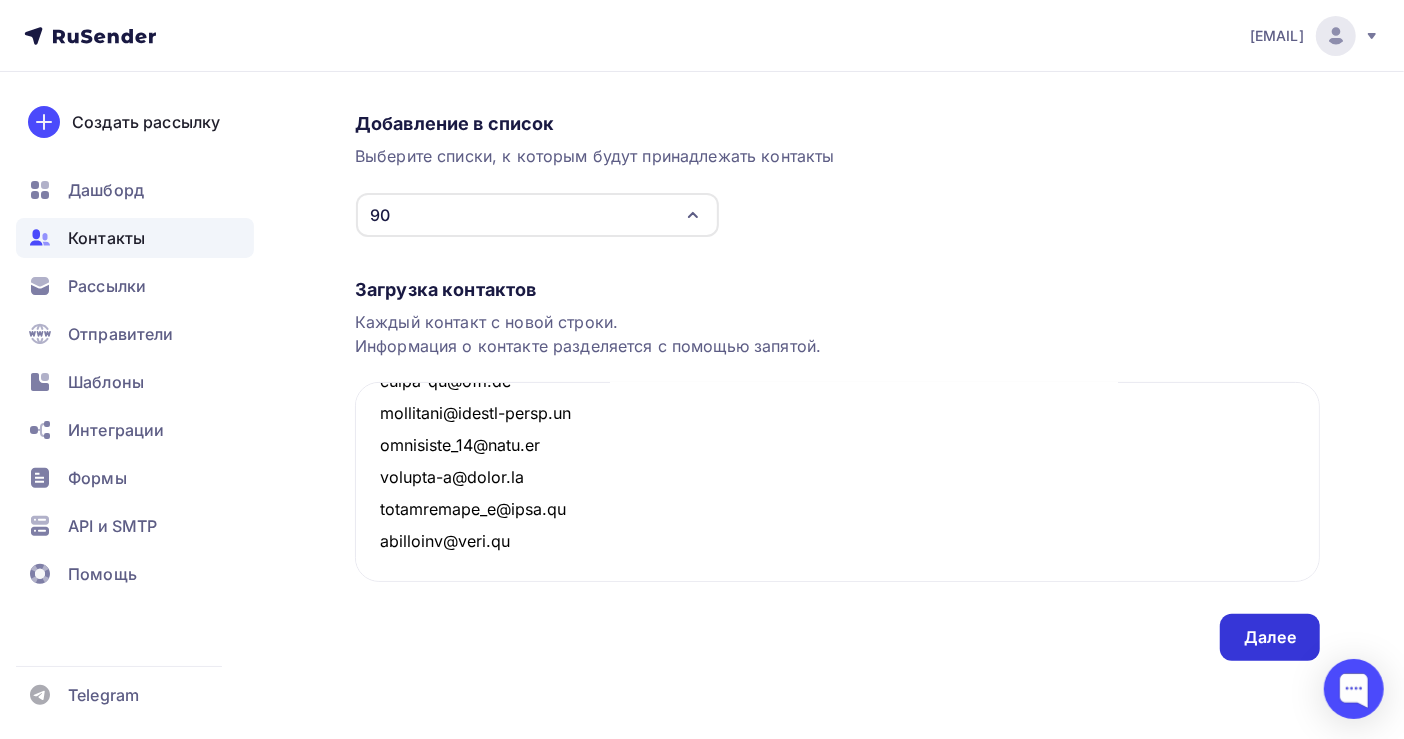 click on "Далее" at bounding box center (1270, 637) 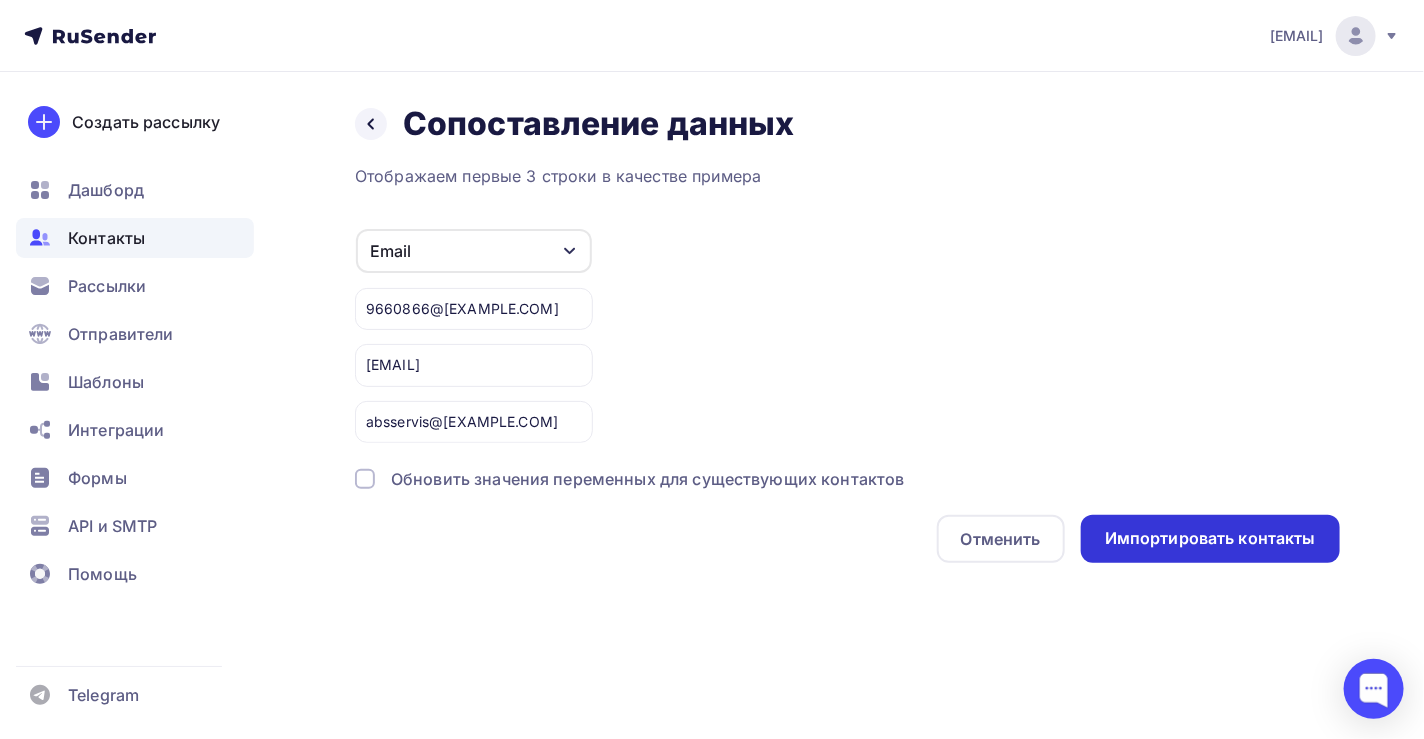 click on "Импортировать контакты" at bounding box center [1210, 538] 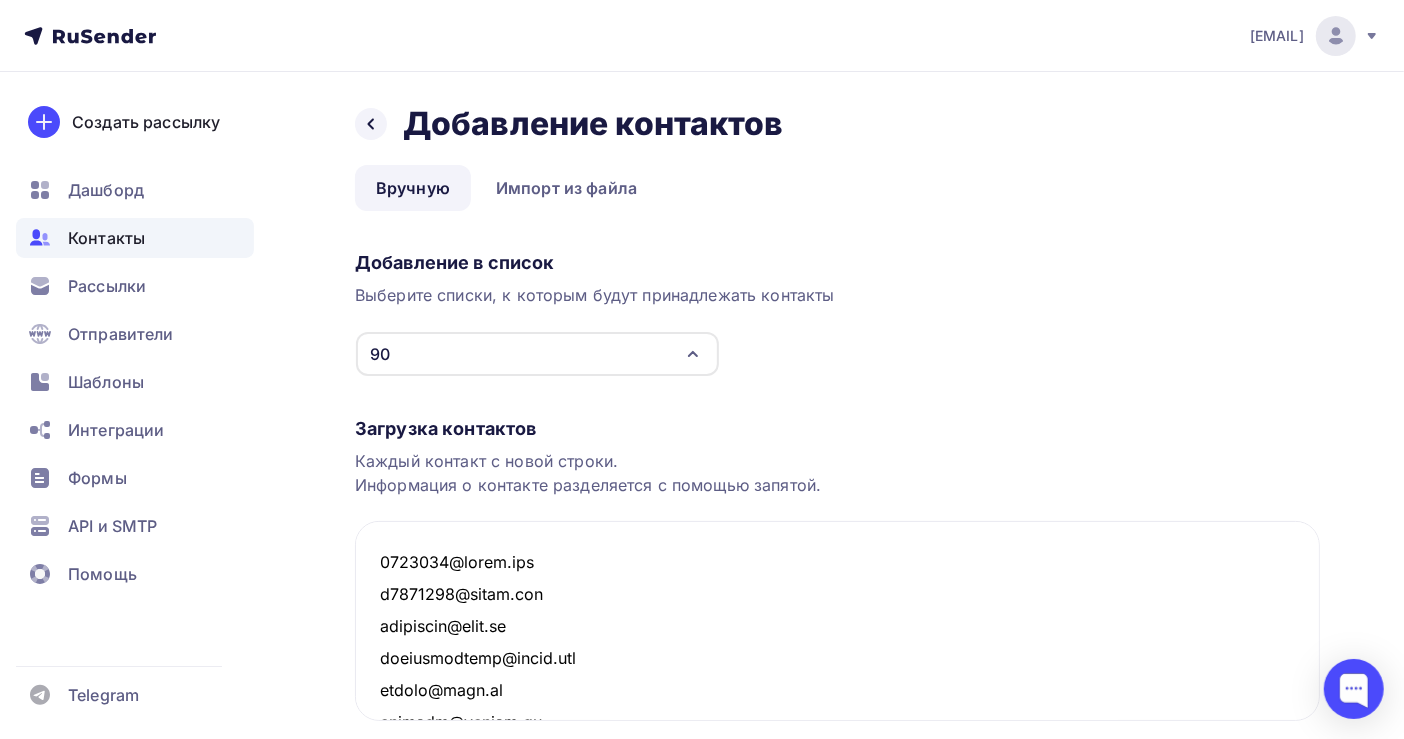 scroll, scrollTop: 153080, scrollLeft: 0, axis: vertical 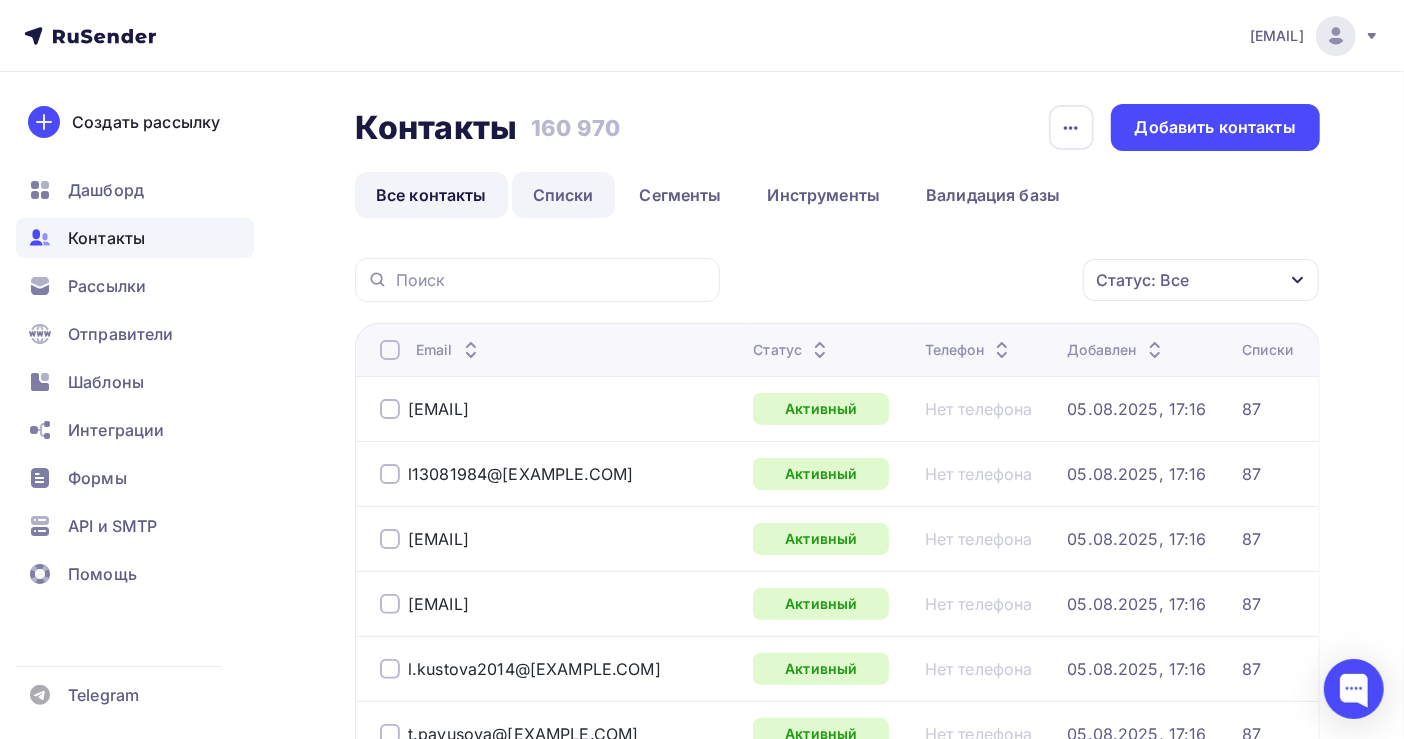 click on "Списки" at bounding box center [563, 195] 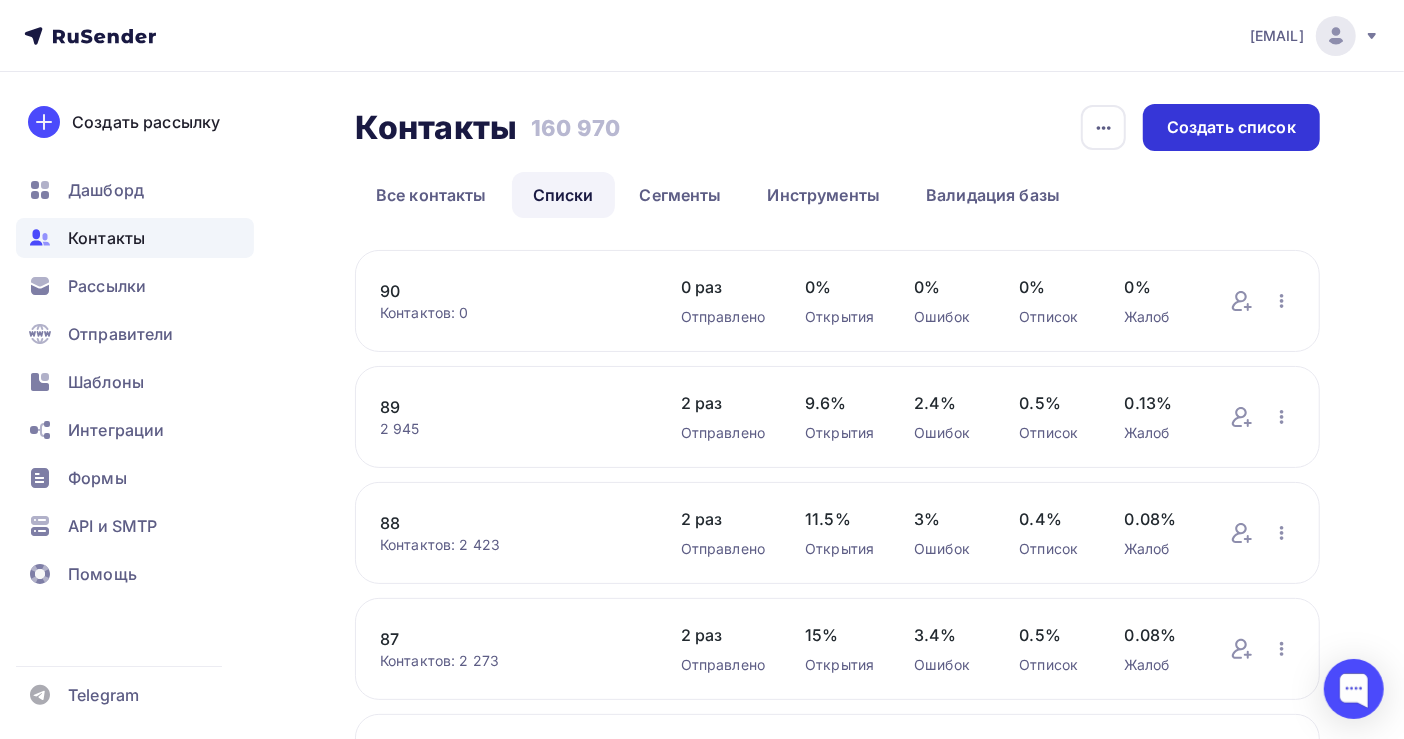 click on "Создать список" at bounding box center (1231, 127) 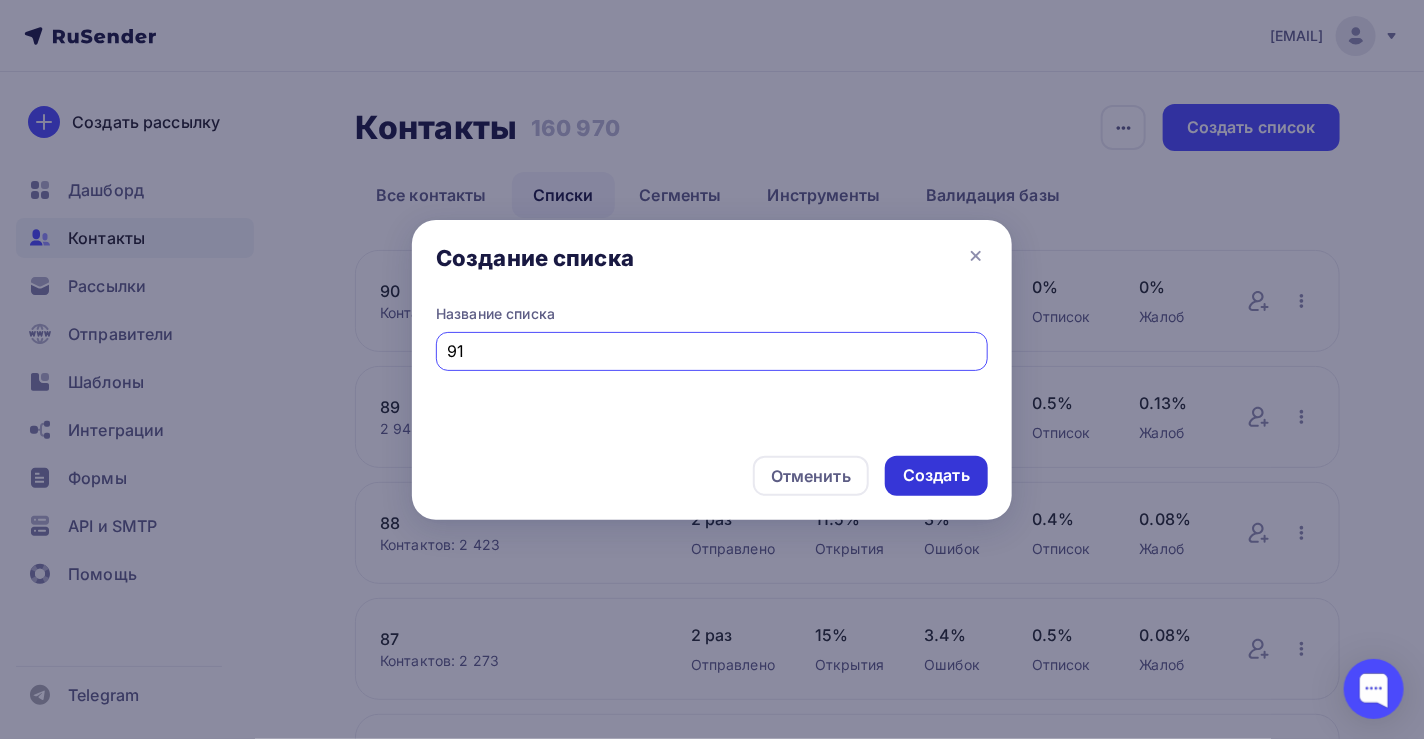 type on "91" 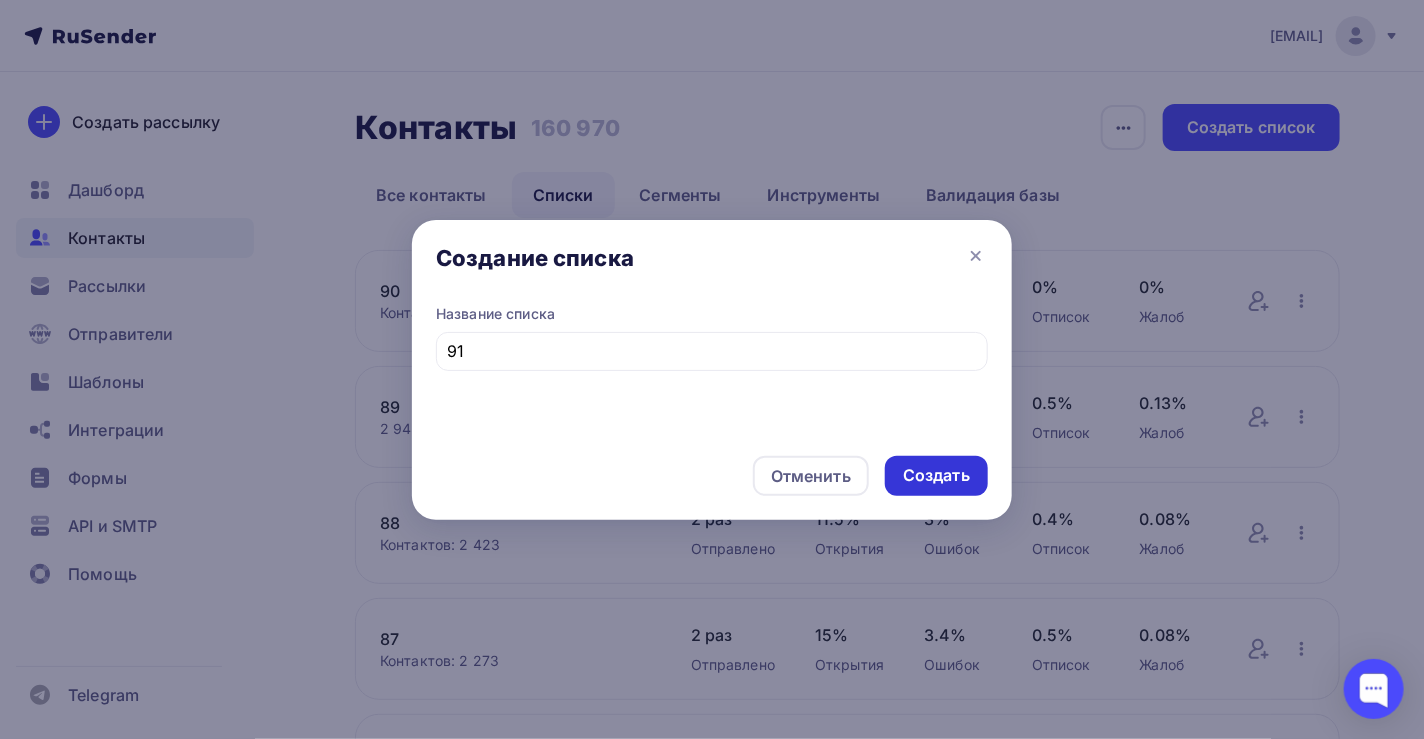 click on "Создать" at bounding box center (936, 475) 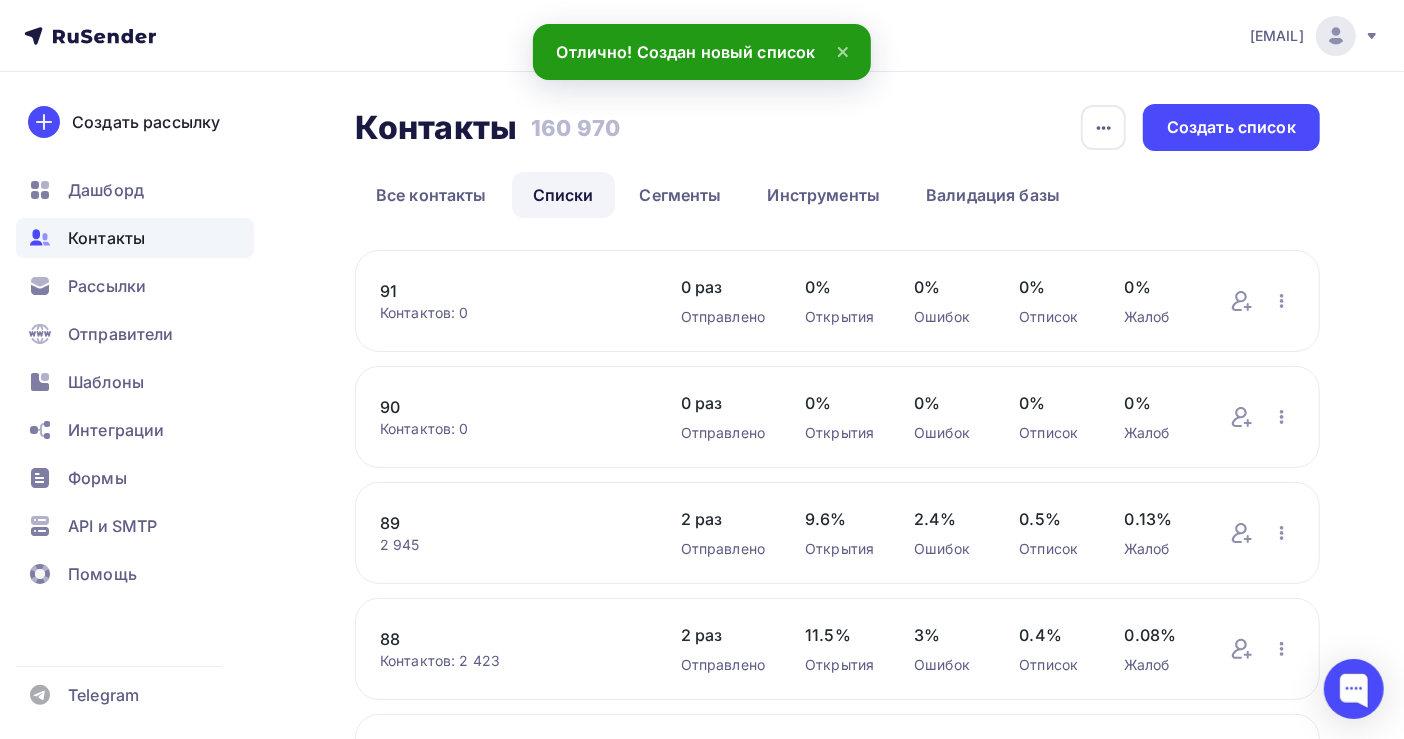 click on "91" at bounding box center (510, 291) 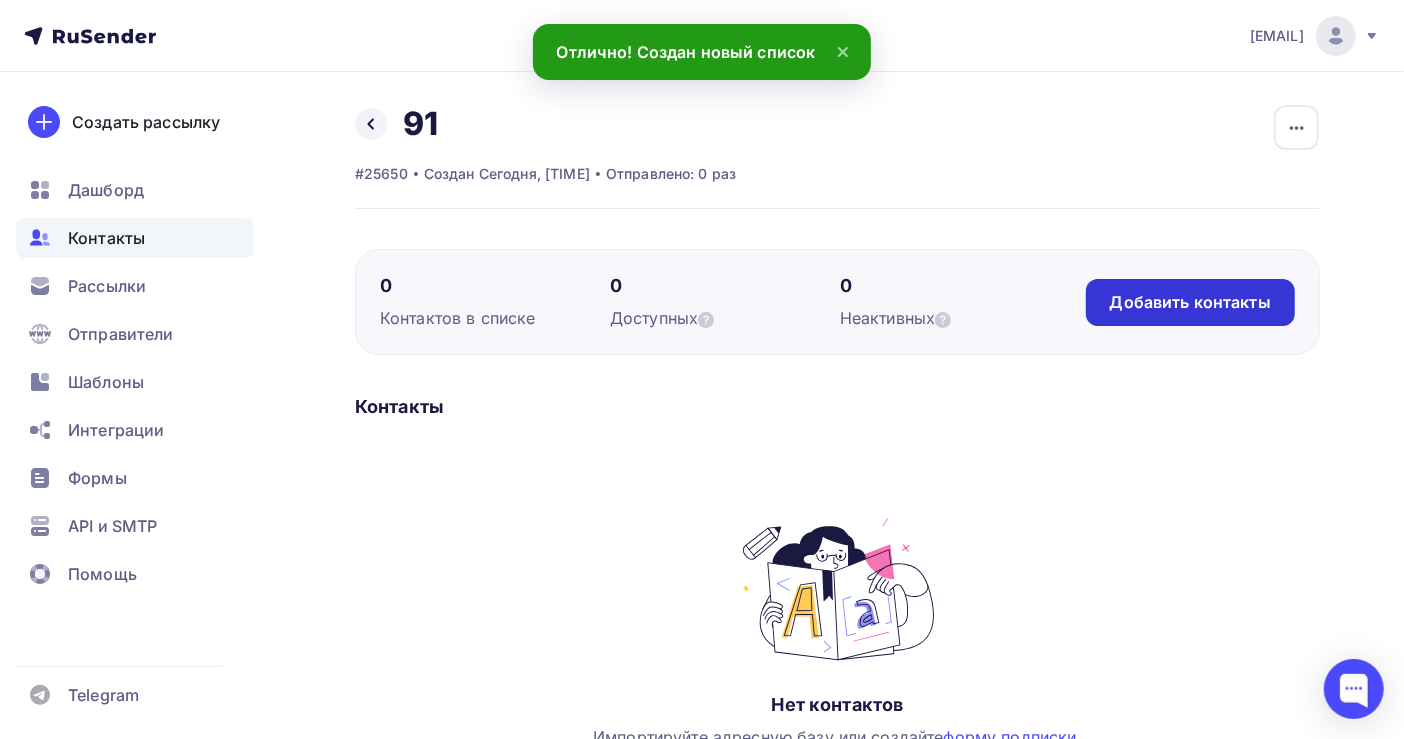 click on "Добавить контакты" at bounding box center (1190, 302) 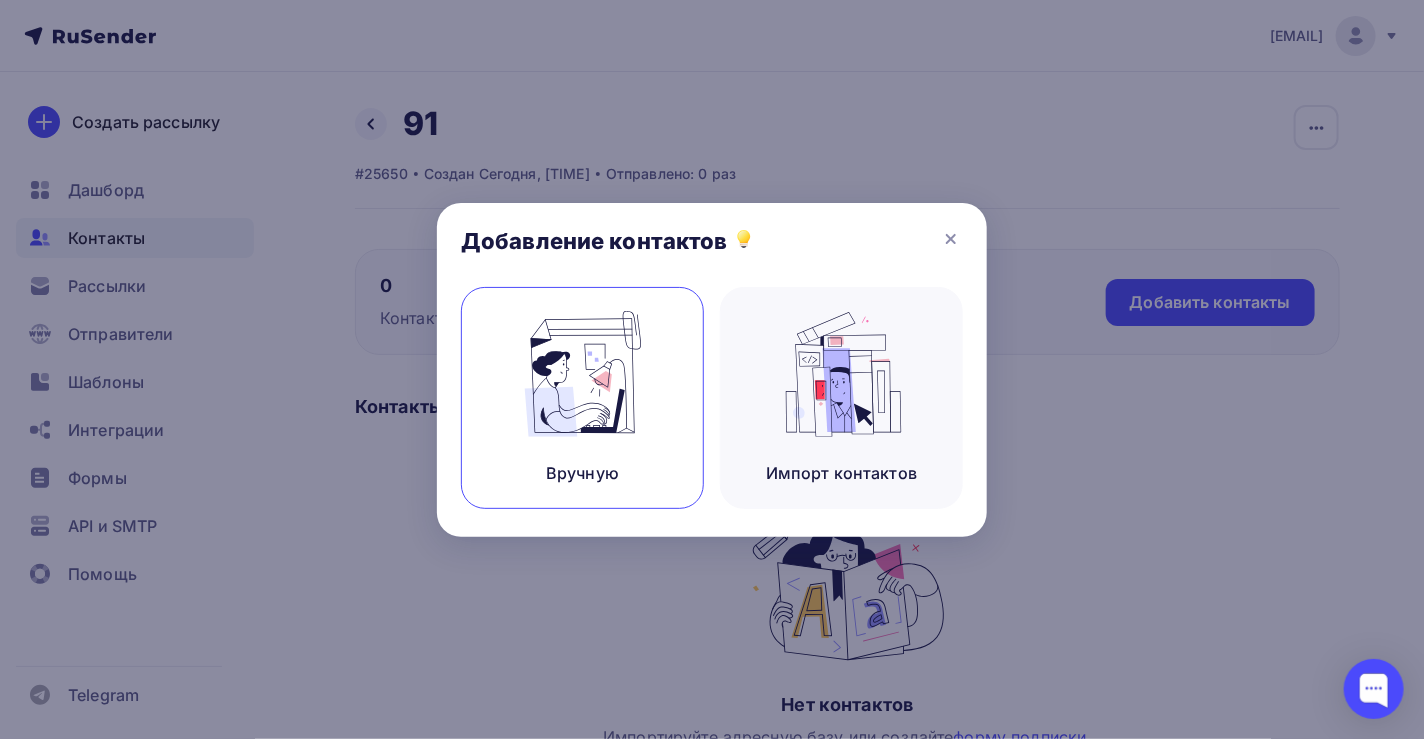 click at bounding box center [583, 374] 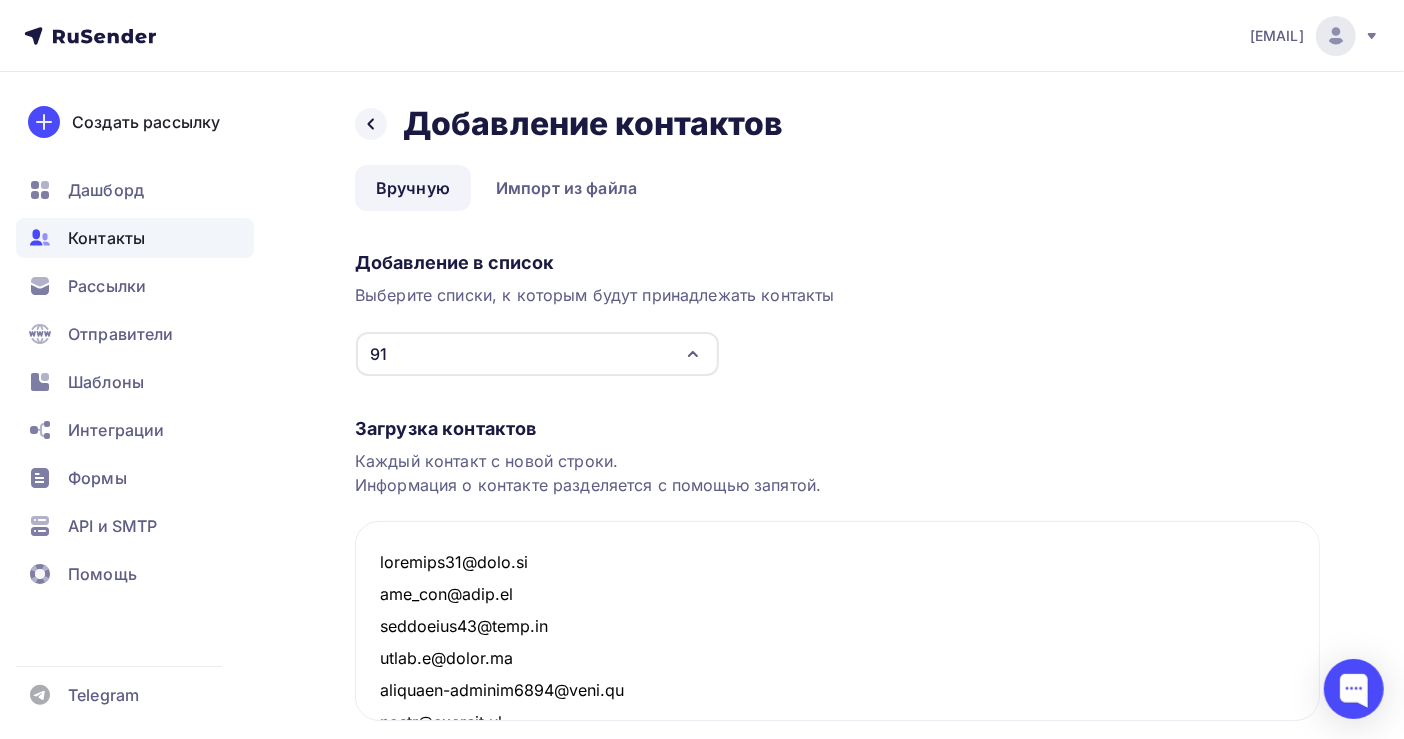 scroll, scrollTop: 172572, scrollLeft: 0, axis: vertical 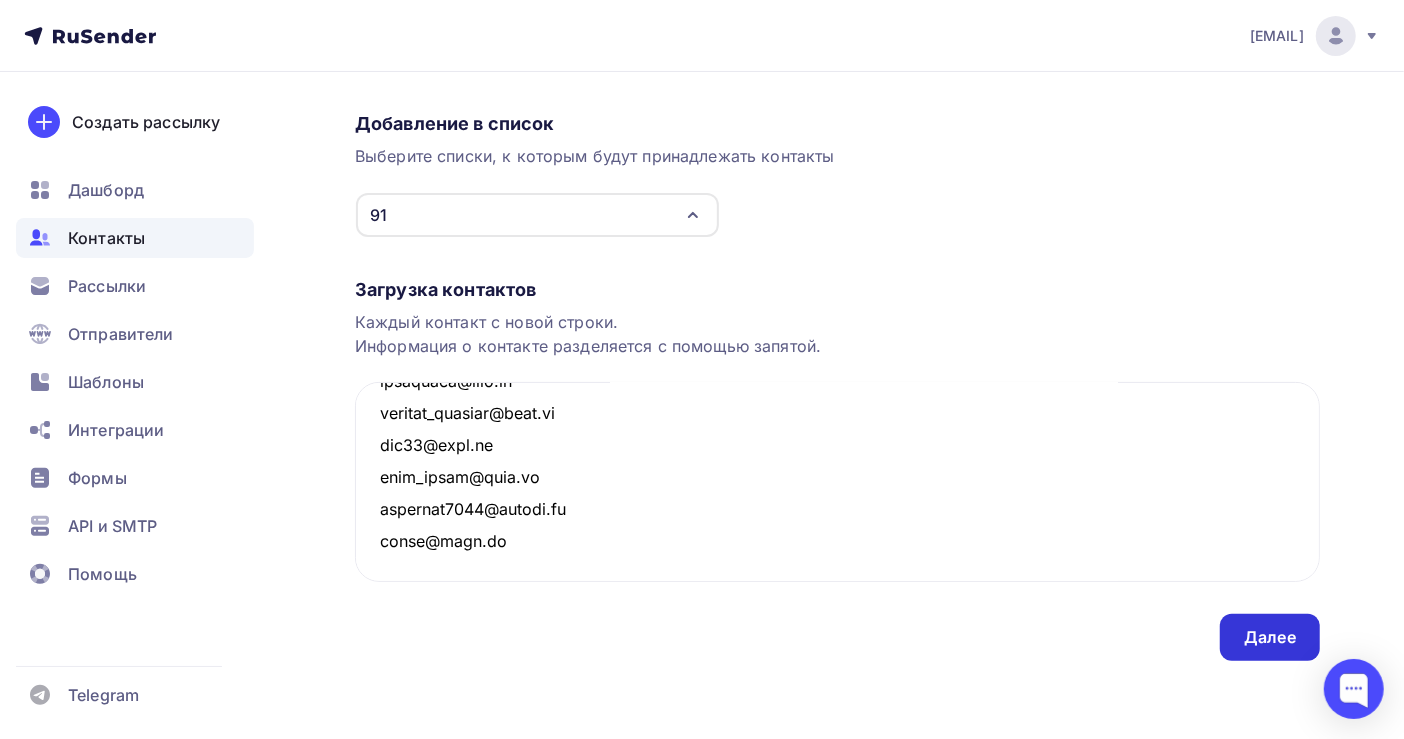 type on "koloskov90@[EXAMPLE.COM]
spk_ksv@[EXAMPLE.COM]
kontaktor09@[EXAMPLE.COM]
..." 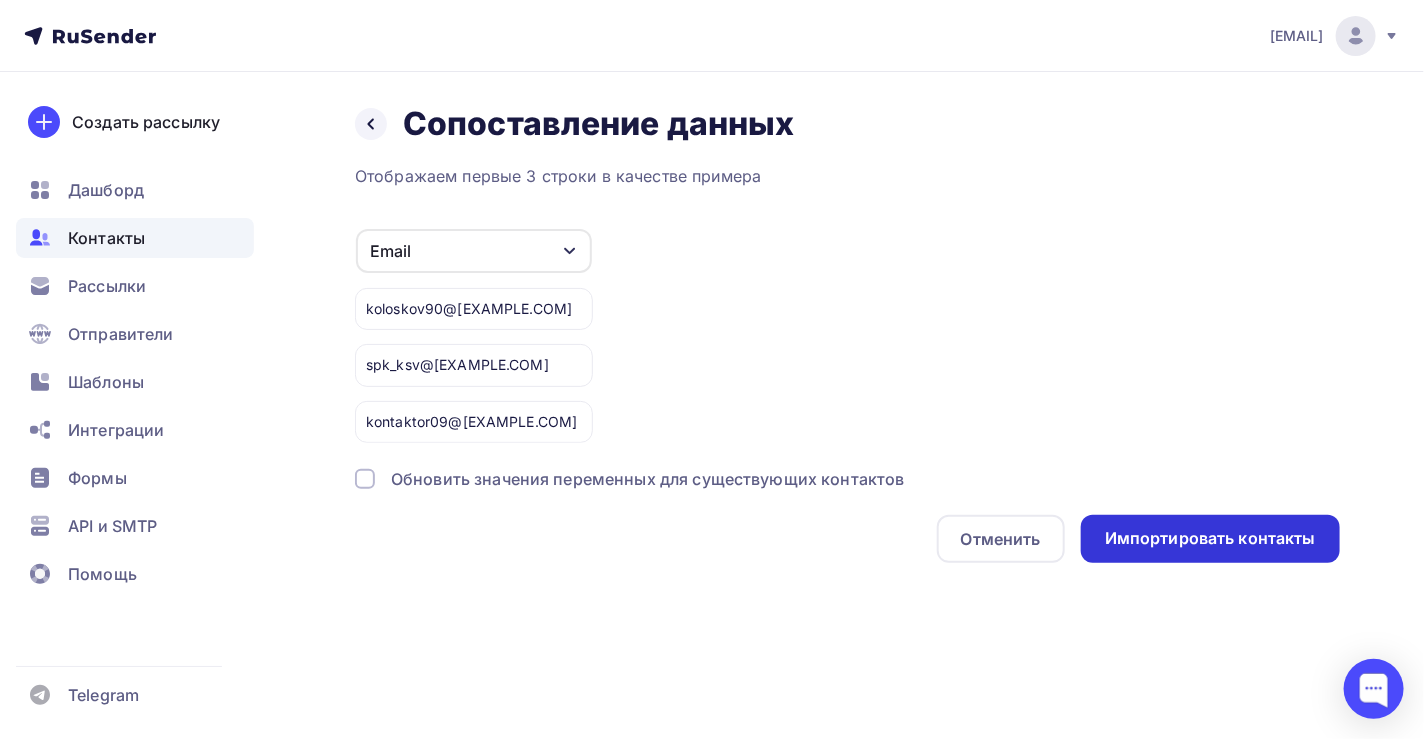 click on "Импортировать контакты" at bounding box center [1210, 538] 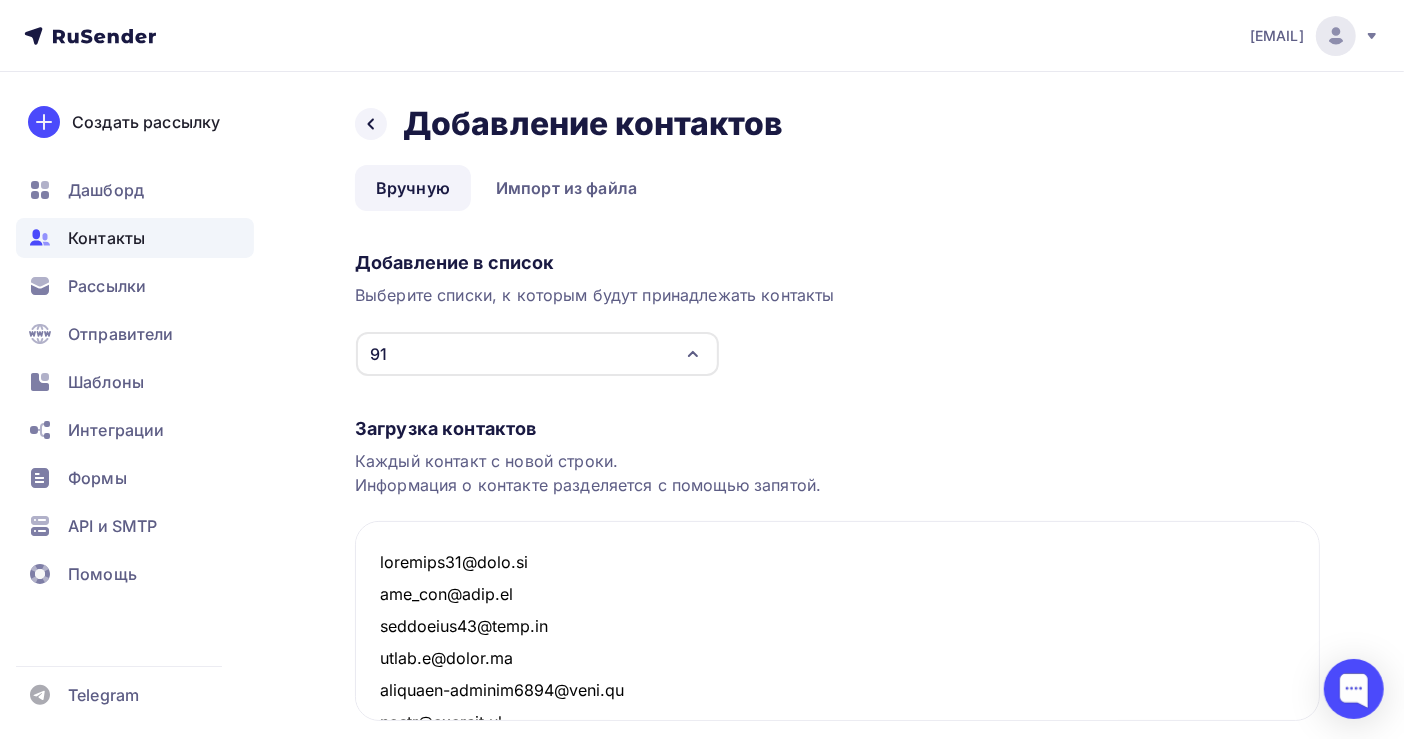 scroll, scrollTop: 172602, scrollLeft: 0, axis: vertical 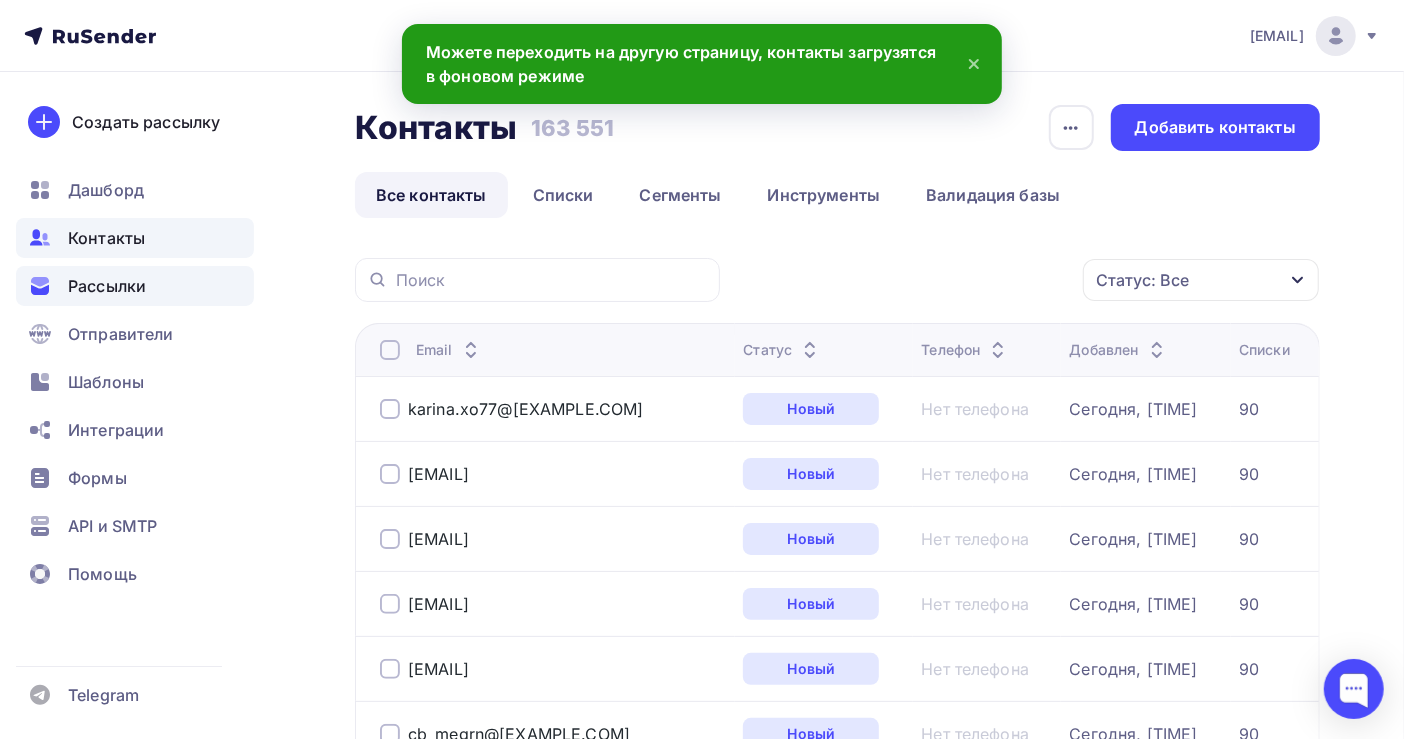 click on "Рассылки" at bounding box center (107, 286) 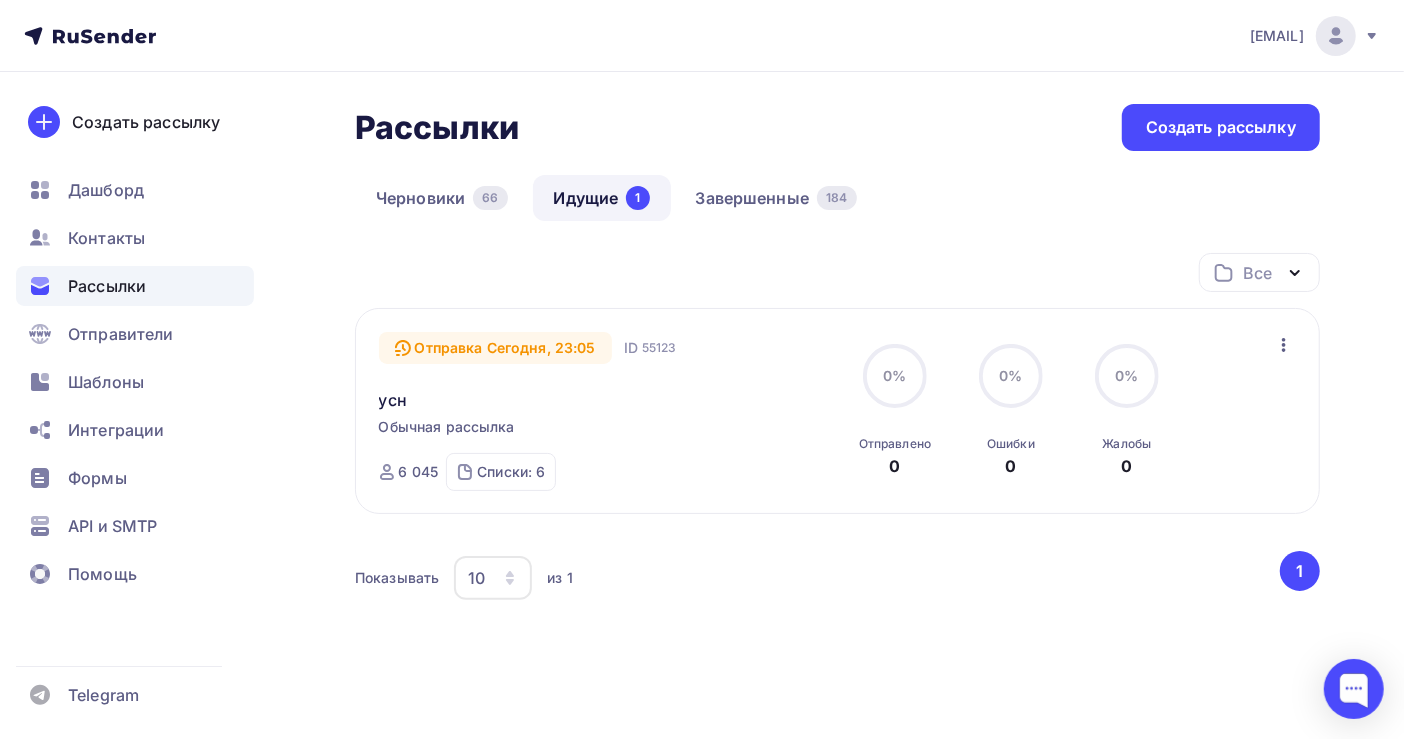 click 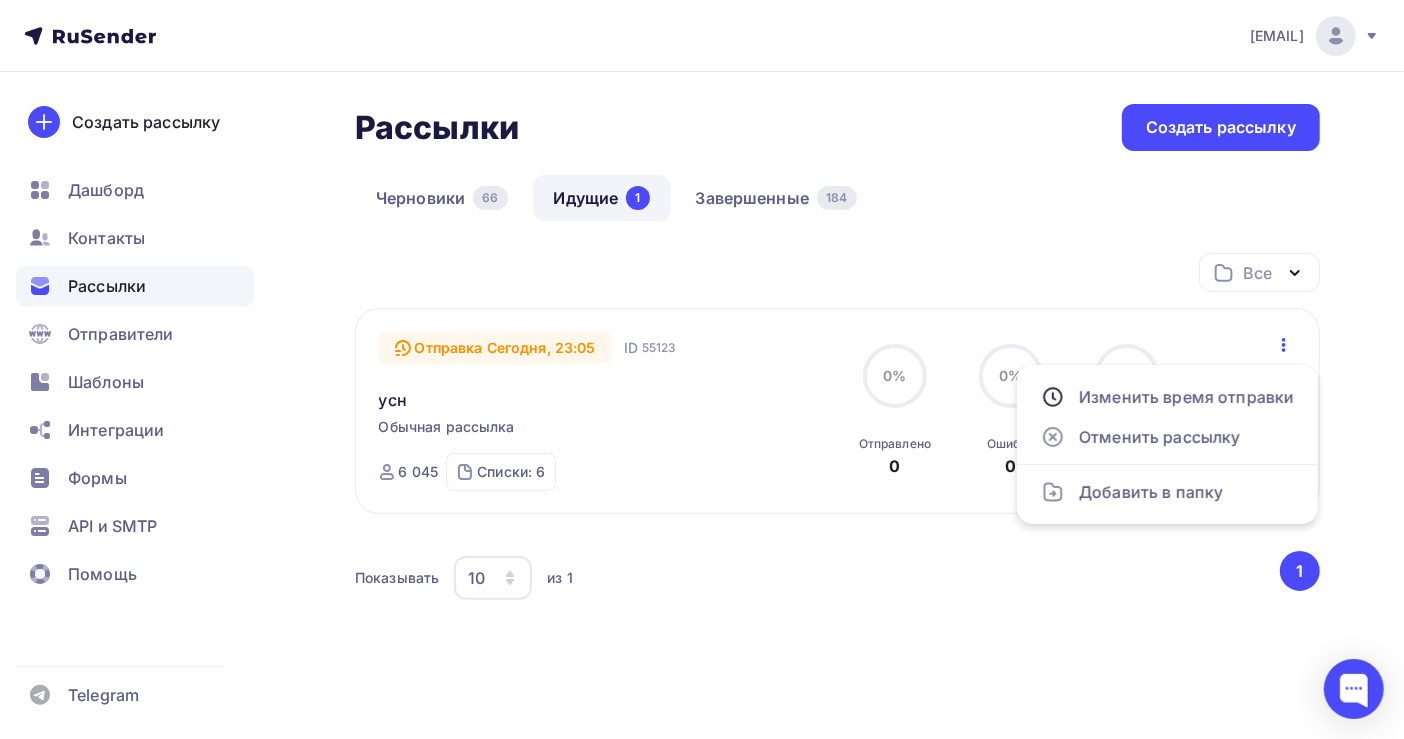 click on "Черновики
66
Идущие
1
Завершенные
184" at bounding box center [837, 214] 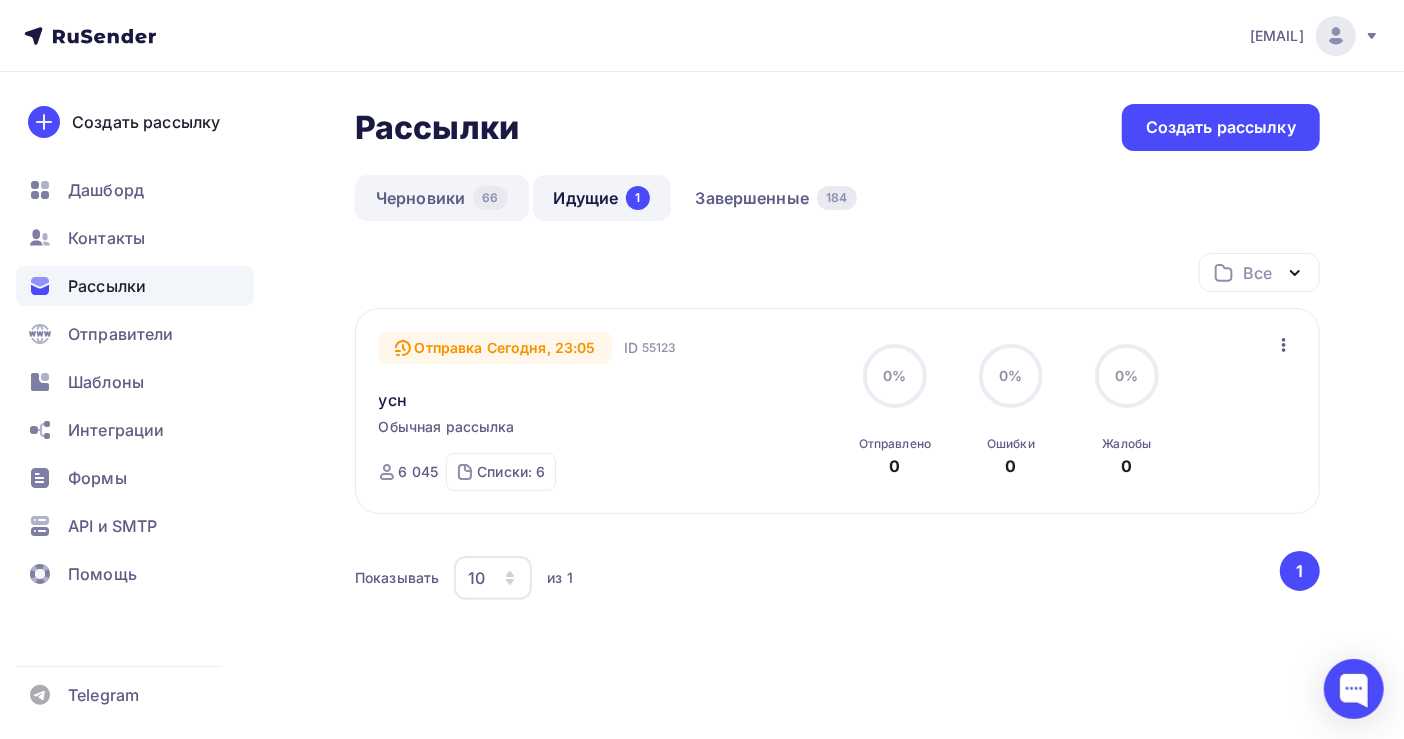 click on "Черновики
66" at bounding box center [442, 198] 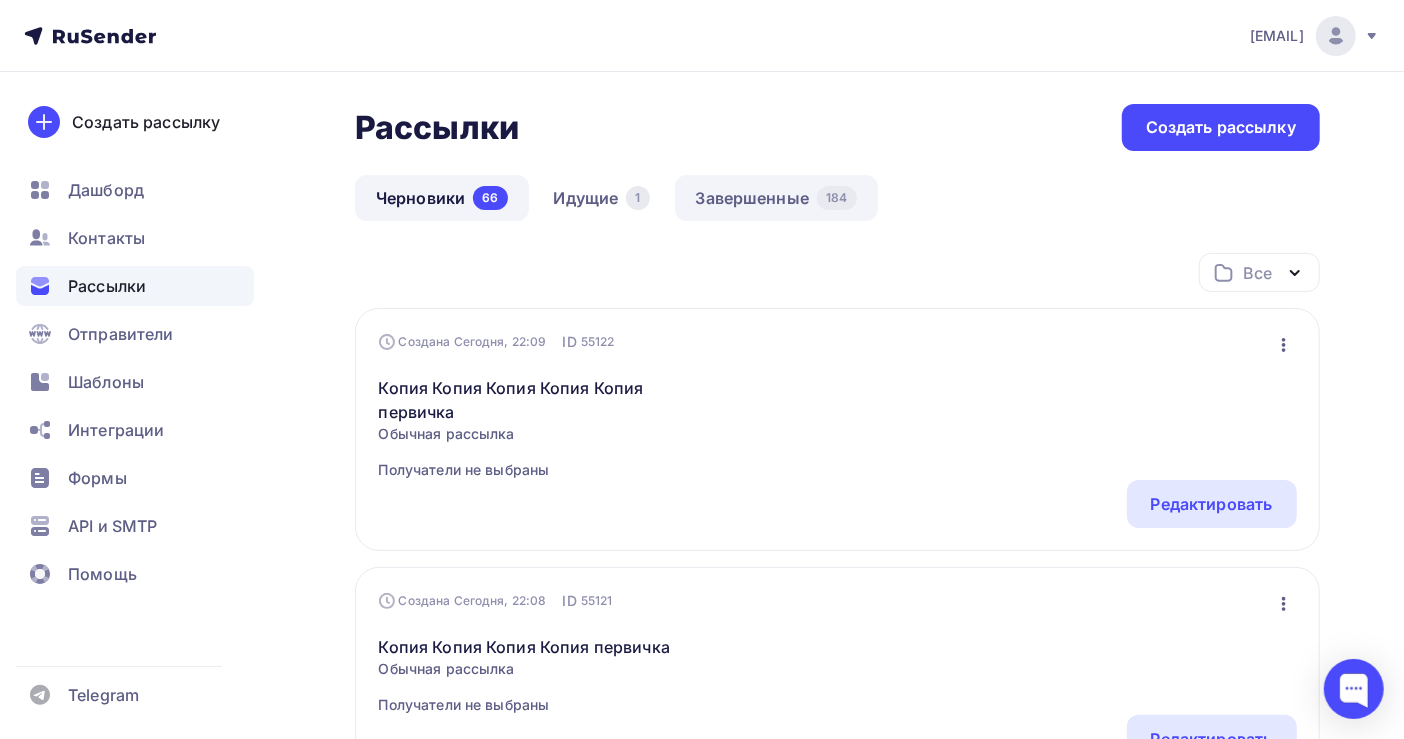 click on "Завершенные
184" at bounding box center [776, 198] 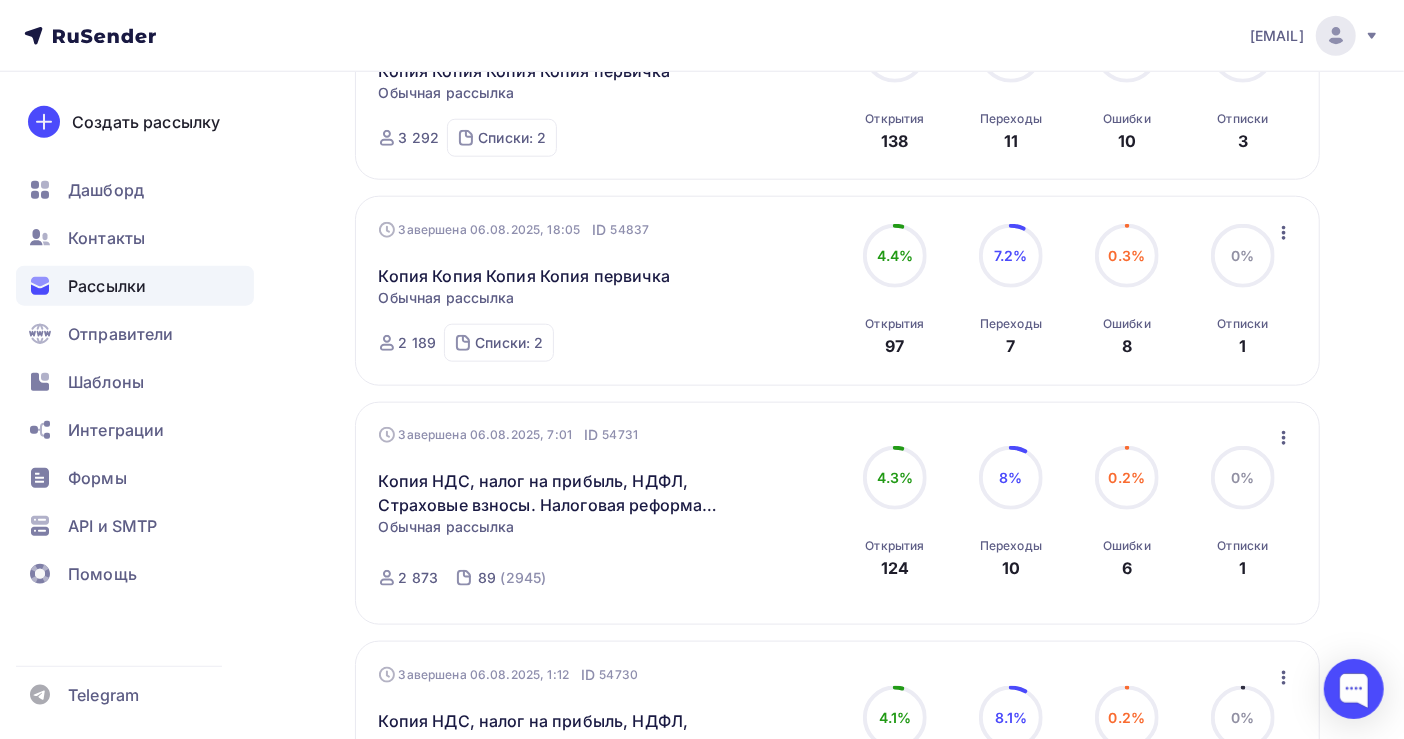 scroll, scrollTop: 1105, scrollLeft: 0, axis: vertical 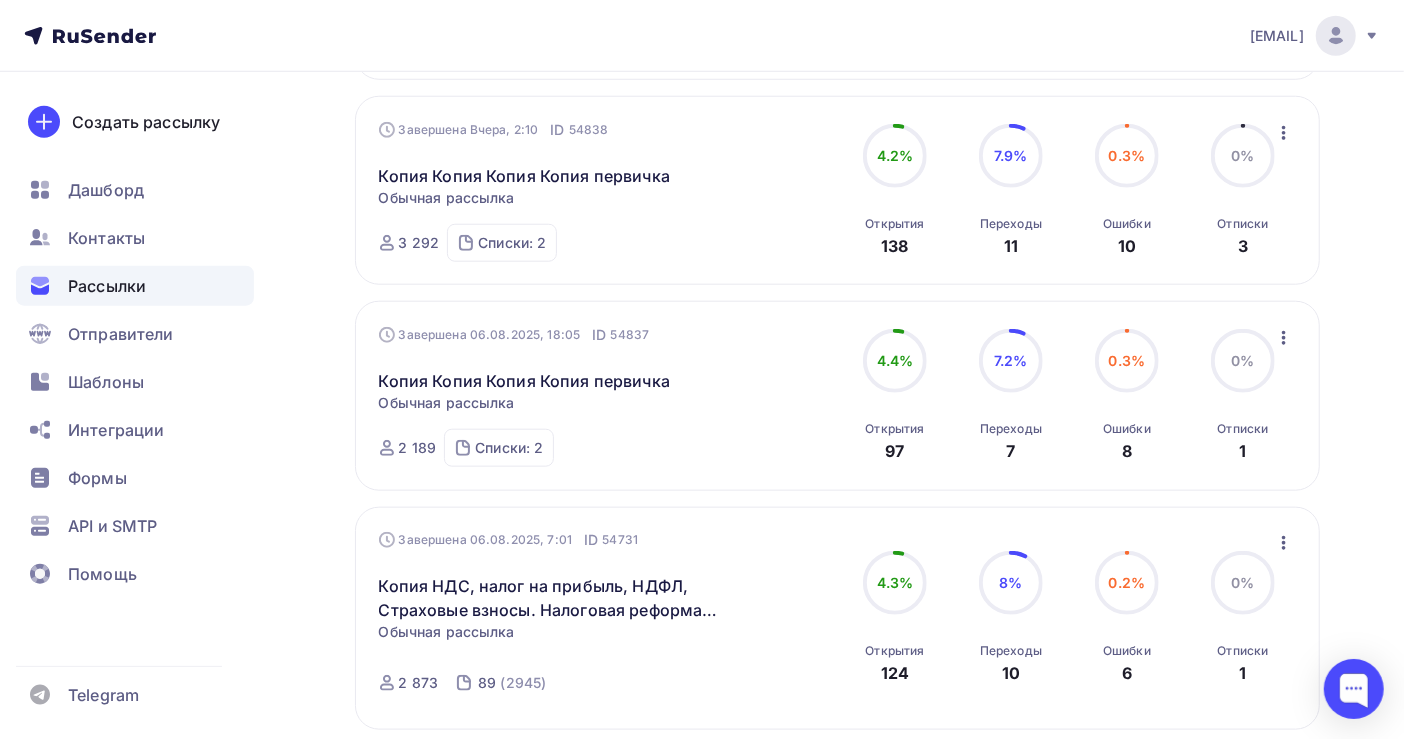 click 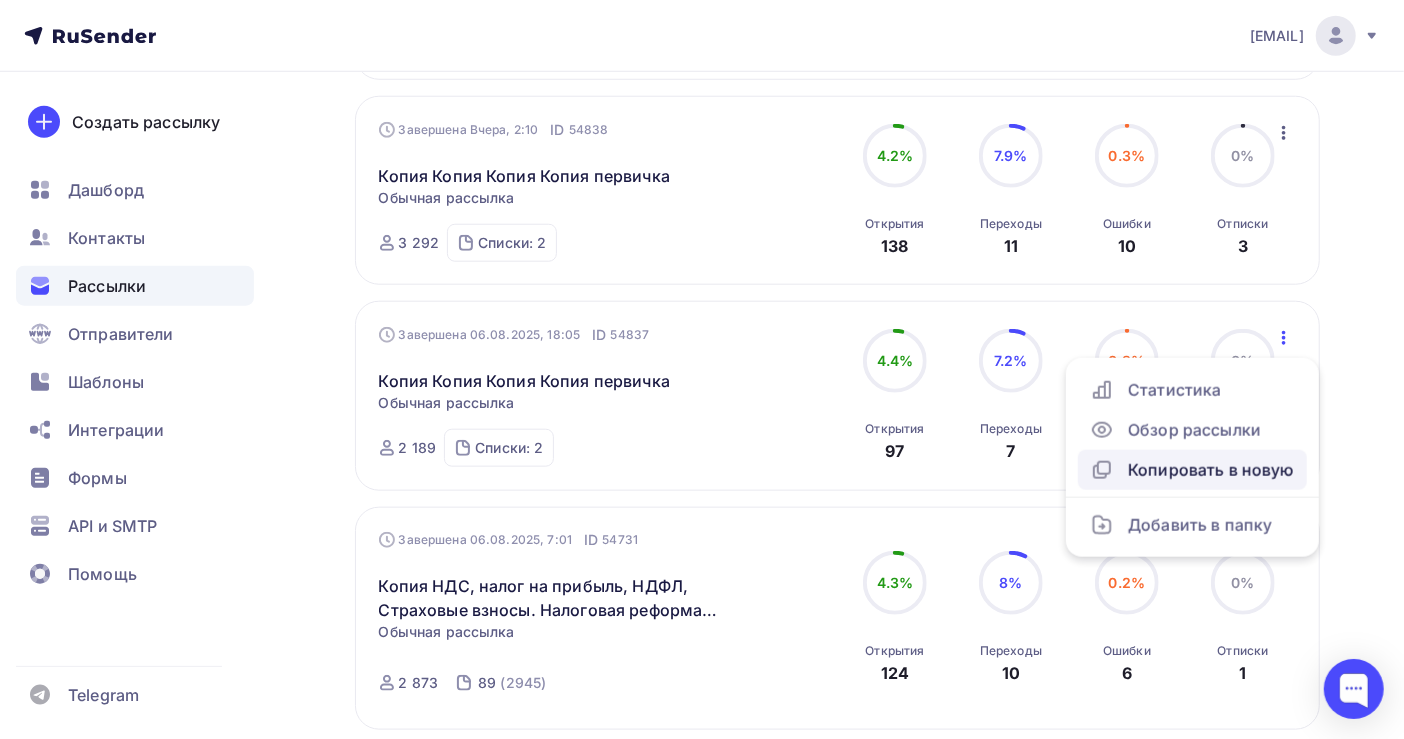 click on "Копировать в новую" at bounding box center [1192, 470] 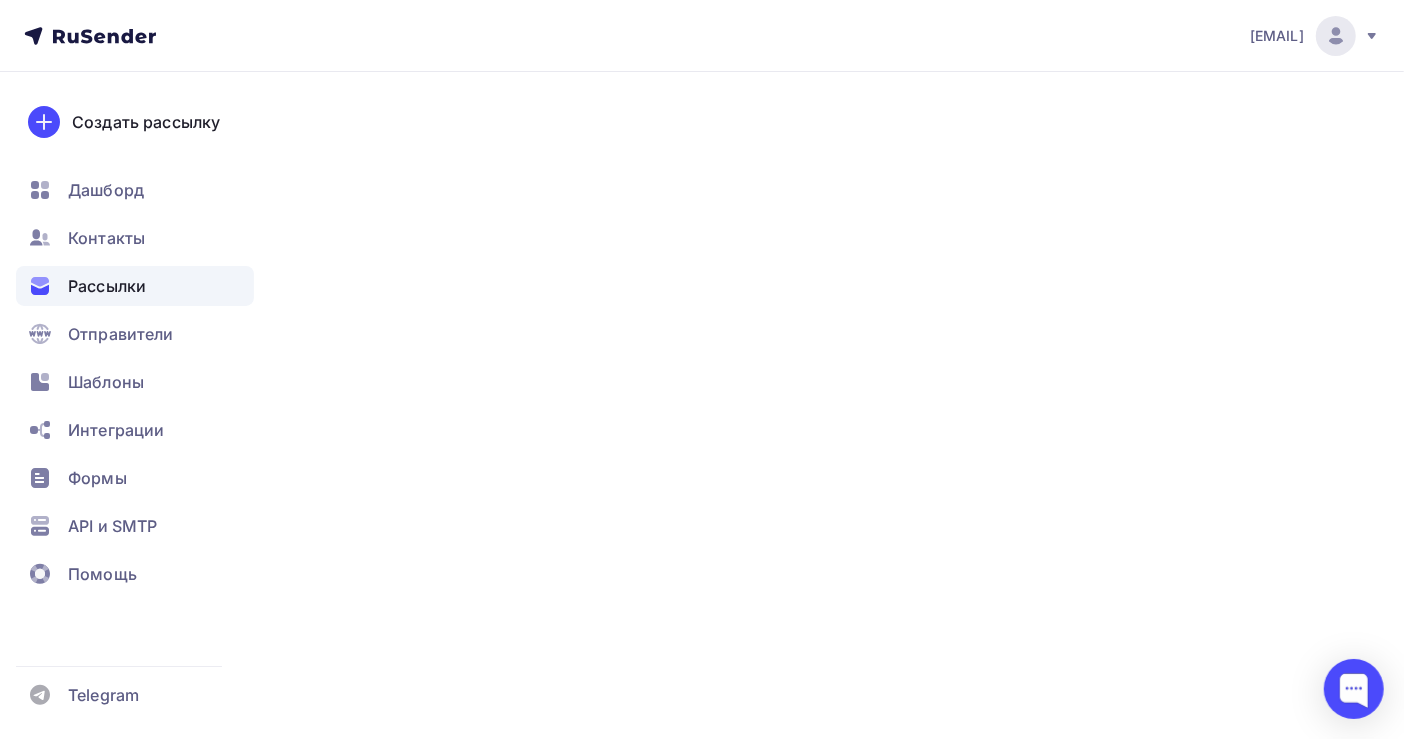 scroll, scrollTop: 0, scrollLeft: 0, axis: both 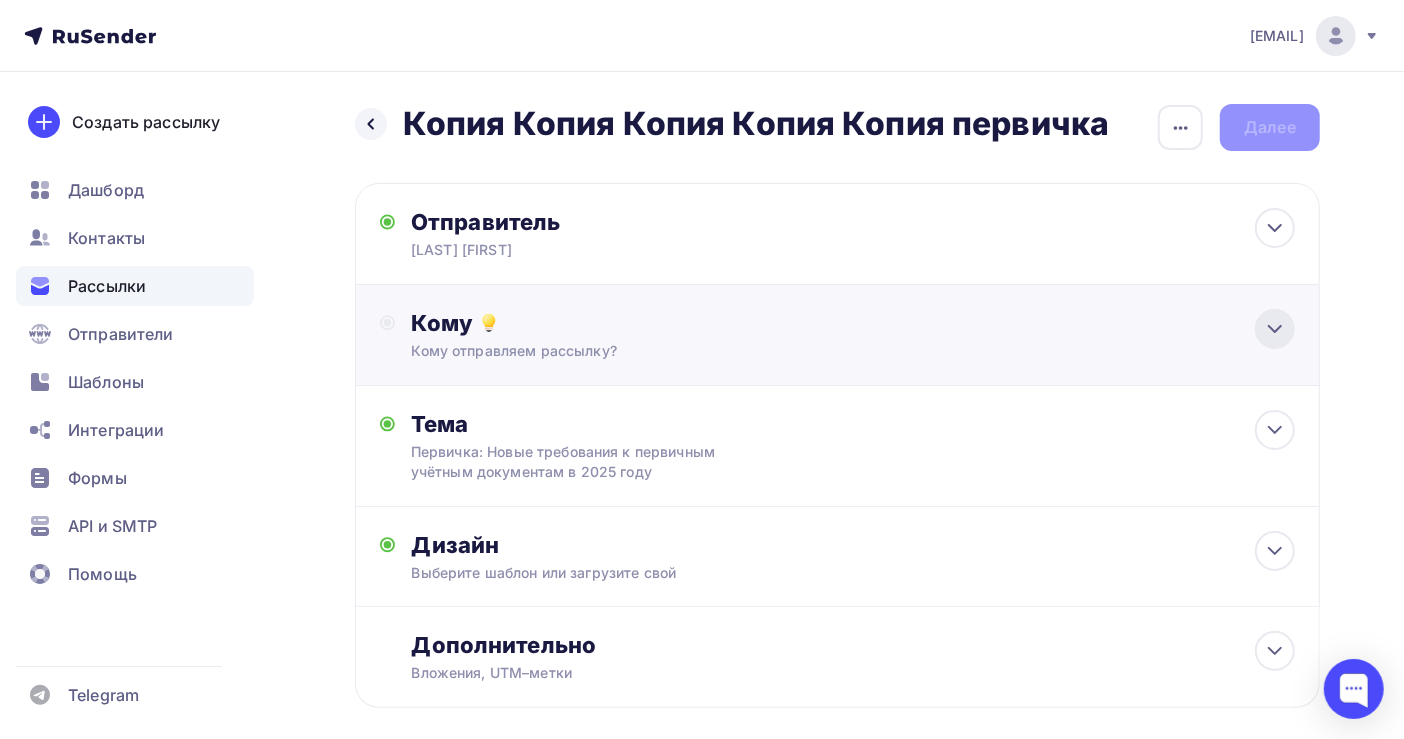 click 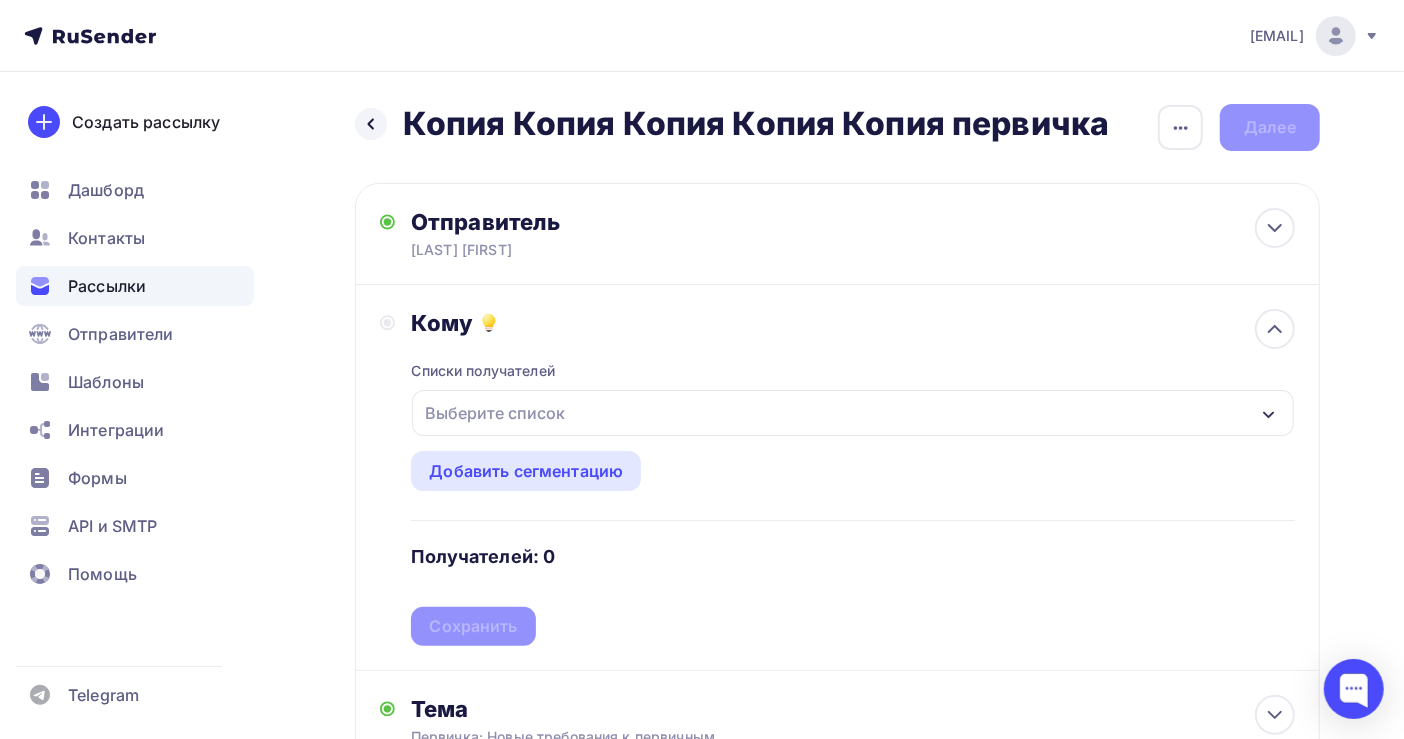 click on "Выберите список" at bounding box center [495, 413] 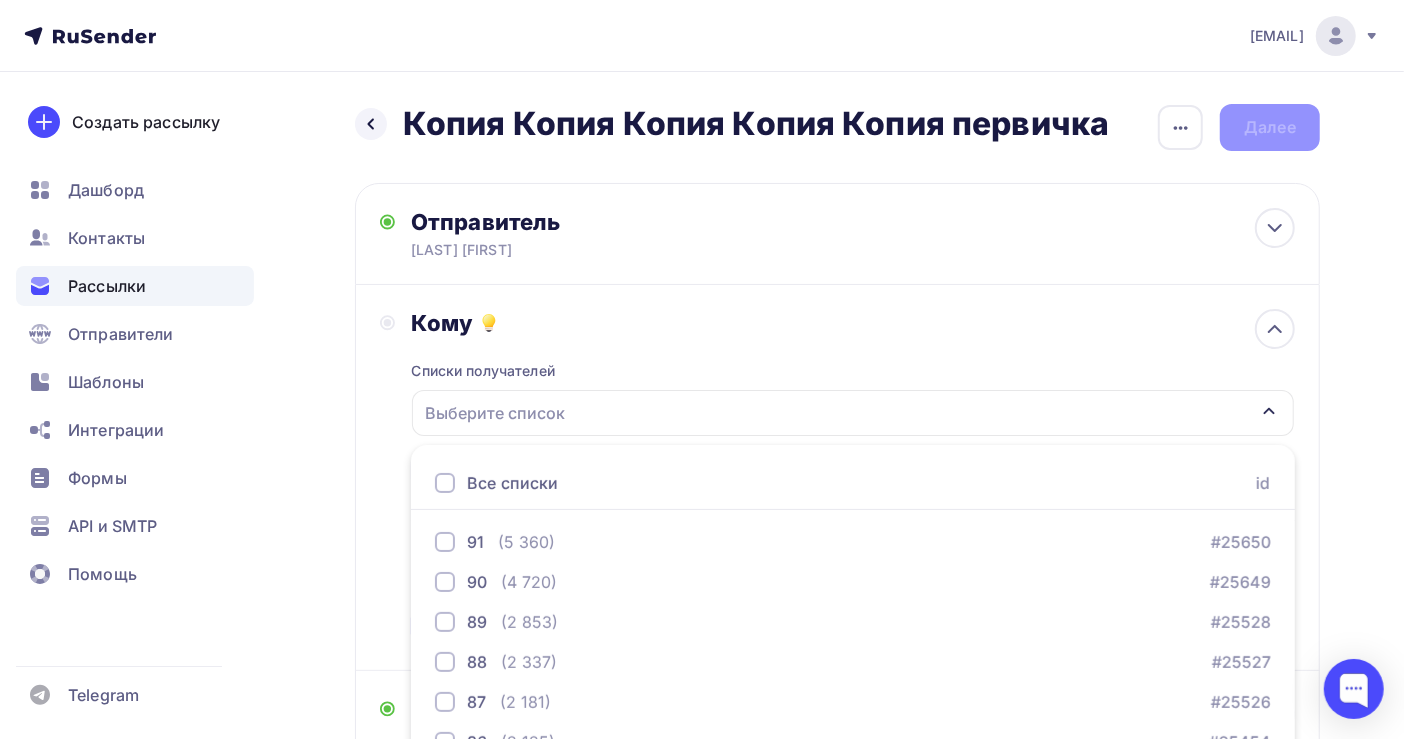 scroll, scrollTop: 224, scrollLeft: 0, axis: vertical 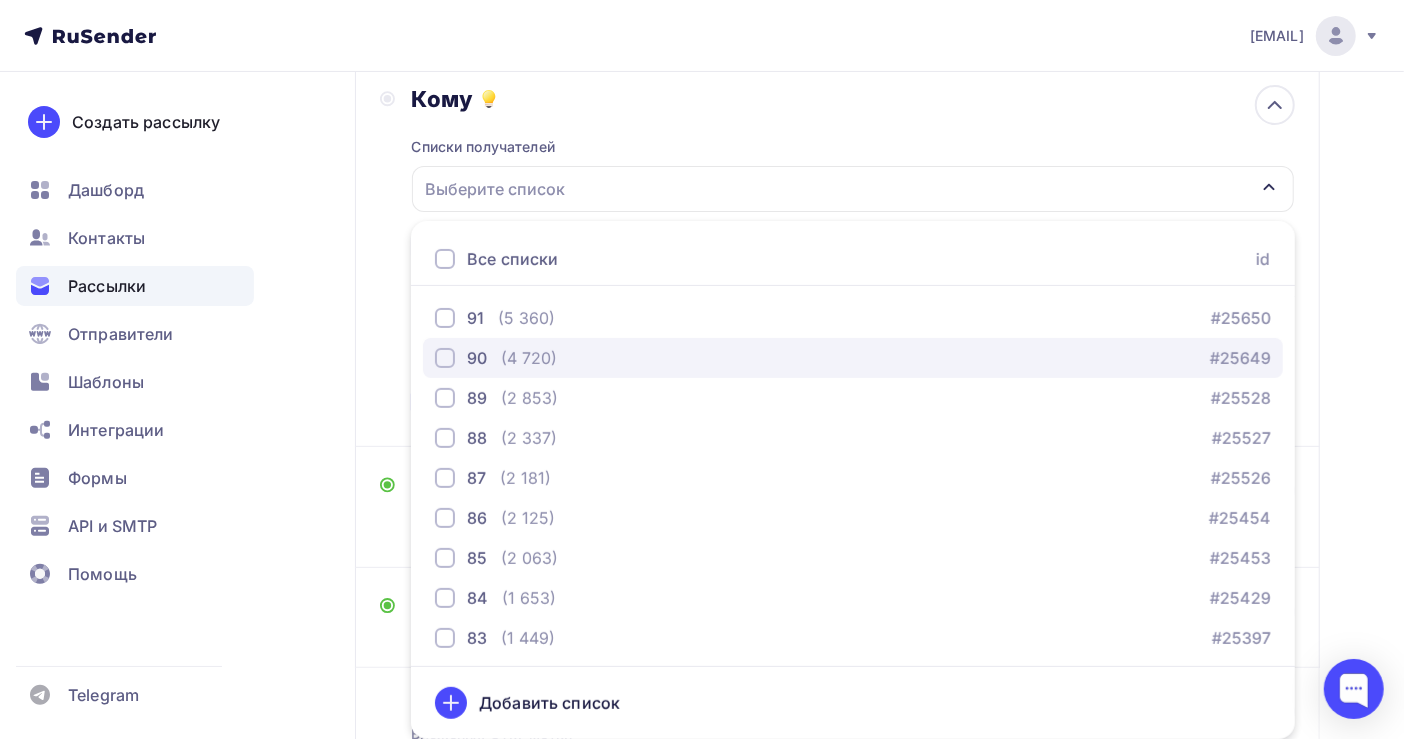 click on "(4 720)" at bounding box center (529, 358) 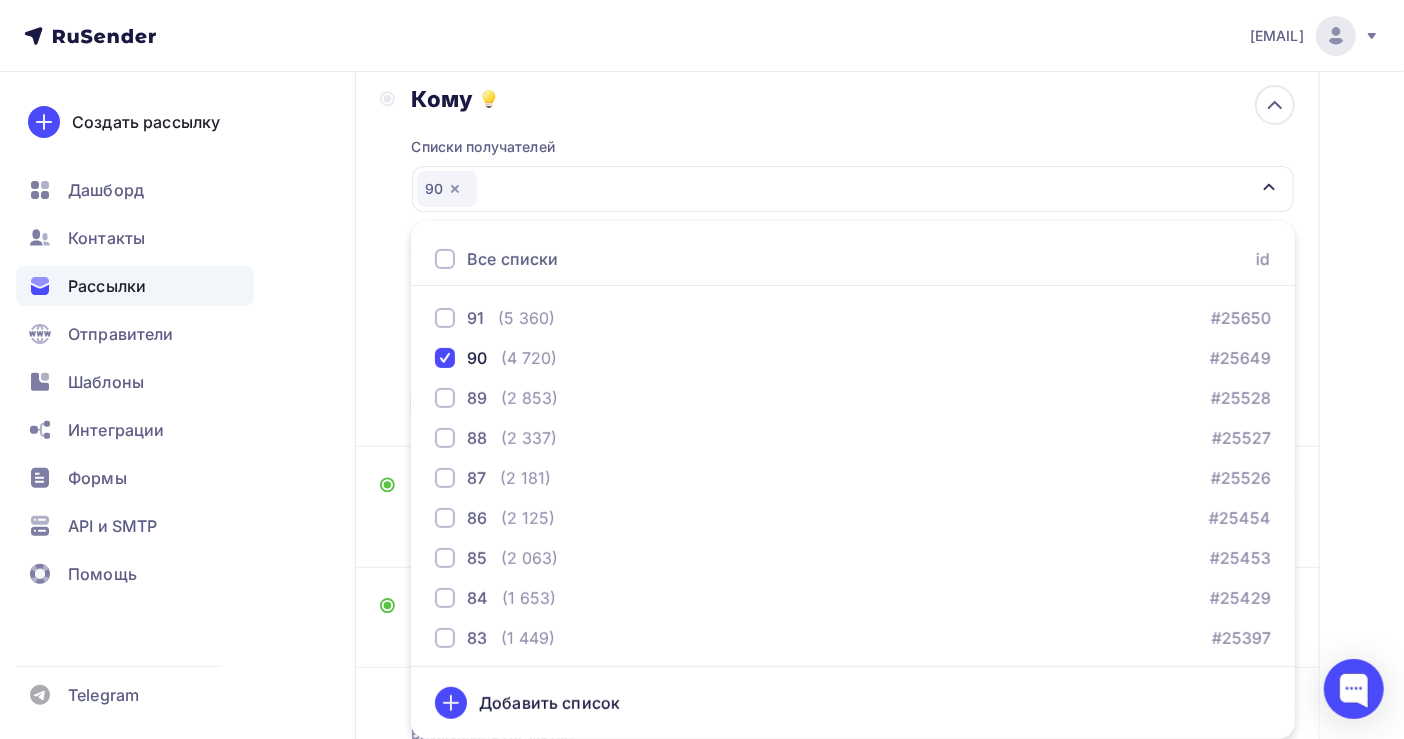 click on "Петрова Татьяна
Email  *
all@[EXAMPLE.COM]
all@[EXAMPLE.COM]           all@[EXAMPLE.COM]           org@[EXAMPLE.COM]           nat@[EXAMPLE.COM]           ok@[EXAMPLE.COM]           buh@[EXAMPLE.COM]               Добавить отправителя
Рекомендуем  добавить почту на домене   Имя                 Сохранить" at bounding box center (702, 373) 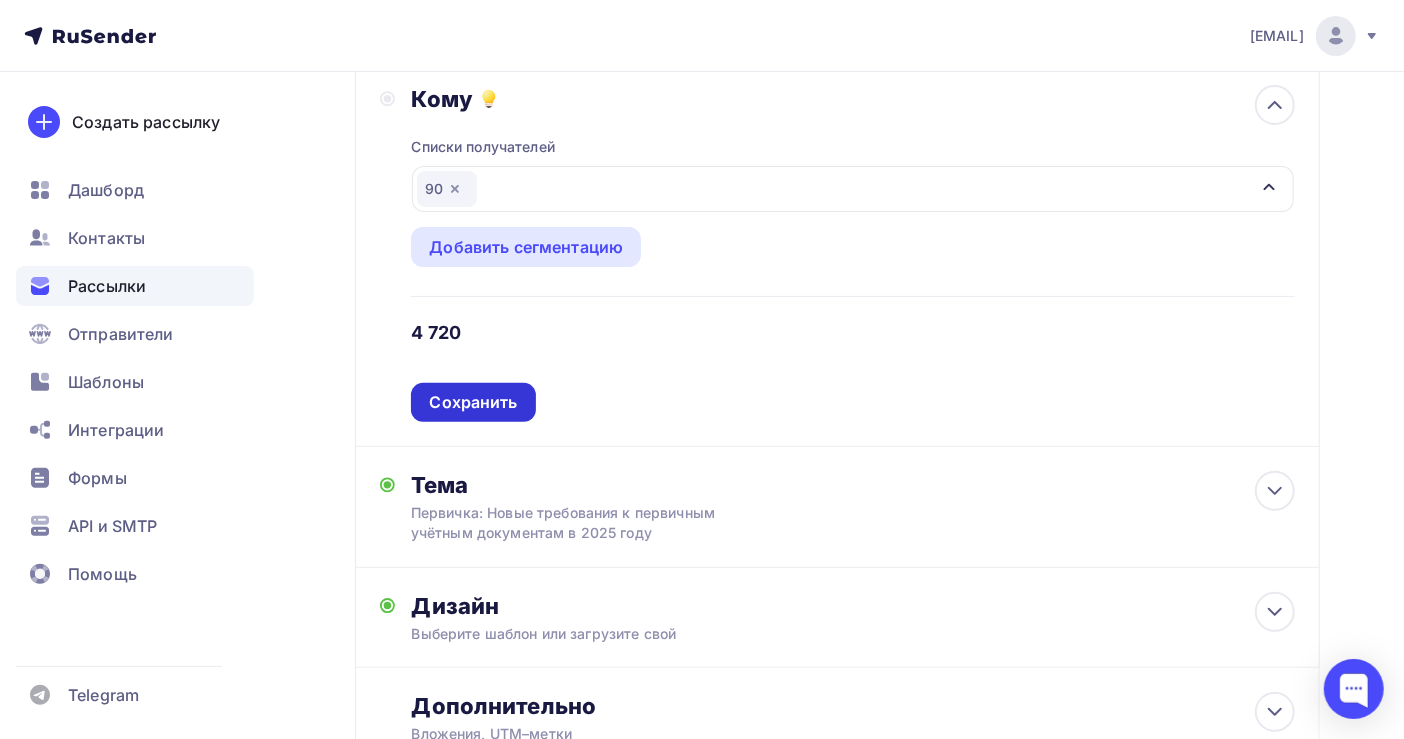 click on "Сохранить" at bounding box center (473, 402) 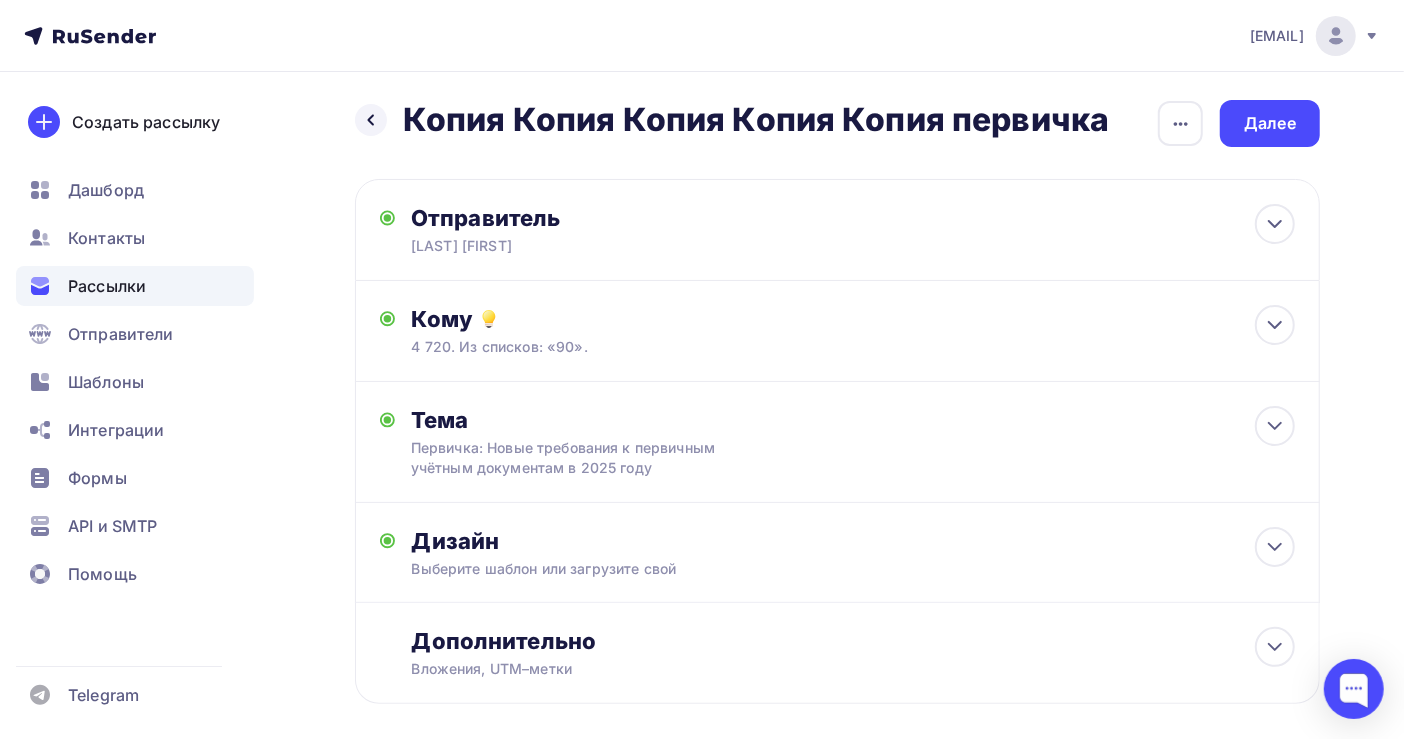 scroll, scrollTop: 0, scrollLeft: 0, axis: both 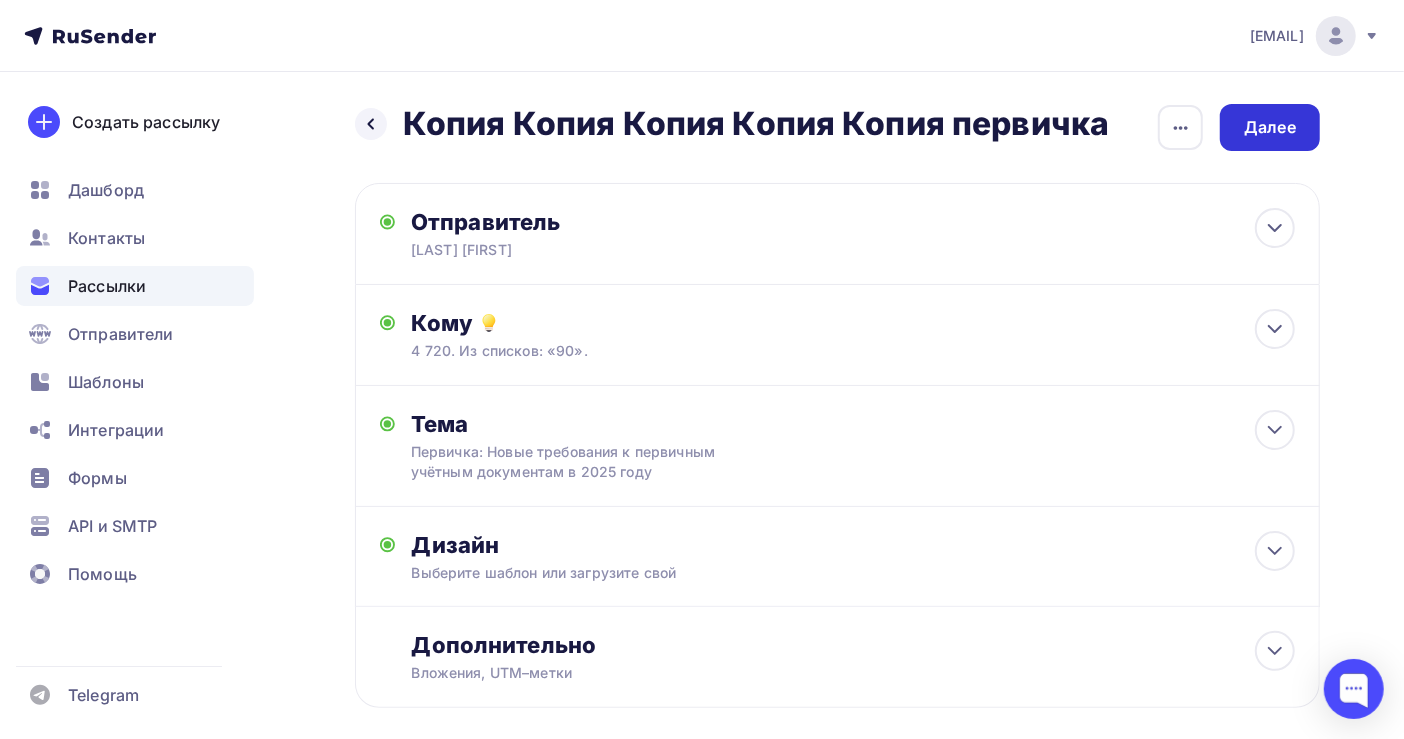 click on "Далее" at bounding box center (1270, 127) 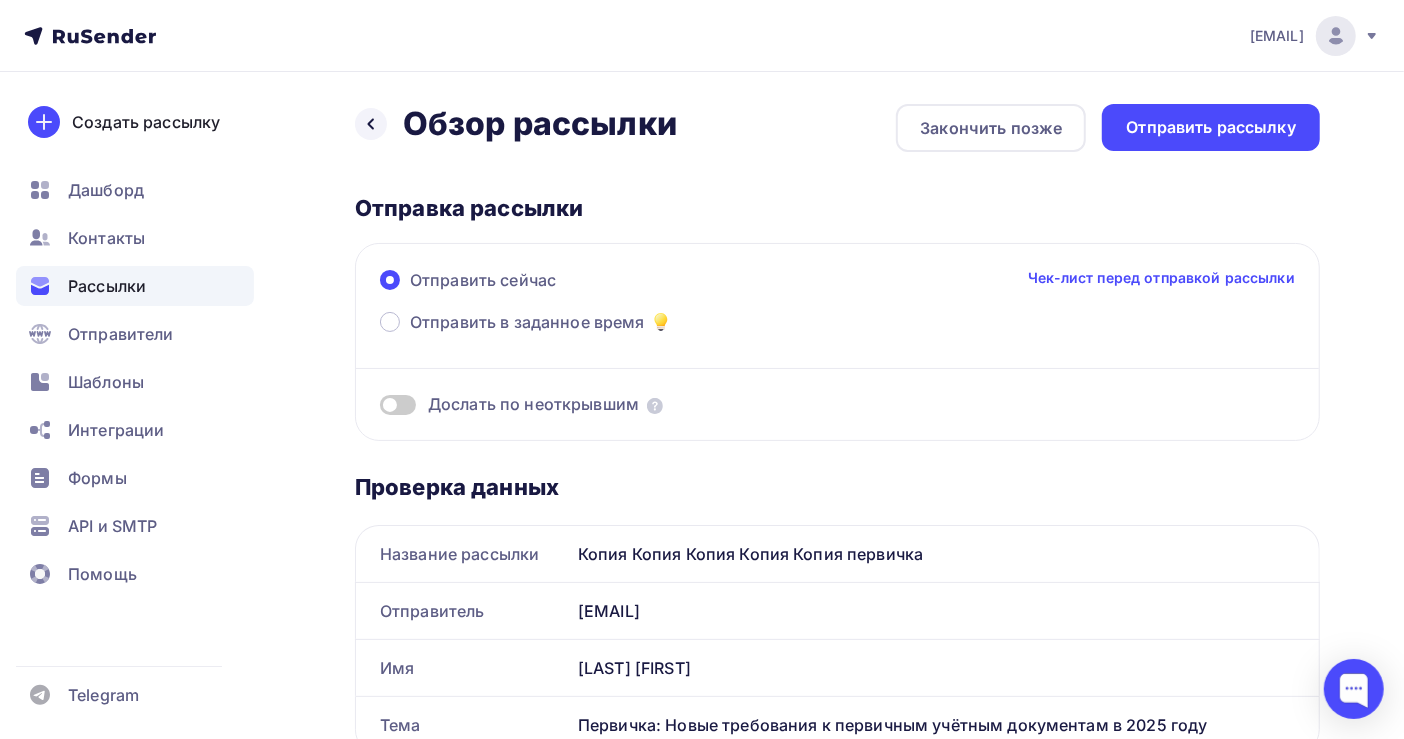 scroll, scrollTop: 0, scrollLeft: 0, axis: both 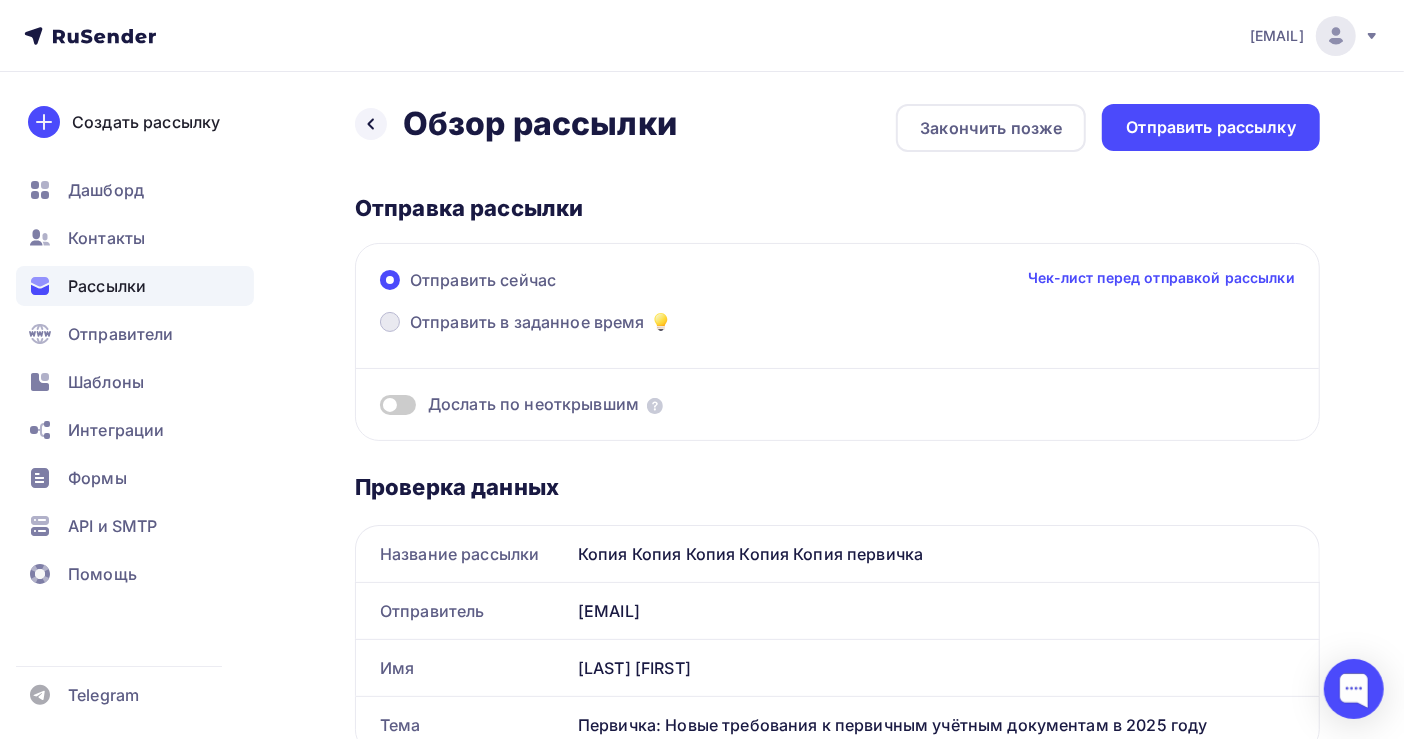 click on "Отправить в заданное время" at bounding box center [527, 322] 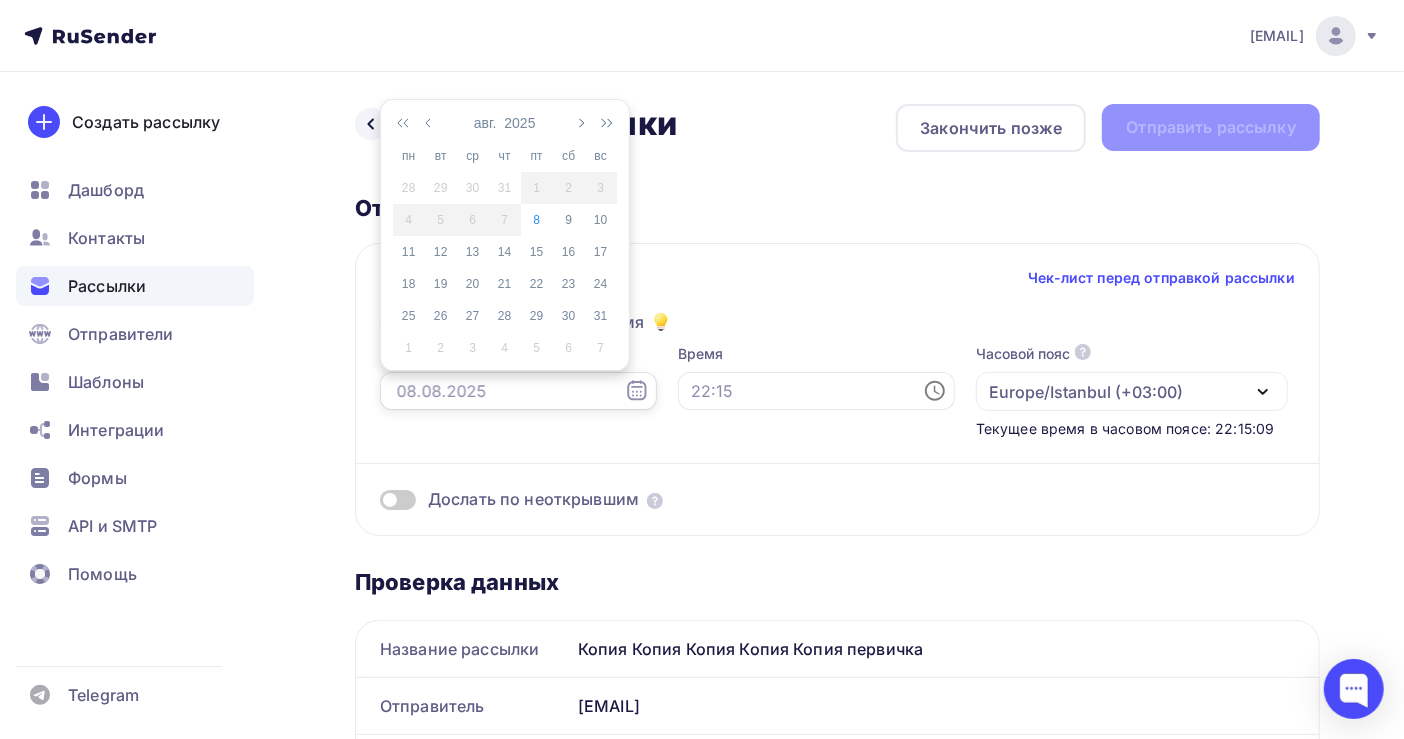 click at bounding box center [518, 391] 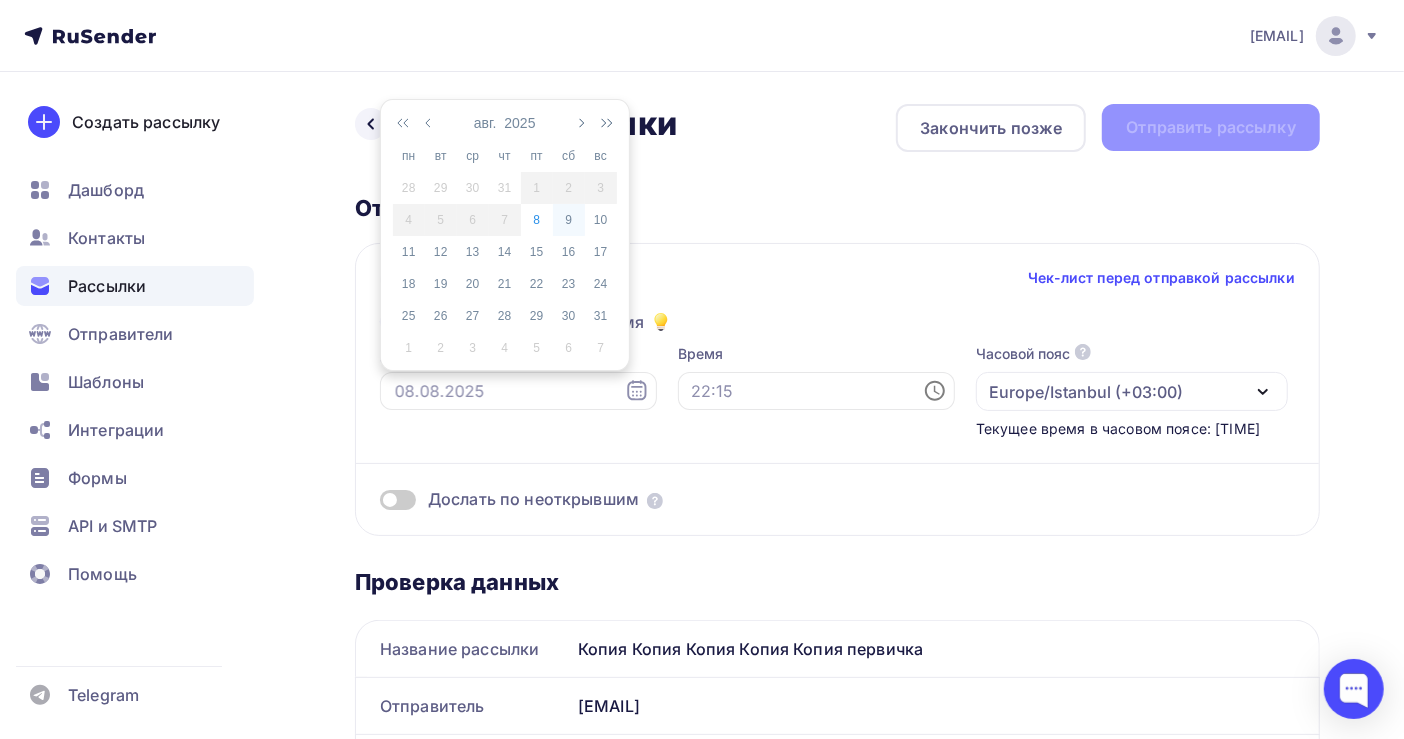 click on "9" at bounding box center (569, 220) 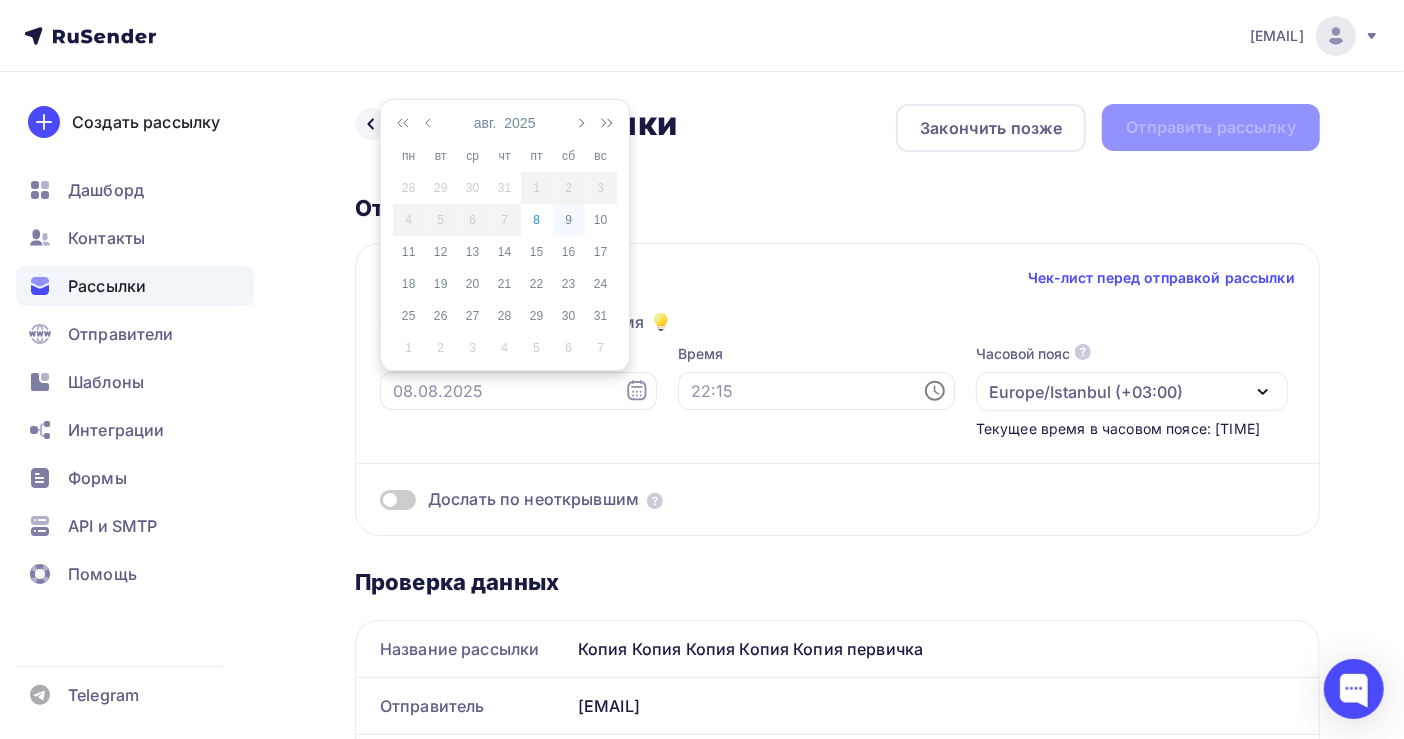 type on "09.08.2025" 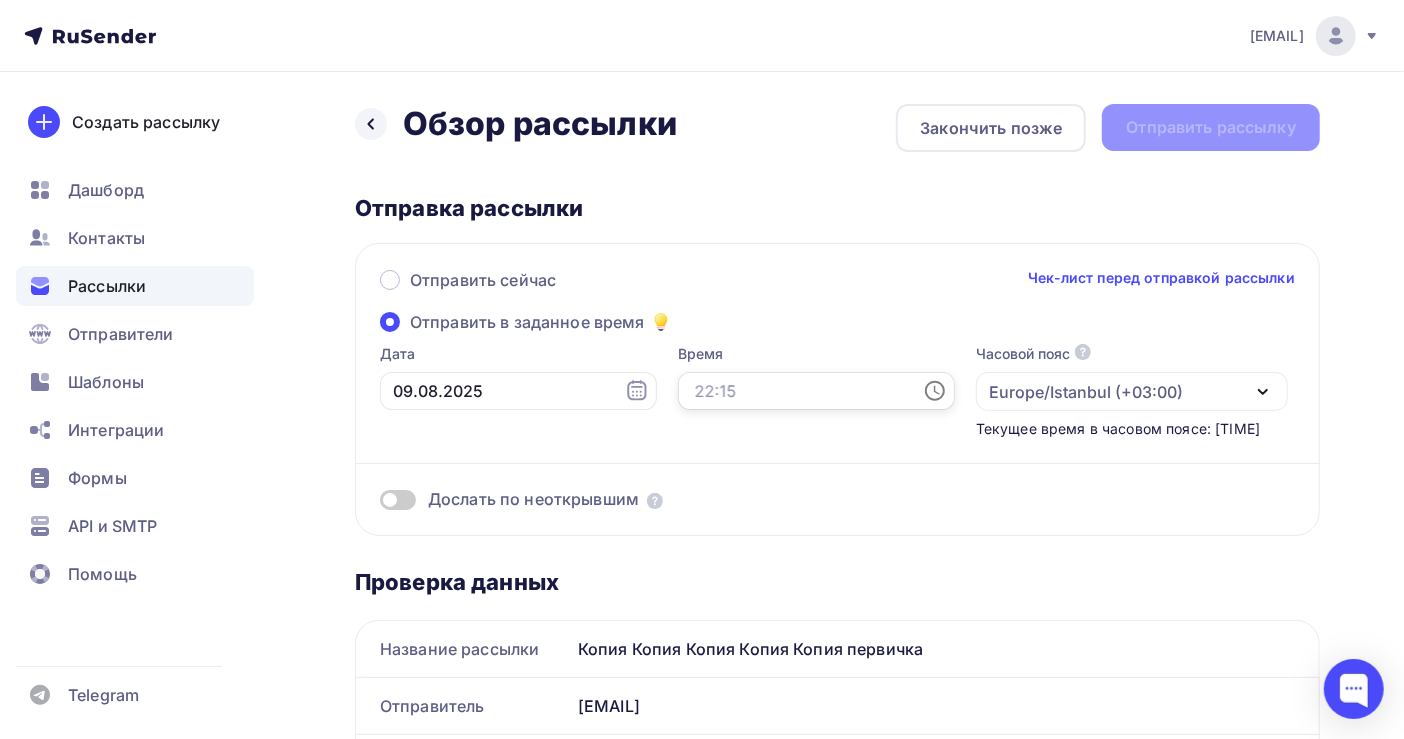 click at bounding box center (816, 391) 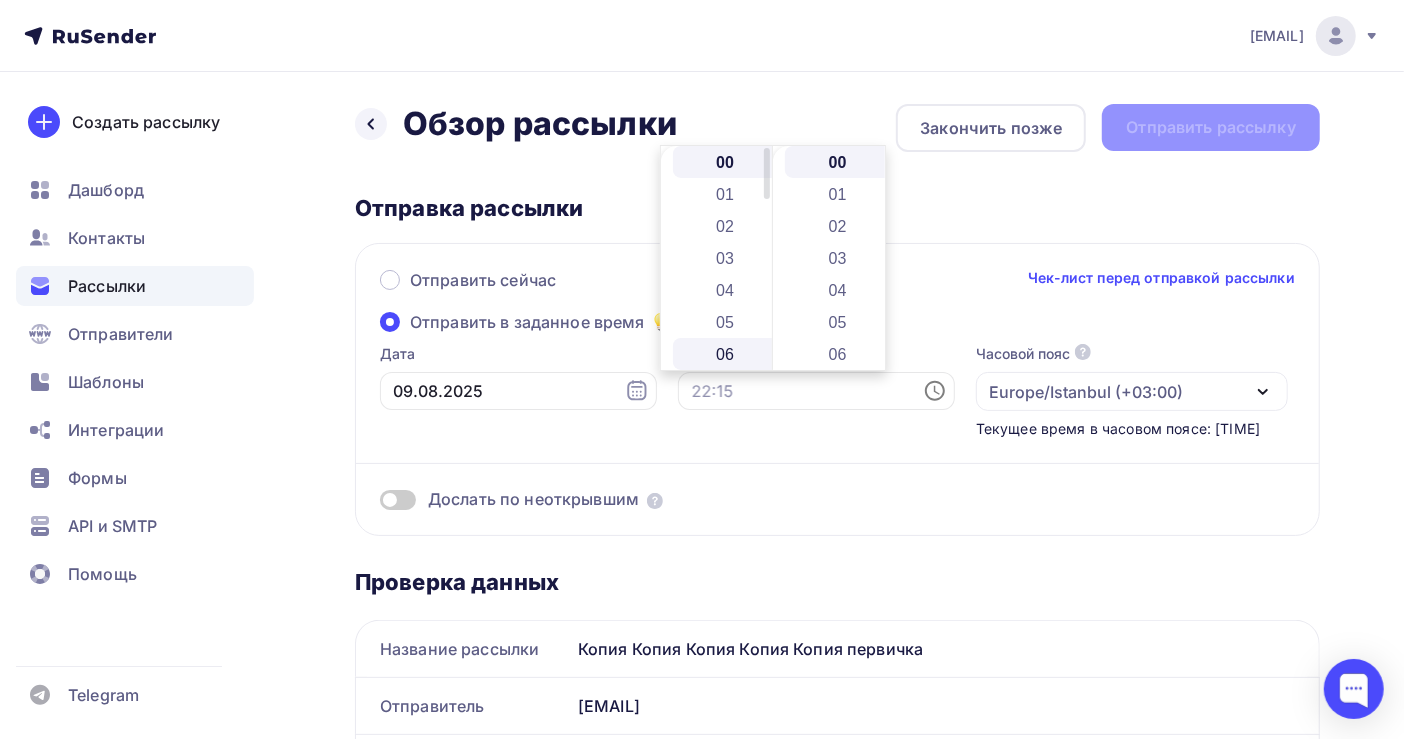 click on "06" at bounding box center (727, 354) 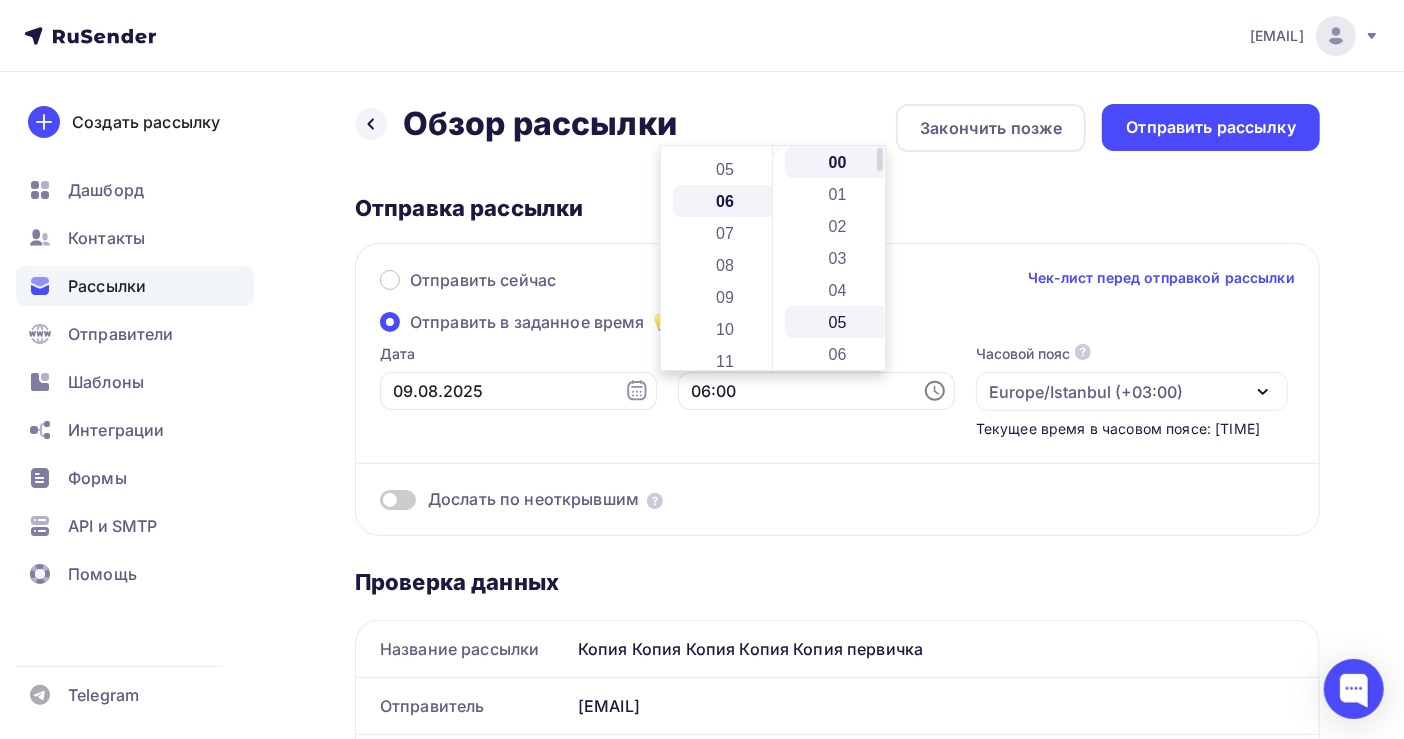 scroll, scrollTop: 191, scrollLeft: 0, axis: vertical 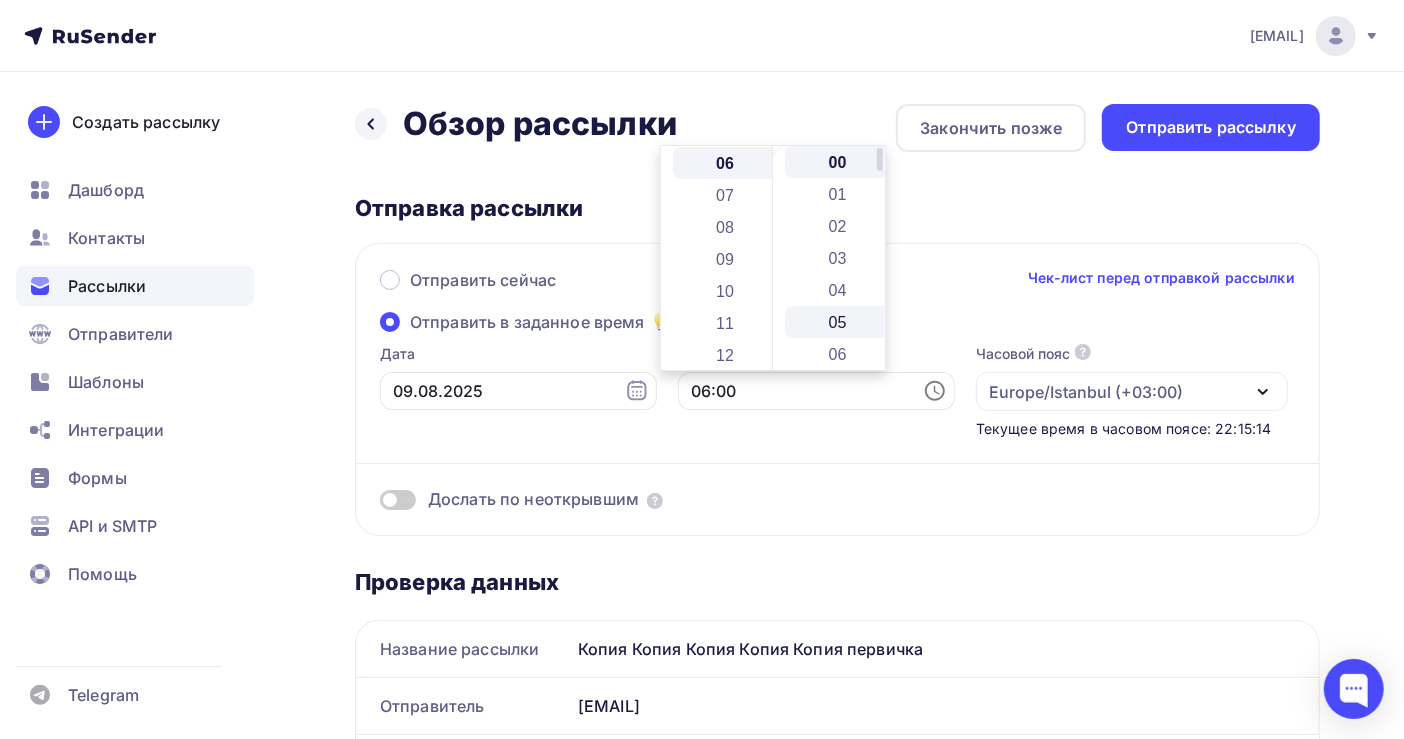 click on "05" at bounding box center [839, 322] 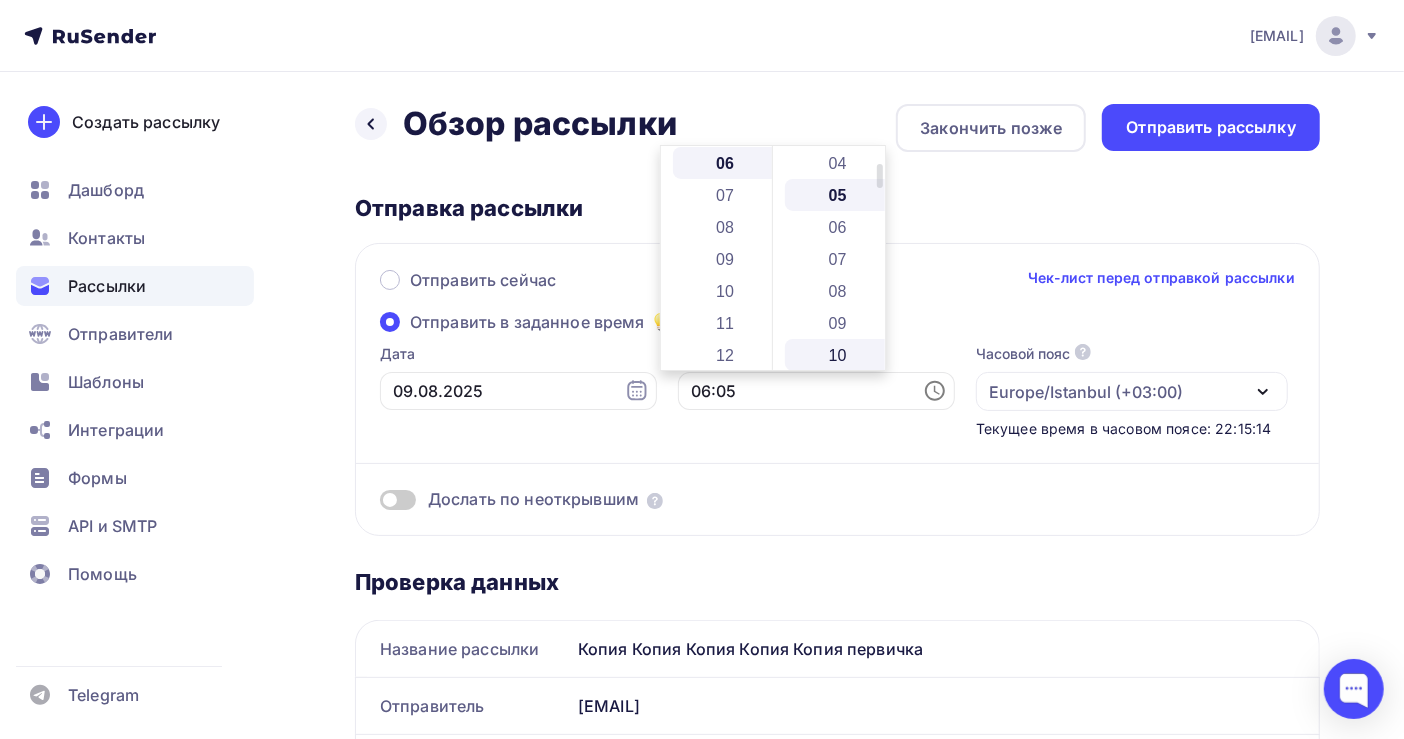 scroll, scrollTop: 159, scrollLeft: 0, axis: vertical 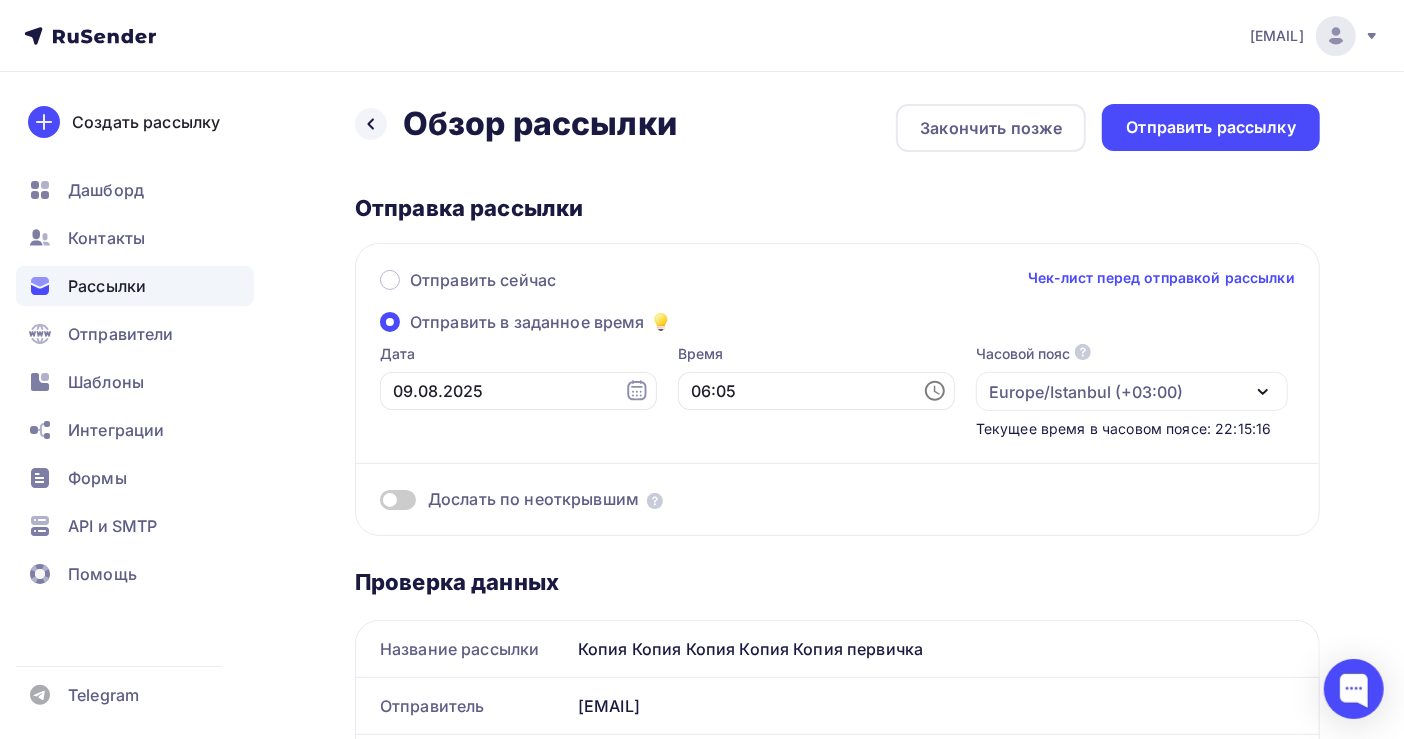 click on "Дата   09.08.2025   Время   06:05
Часовой пояс
По умолчанию используется часовой пояс из настроек вашего акаунта
Europe/Istanbul (+03:00)
Africa/Abidjan (+00:00)           Africa/Accra (+00:00)           Africa/Addis_Ababa (+03:00)           Africa/Algiers (+01:00)           Africa/Asmara (+03:00)" at bounding box center [702, 844] 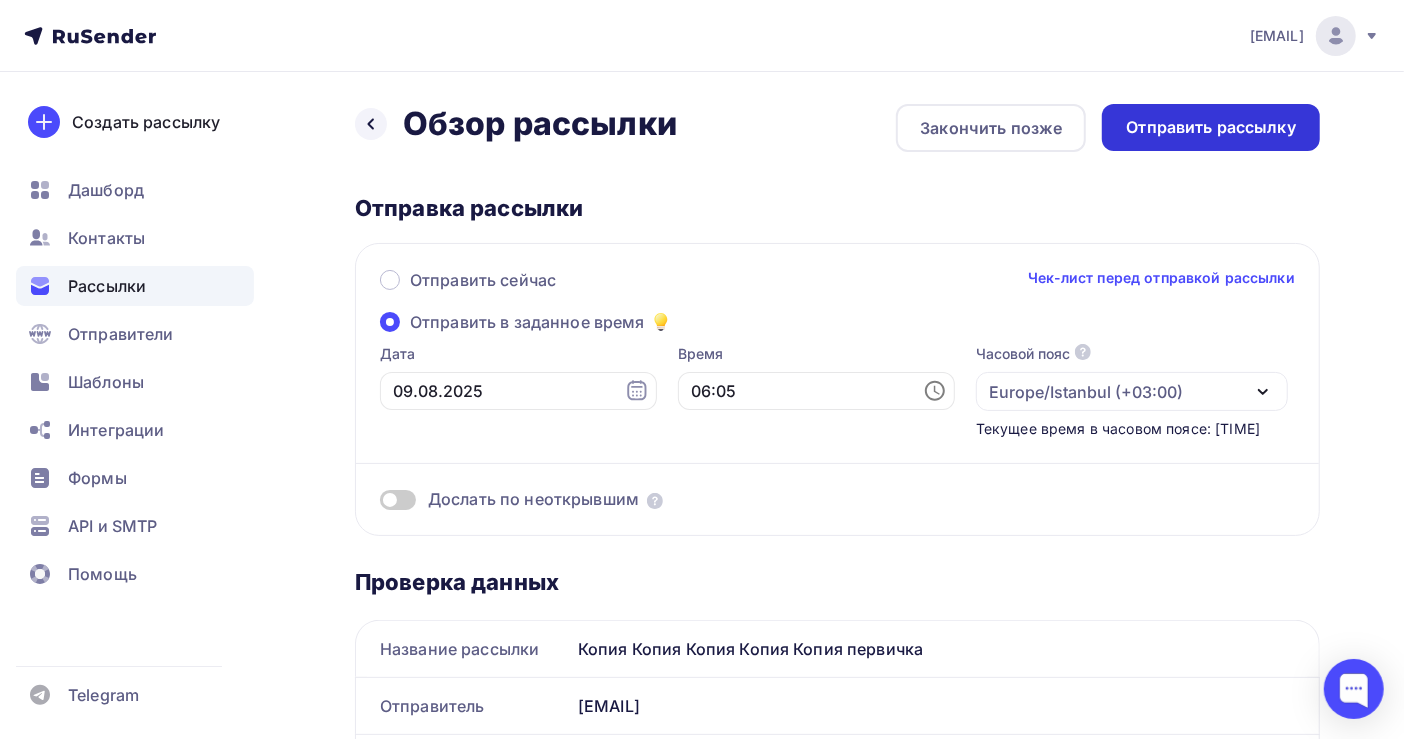click on "Отправить рассылку" at bounding box center (1211, 127) 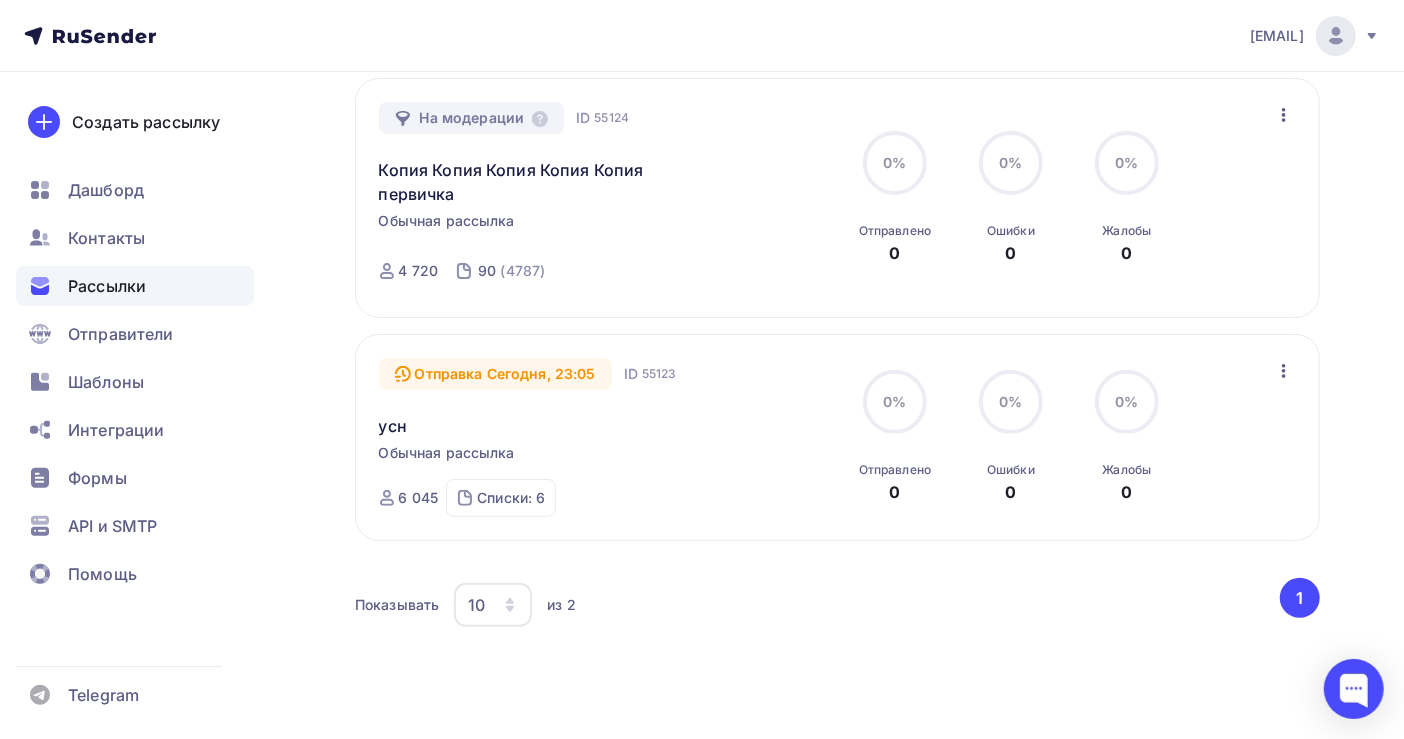 scroll, scrollTop: 0, scrollLeft: 0, axis: both 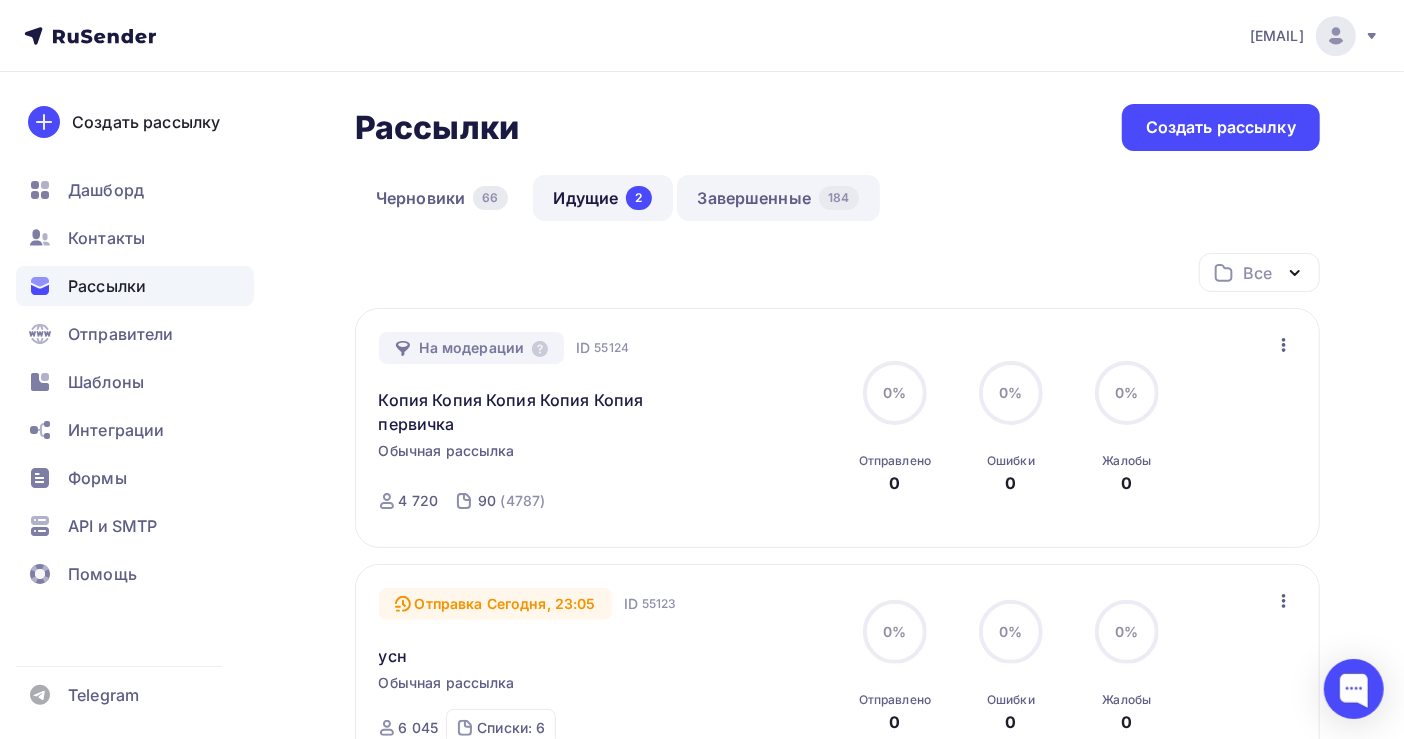click on "Завершенные
184" at bounding box center (778, 198) 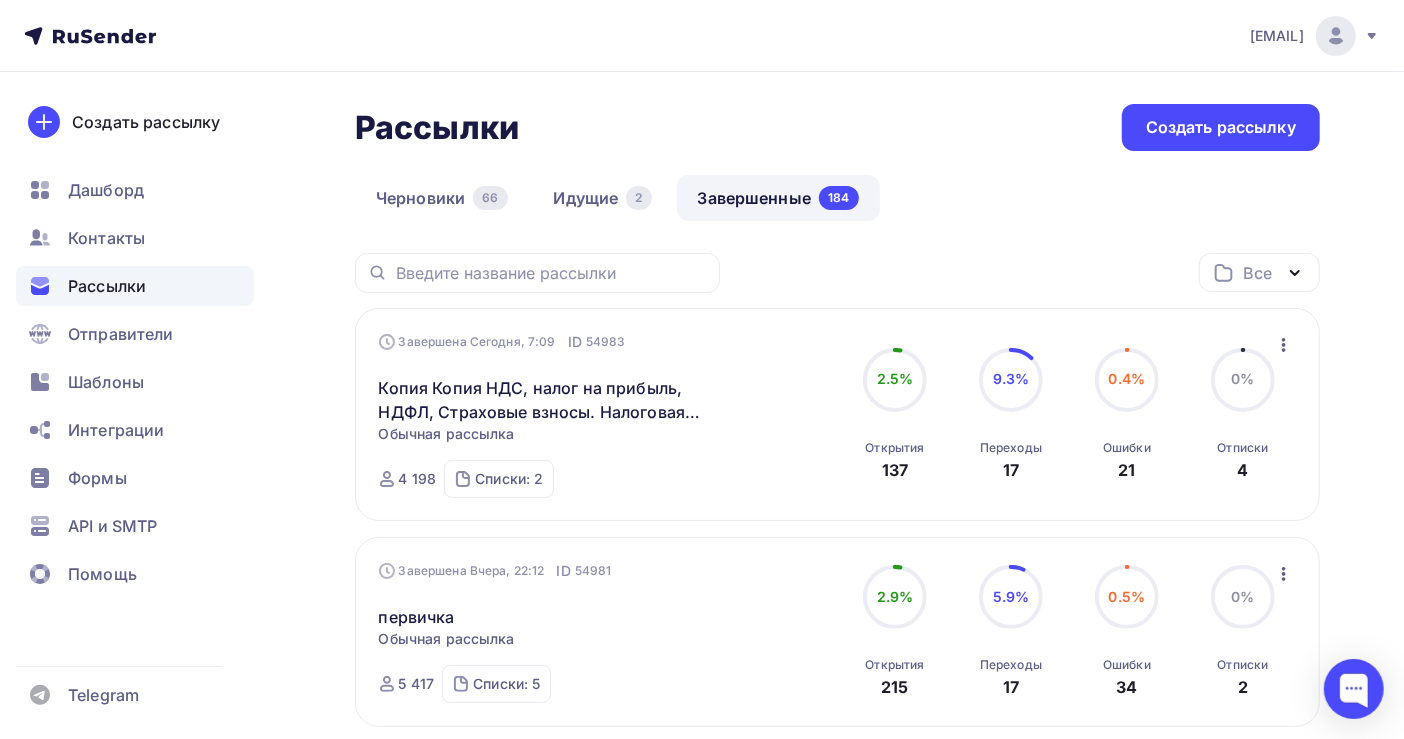 click 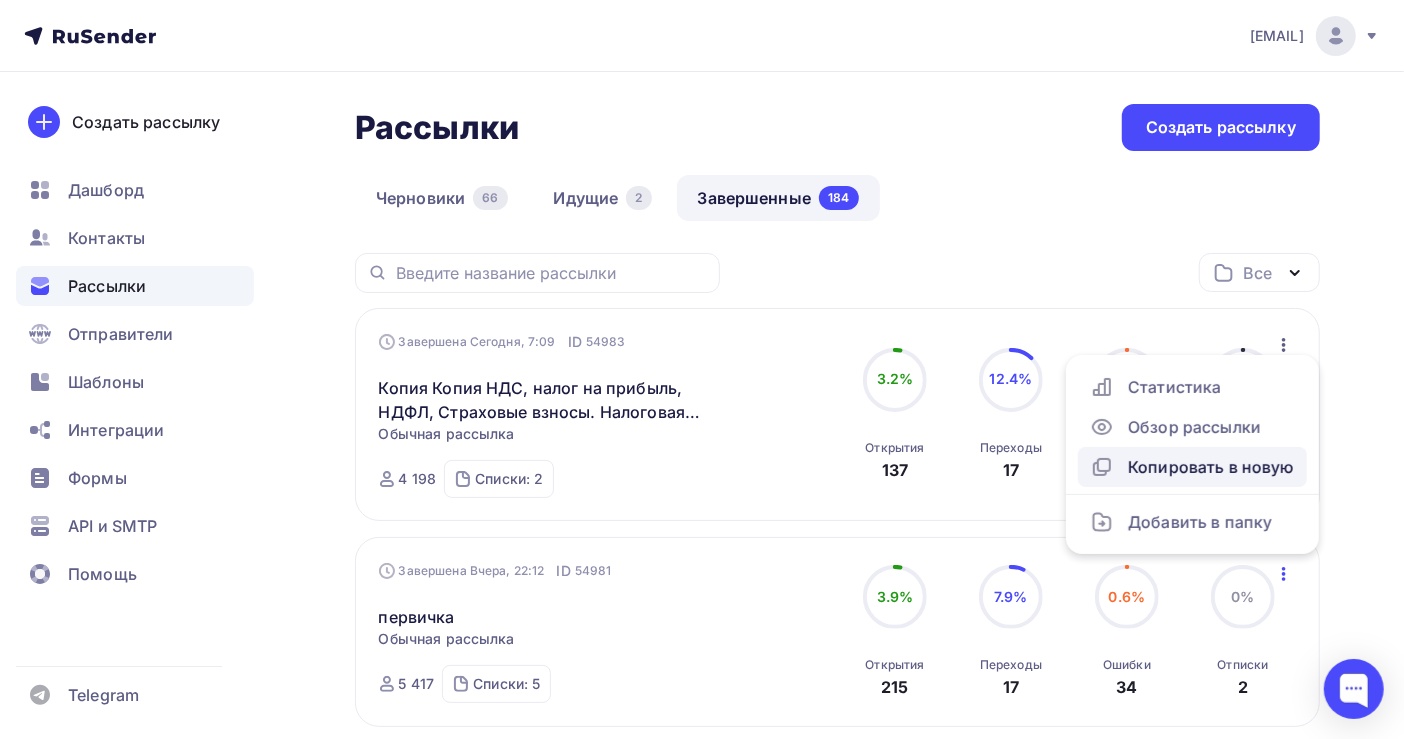 click on "Копировать в новую" at bounding box center (1192, 467) 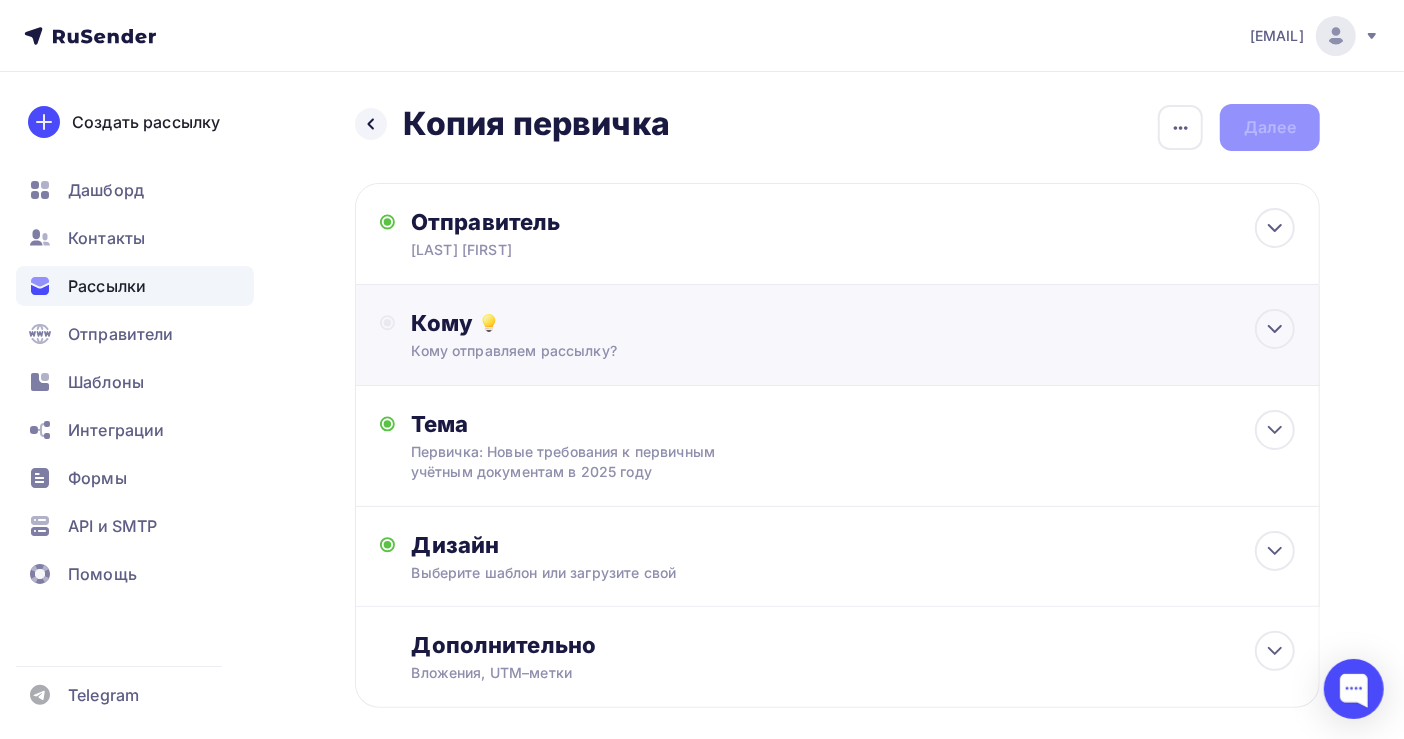click on "id
91
([NUMBER])
#25650
90
([NUMBER])
#25649
89
([NUMBER])
#25528
88
([NUMBER])
#25527
87
([NUMBER])
#25526
86
([NUMBER])
#25454
85" at bounding box center (853, 335) 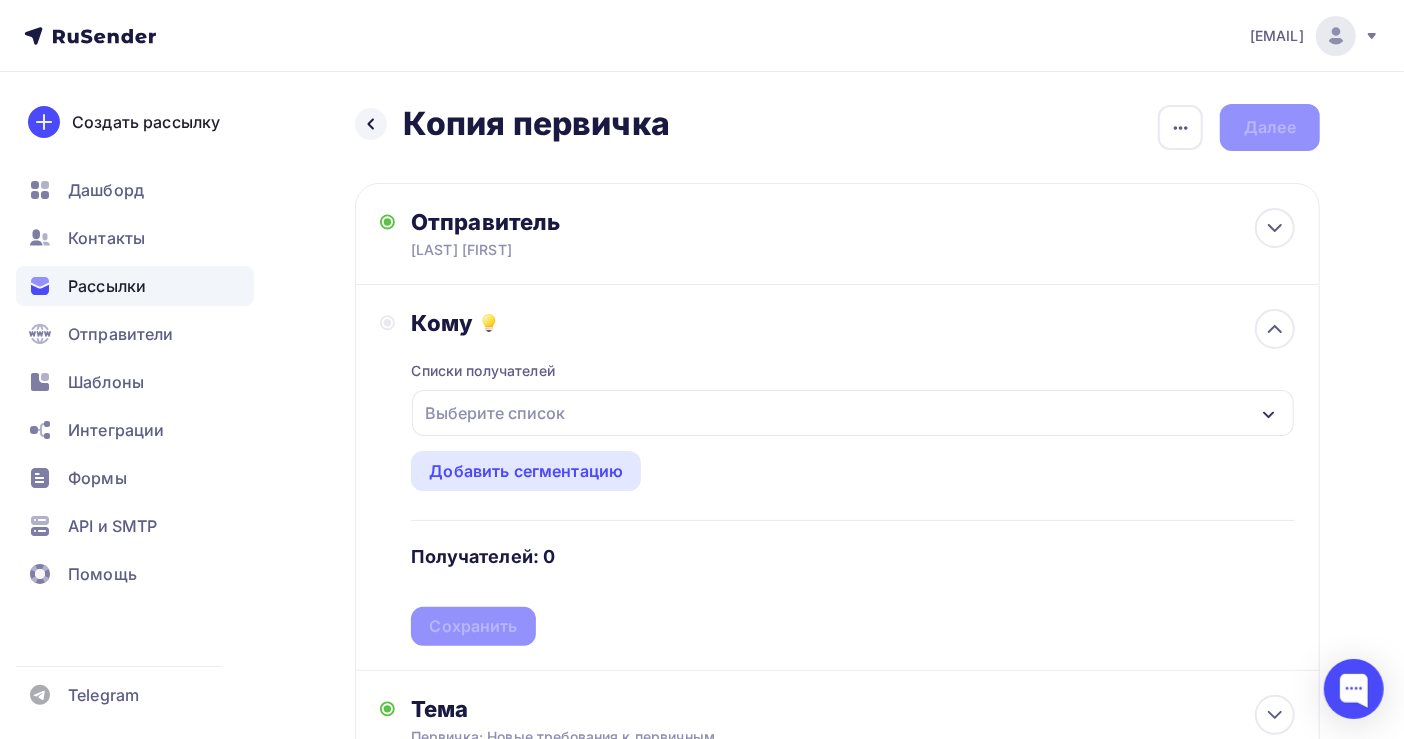 click on "Выберите список" at bounding box center (853, 413) 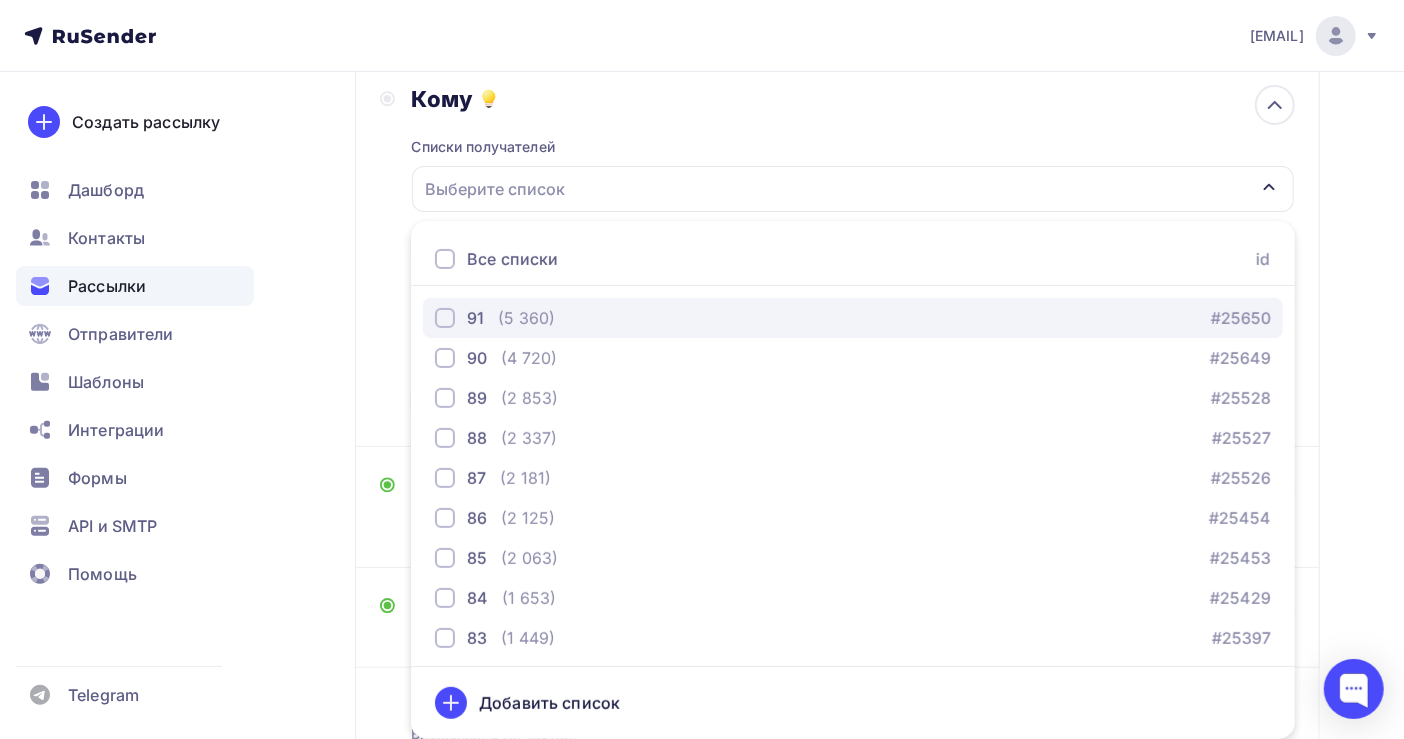click on "91
(5 360)
#25650" at bounding box center [853, 318] 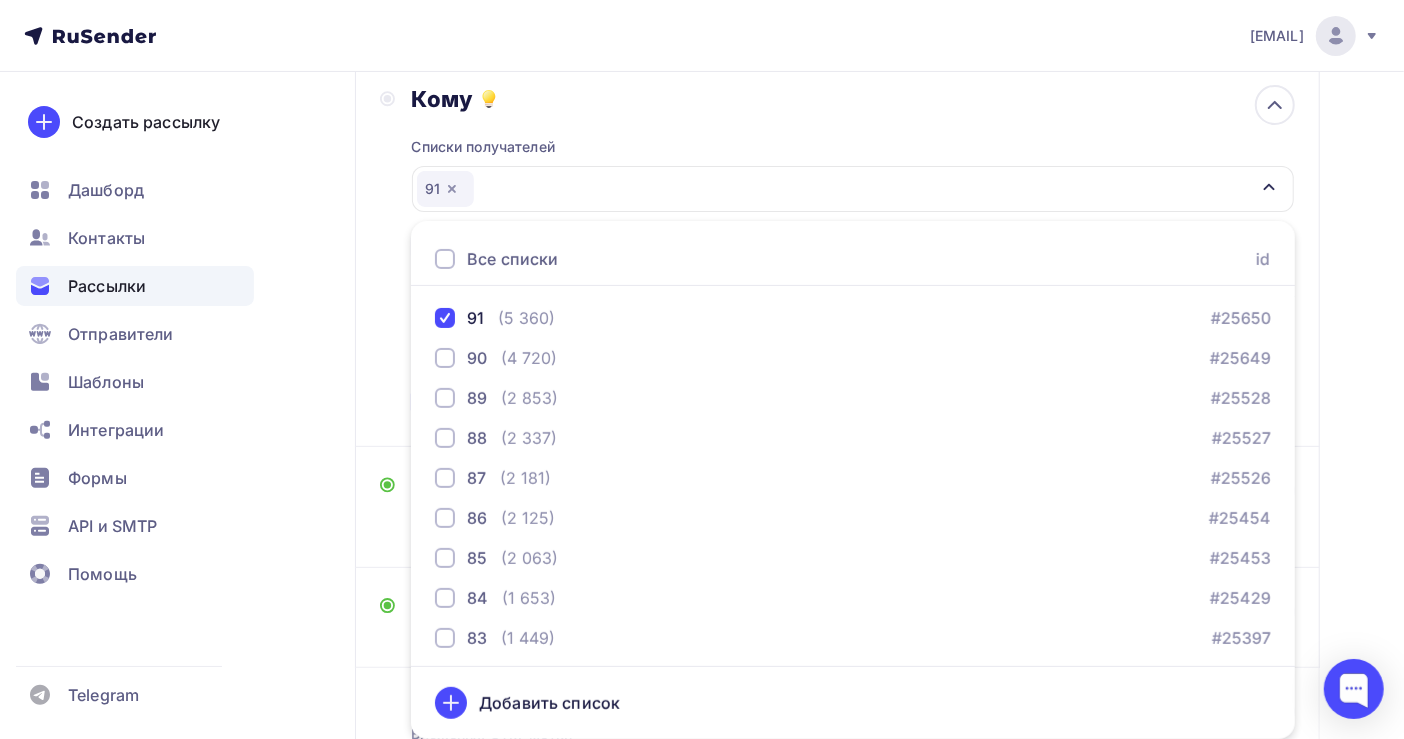 click on "Назад
Копия   первичка
Копия   первичка
Закончить позже
Переименовать рассылку
Удалить
Далее
Отправитель
[LAST] [FIRST]
Email  *
[EMAIL]
[EMAIL]           [EMAIL]           [EMAIL]           [EMAIL]           [EMAIL]           [EMAIL]               Добавить отправителя
Рекомендуем  добавить почту на домене , чтобы рассылка не попала в «Спам»
Имя                 Сохранить" at bounding box center (702, 373) 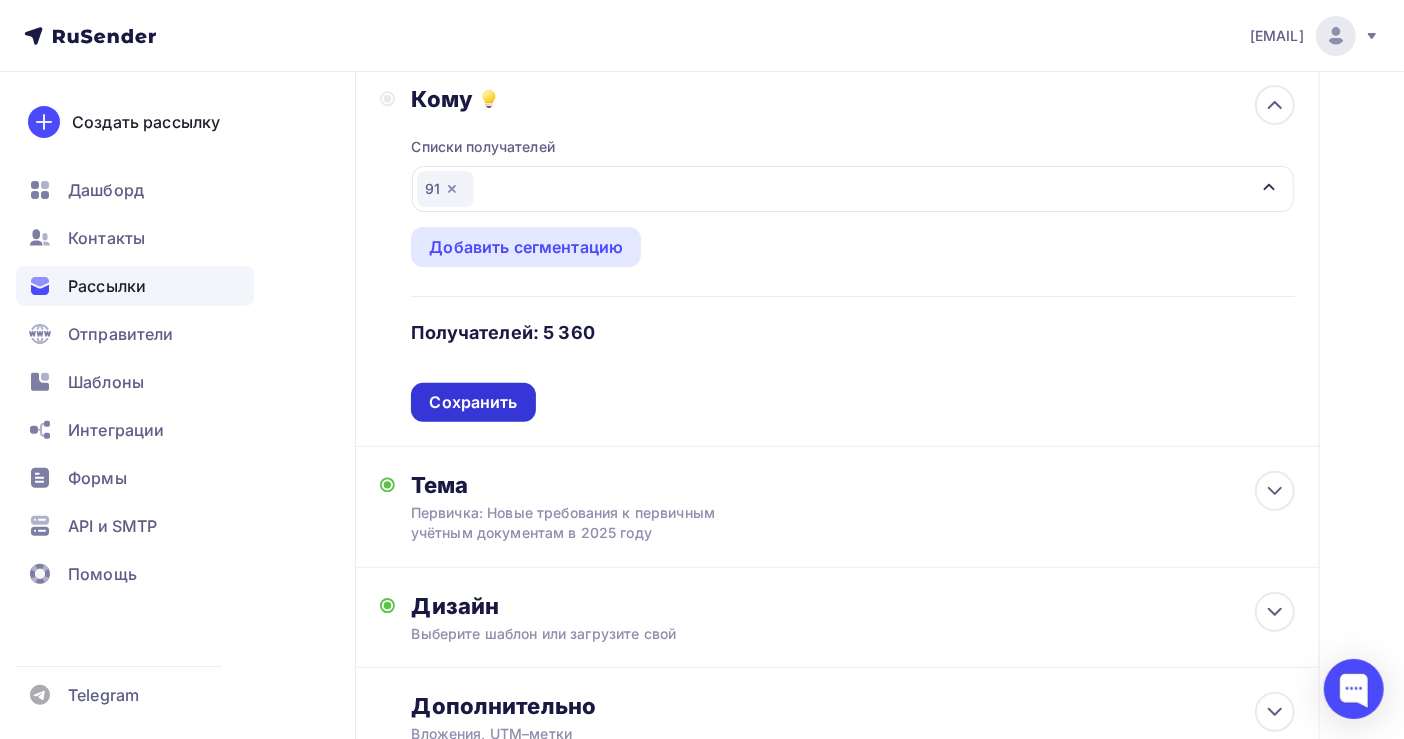 click on "Сохранить" at bounding box center [473, 402] 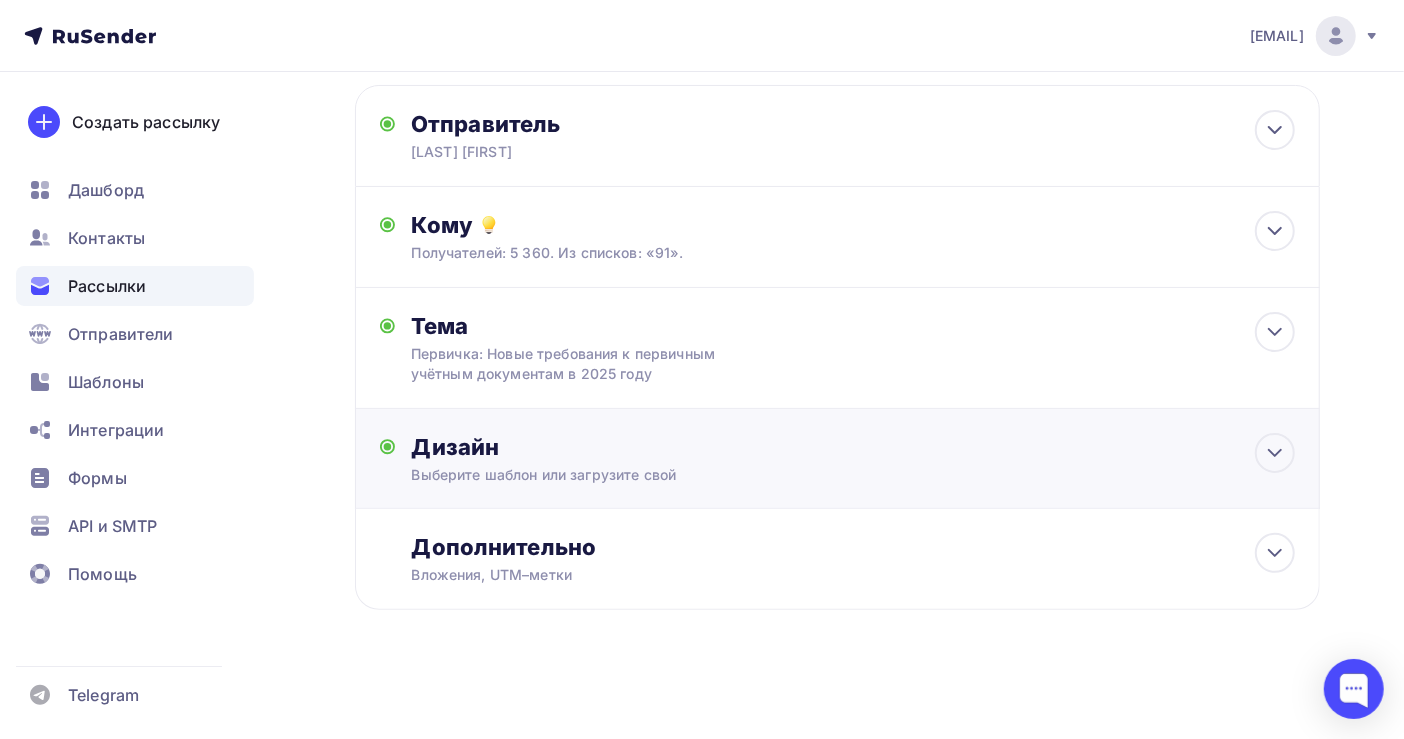 scroll, scrollTop: 0, scrollLeft: 0, axis: both 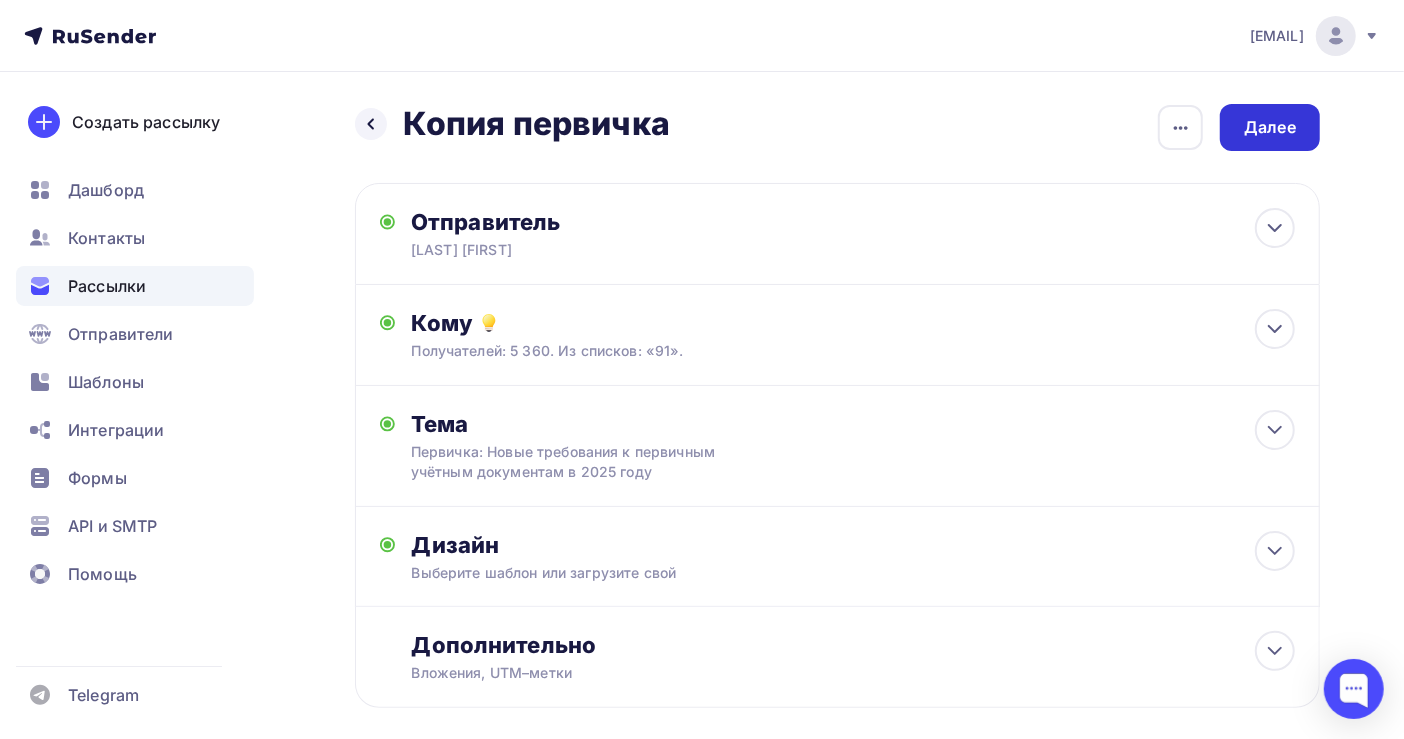 click on "Далее" at bounding box center [1270, 127] 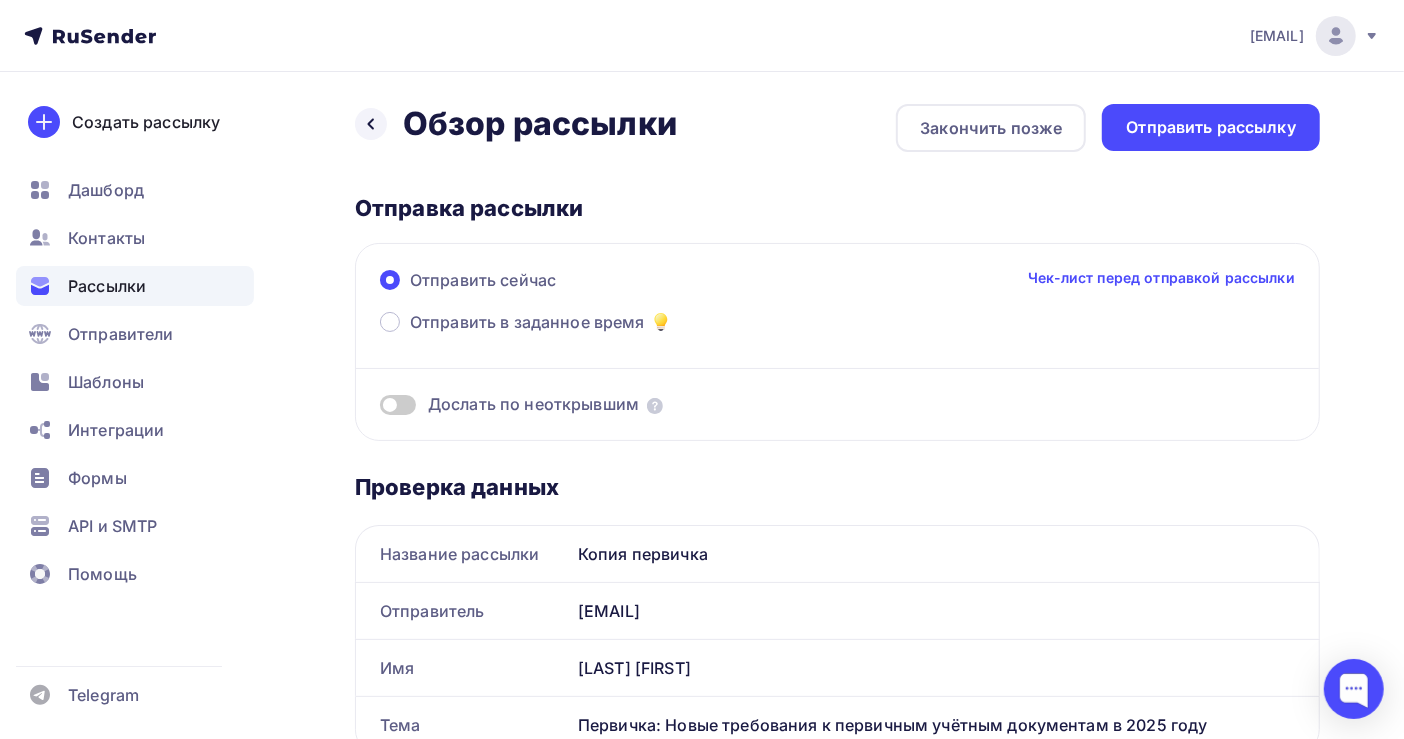 scroll, scrollTop: 0, scrollLeft: 0, axis: both 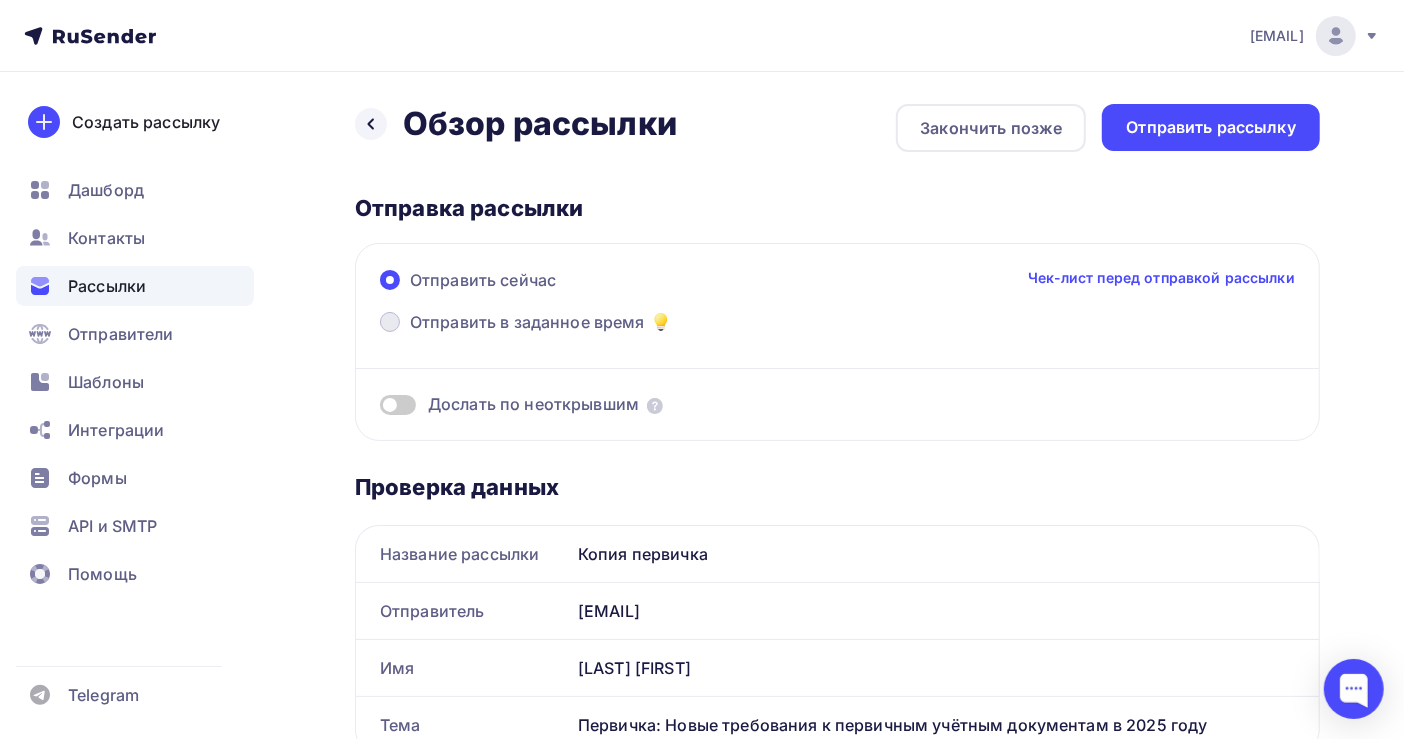 click on "Отправить в заданное время" at bounding box center [527, 322] 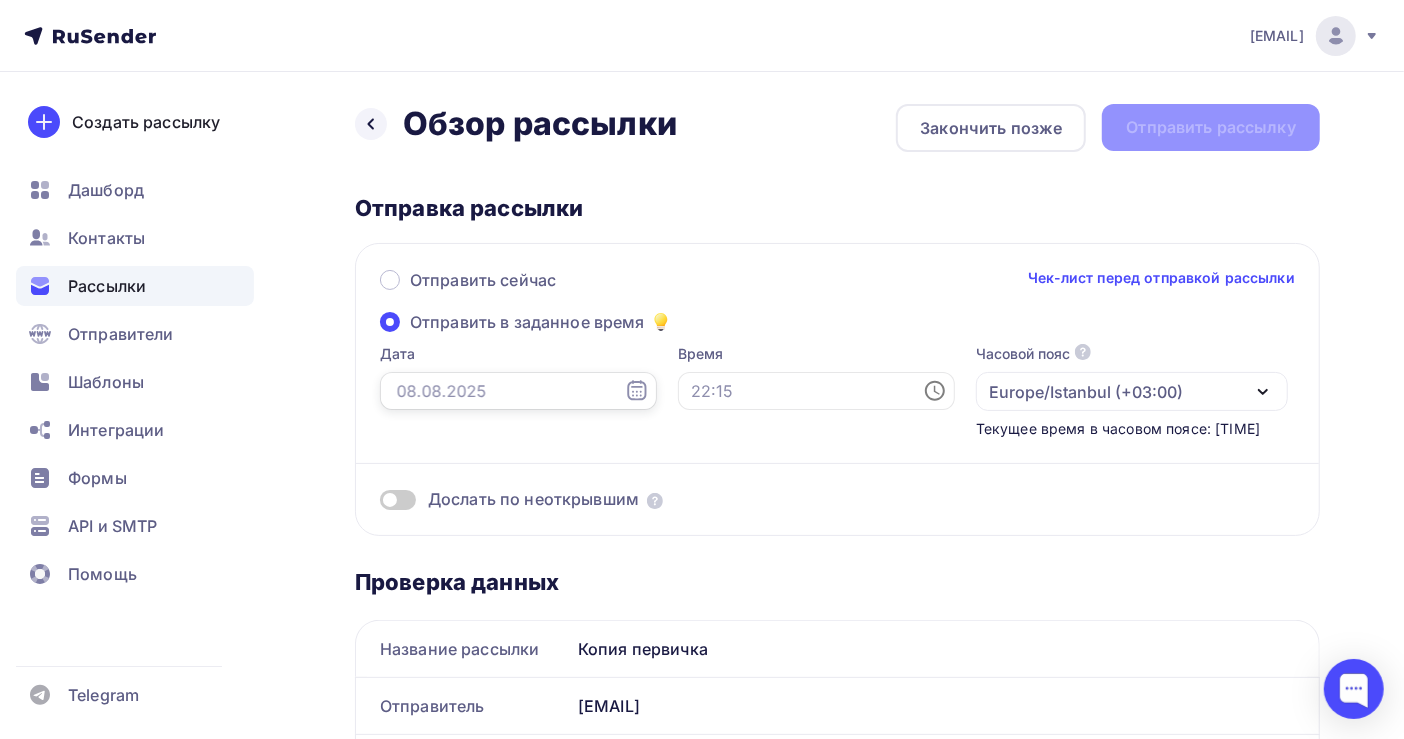 click at bounding box center (518, 391) 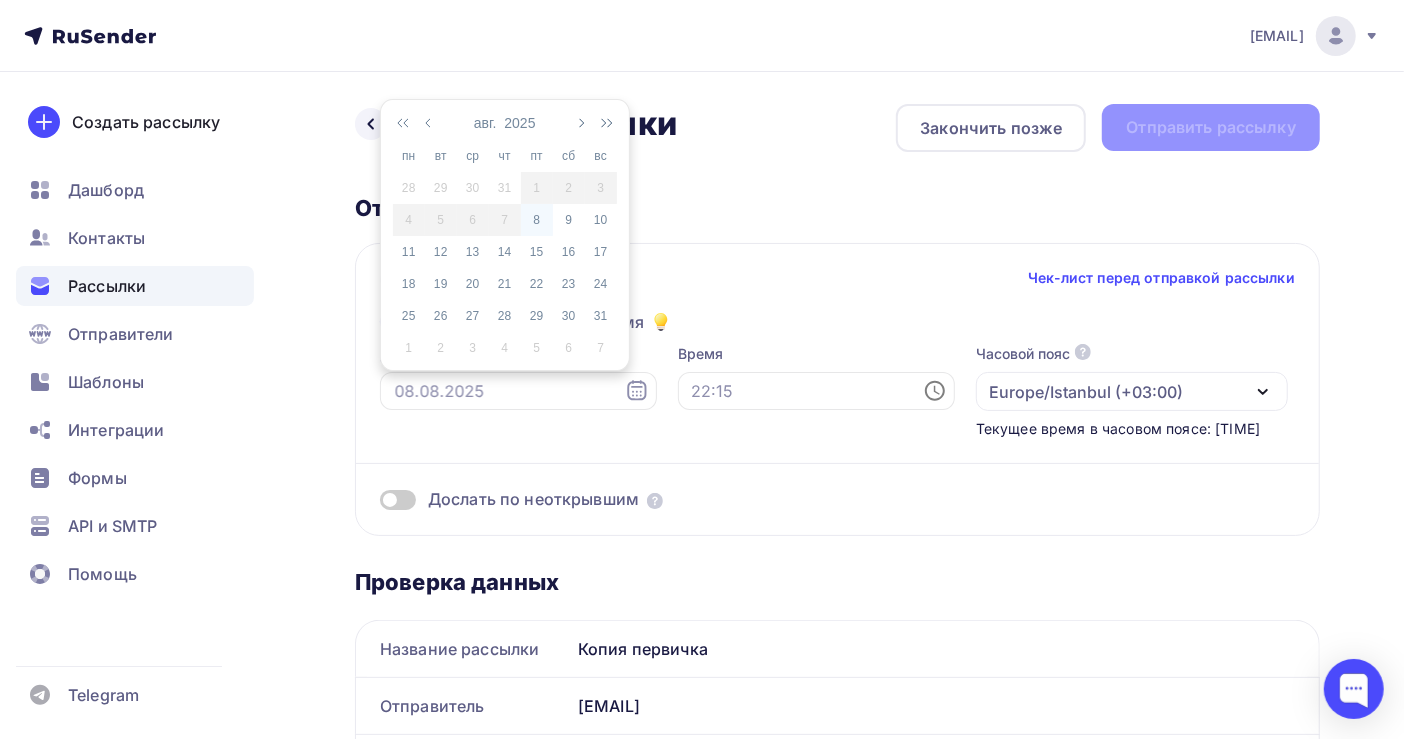 click on "8" at bounding box center (537, 220) 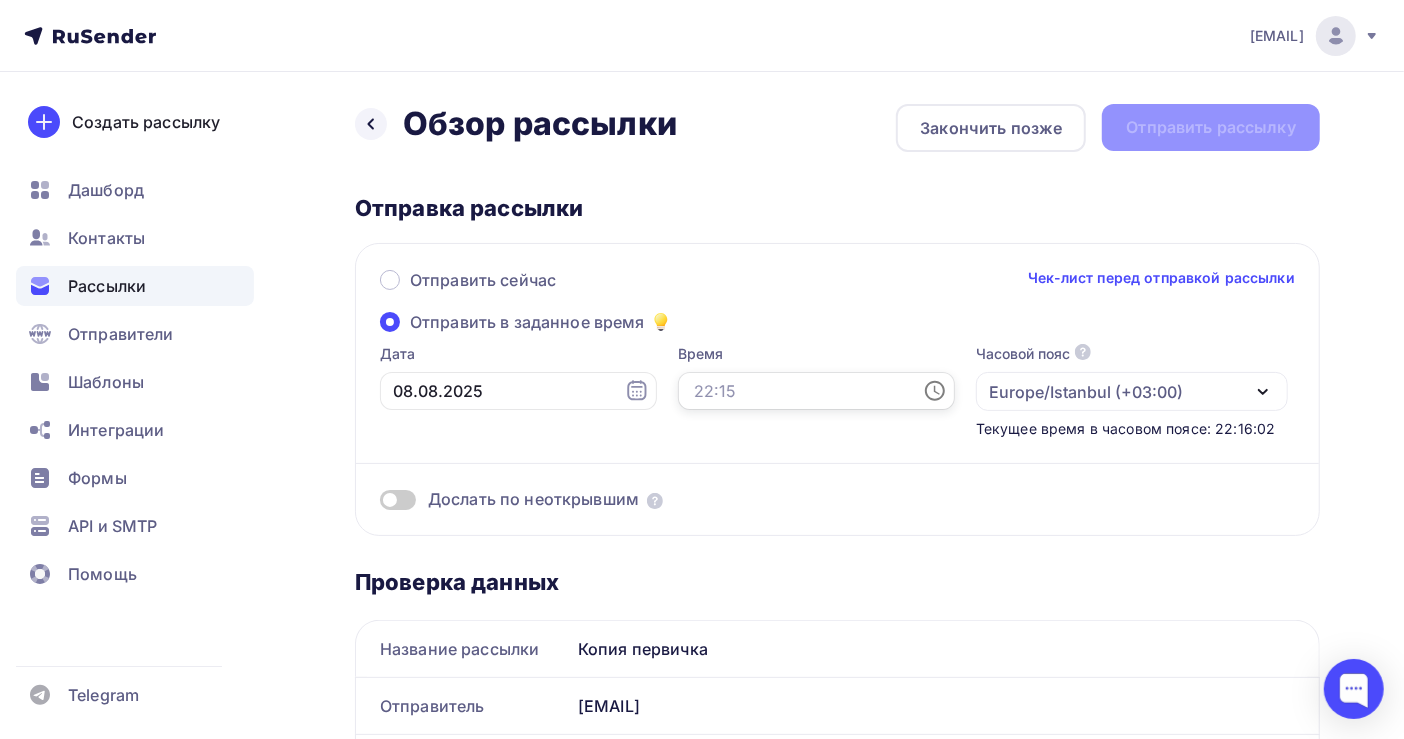 click at bounding box center (816, 391) 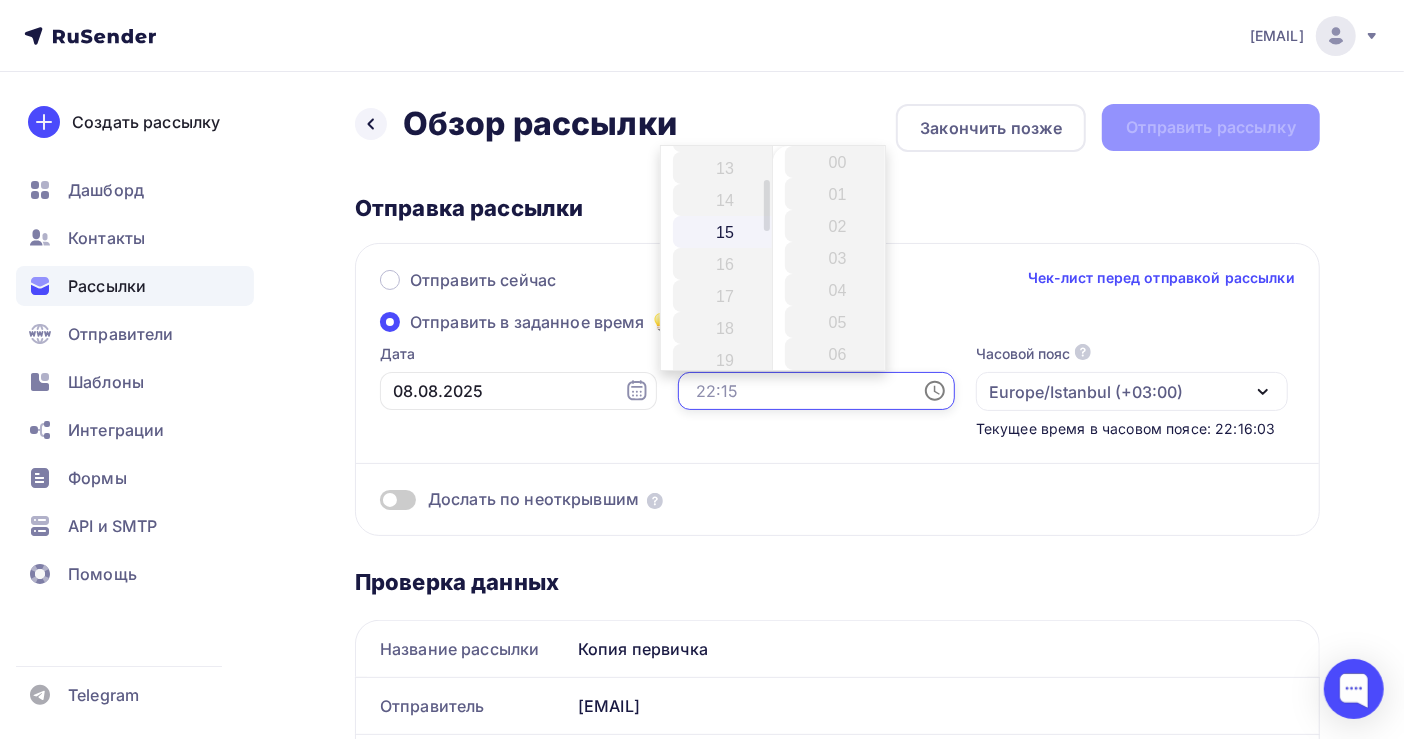 scroll, scrollTop: 133, scrollLeft: 0, axis: vertical 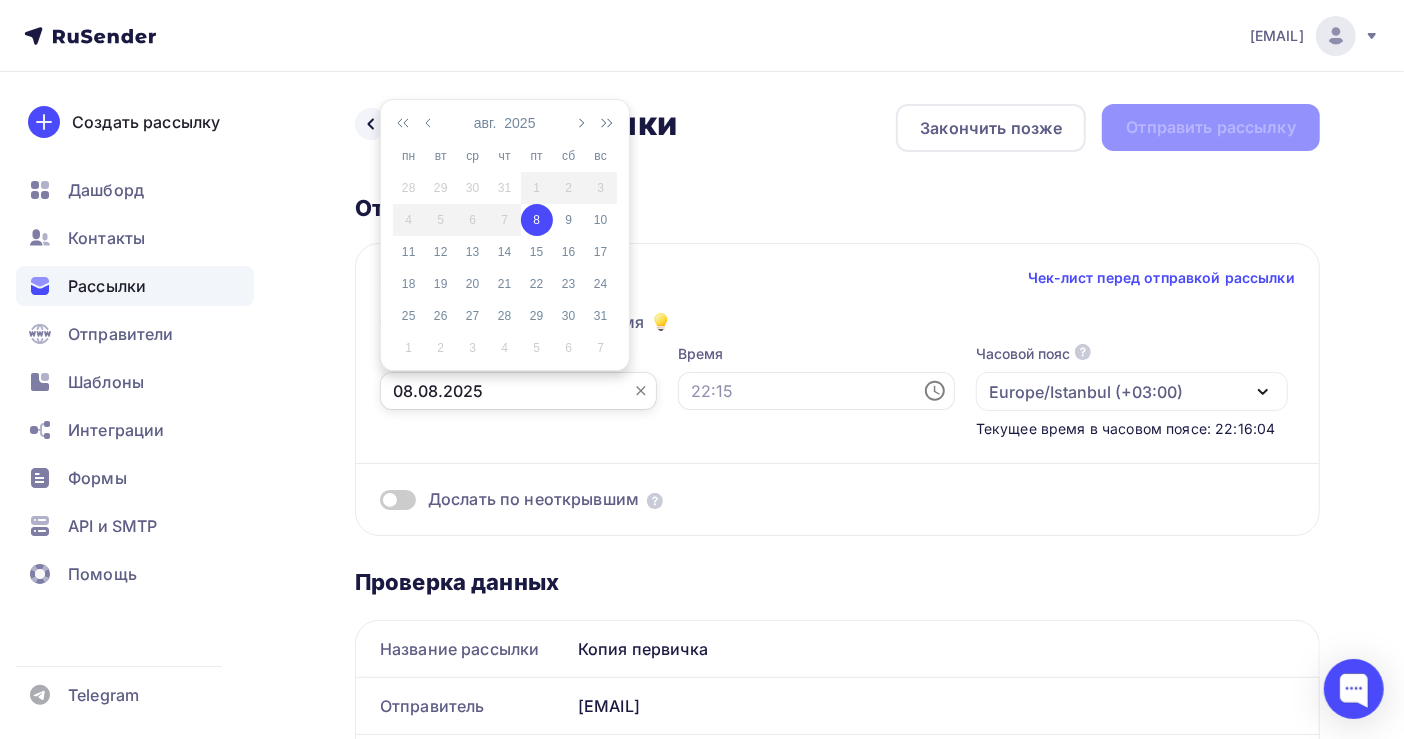 click on "08.08.2025" at bounding box center [518, 391] 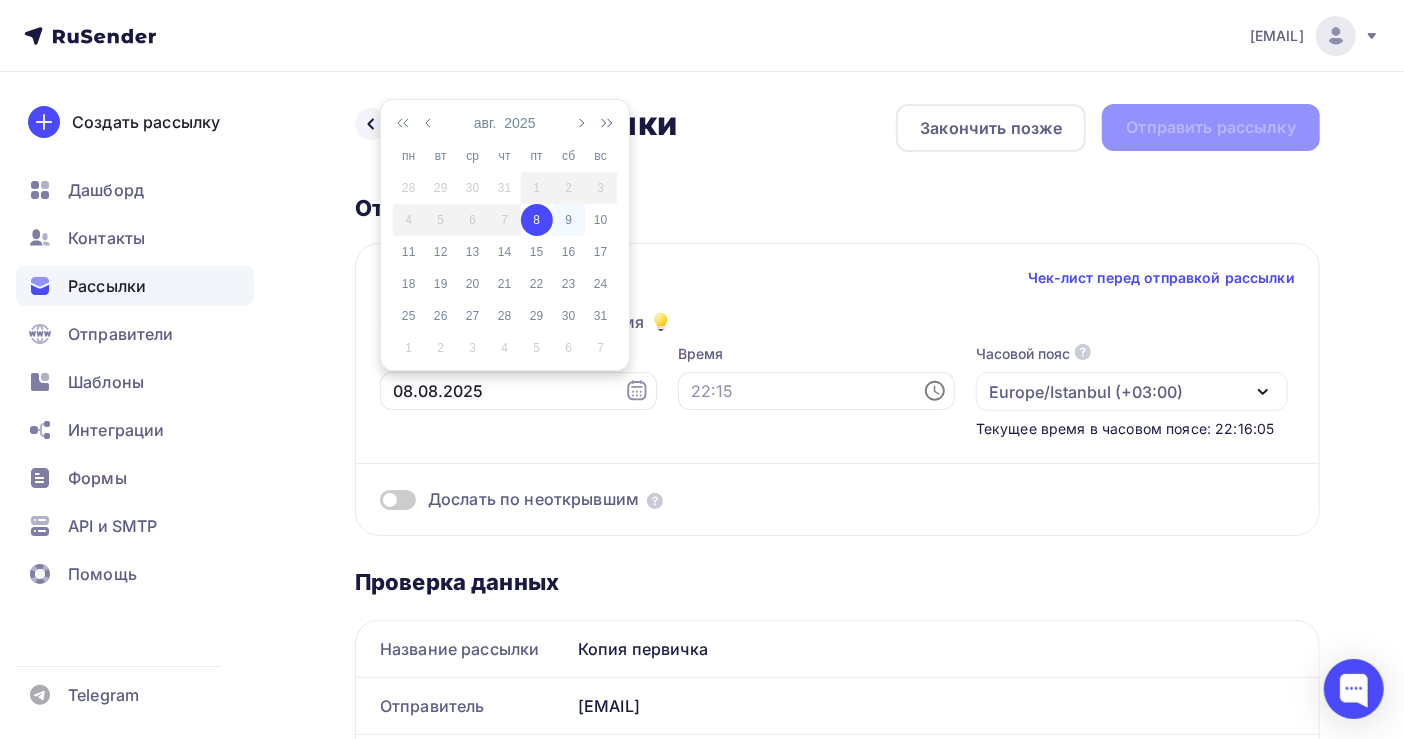 click on "9" at bounding box center (569, 220) 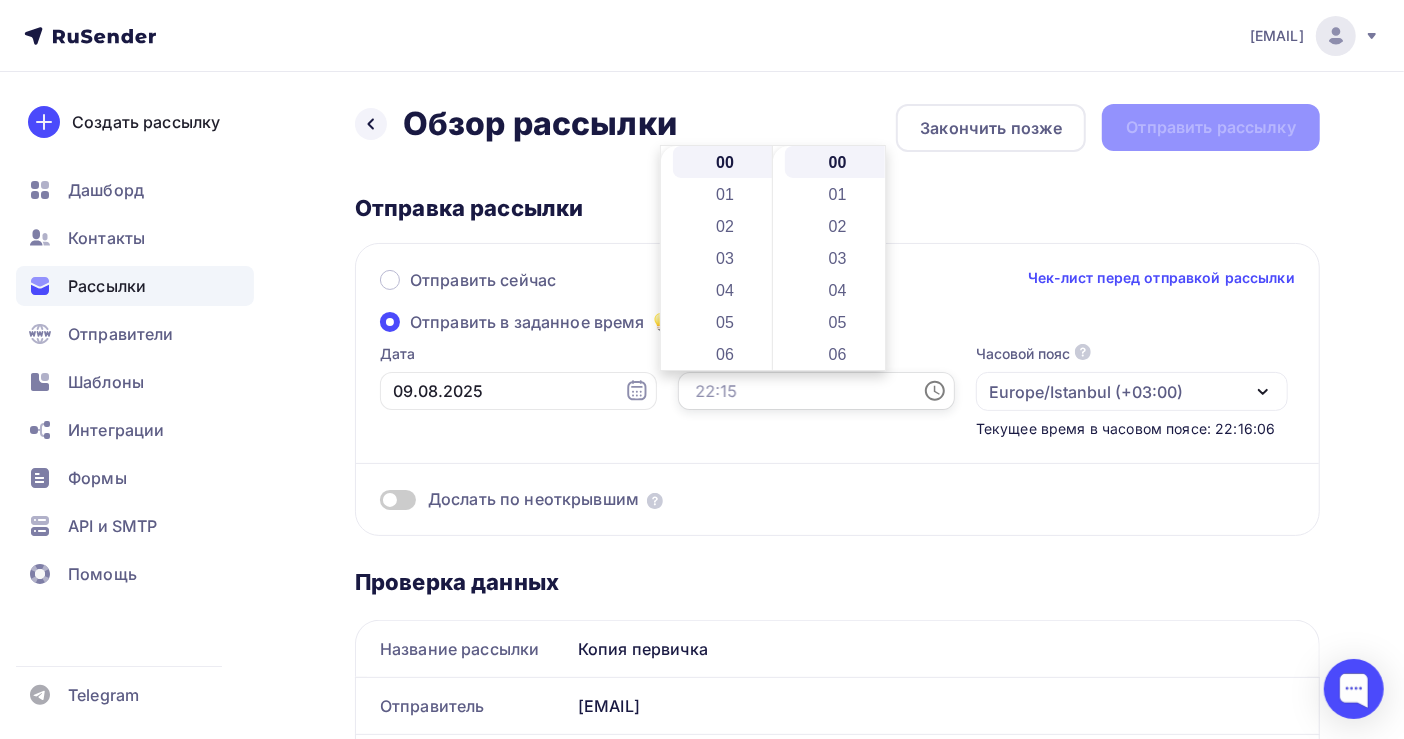 click at bounding box center [816, 391] 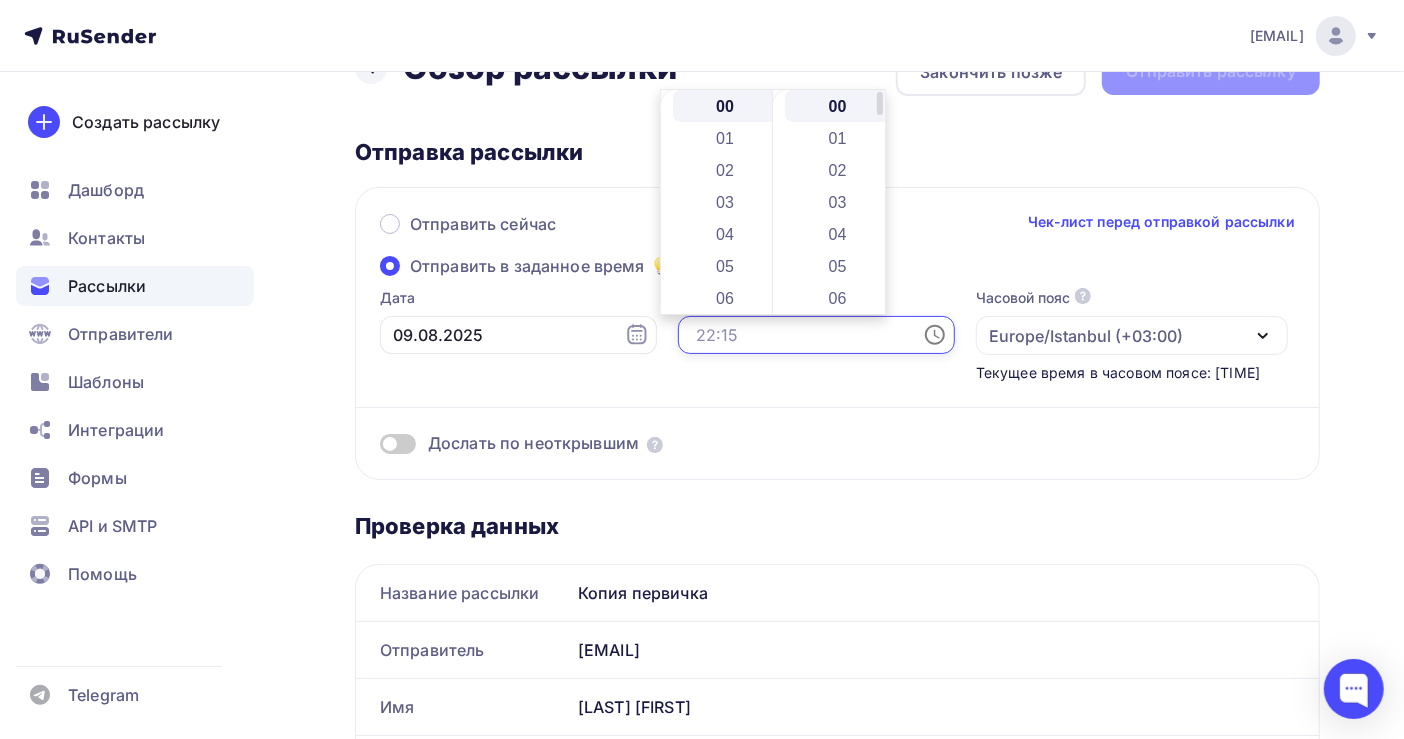 scroll, scrollTop: 133, scrollLeft: 0, axis: vertical 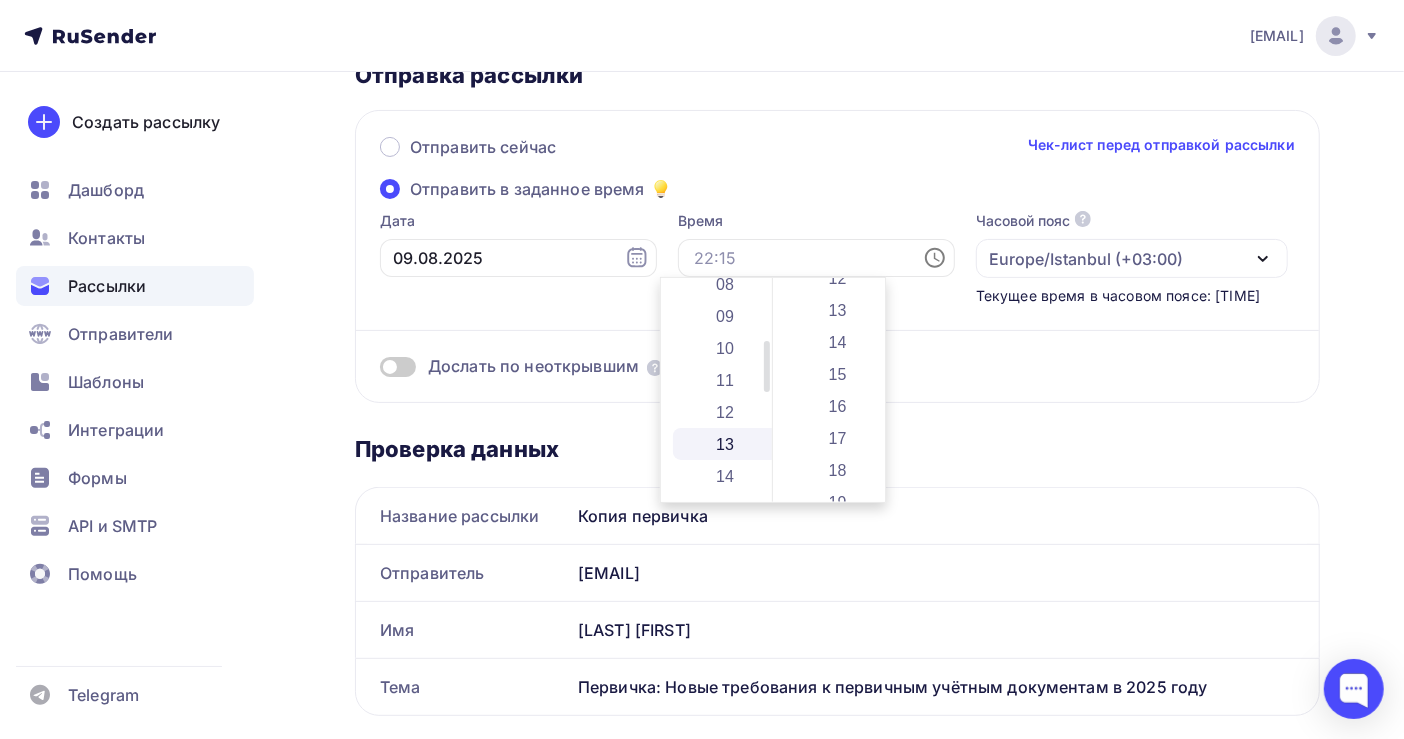 click on "13" at bounding box center [727, 444] 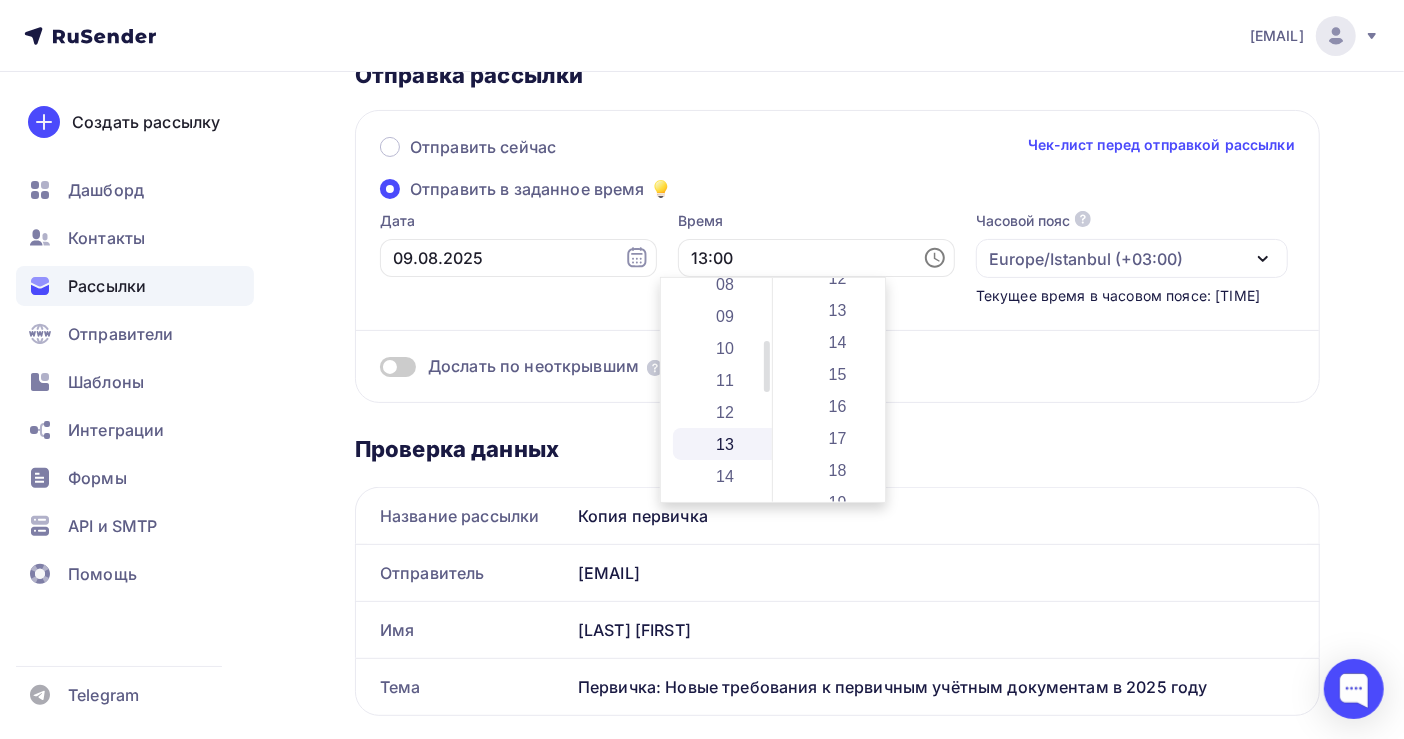 scroll, scrollTop: 386, scrollLeft: 0, axis: vertical 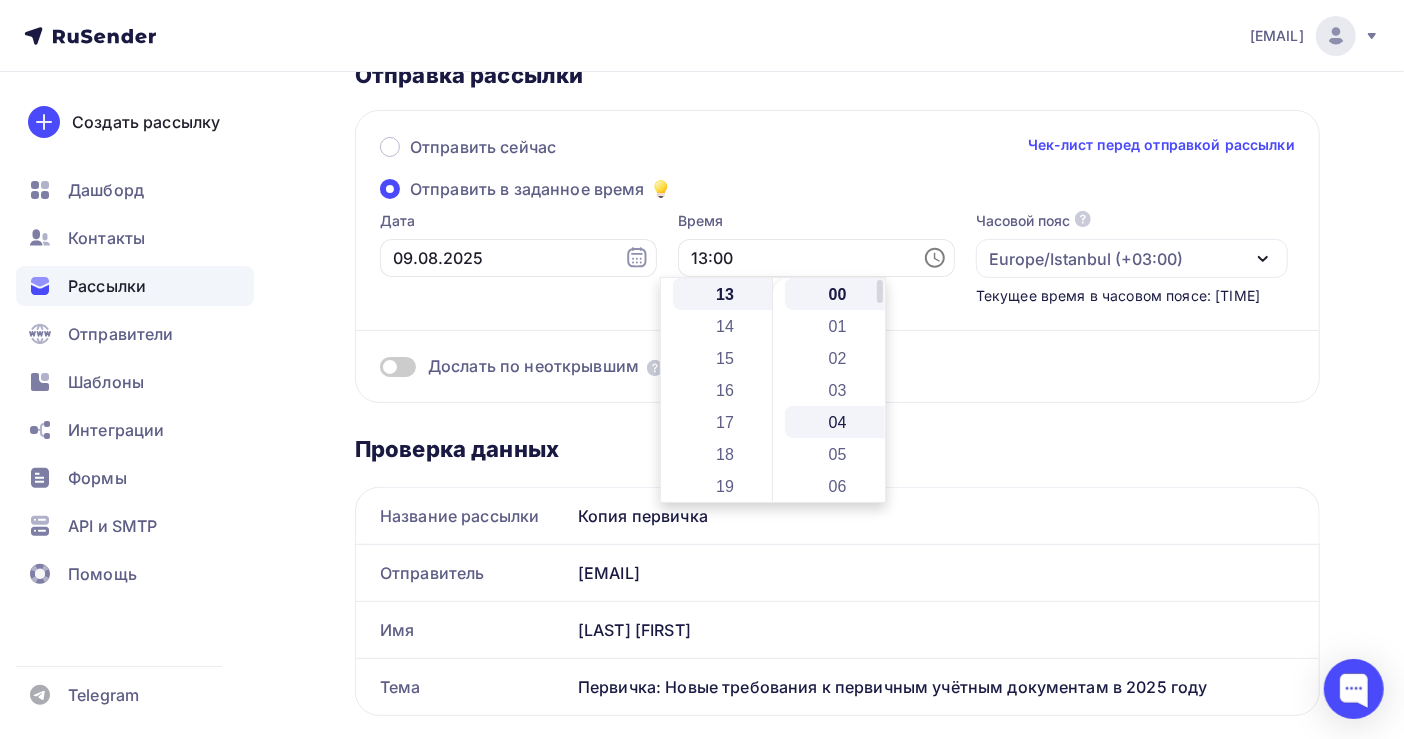 click on "04" at bounding box center (839, 422) 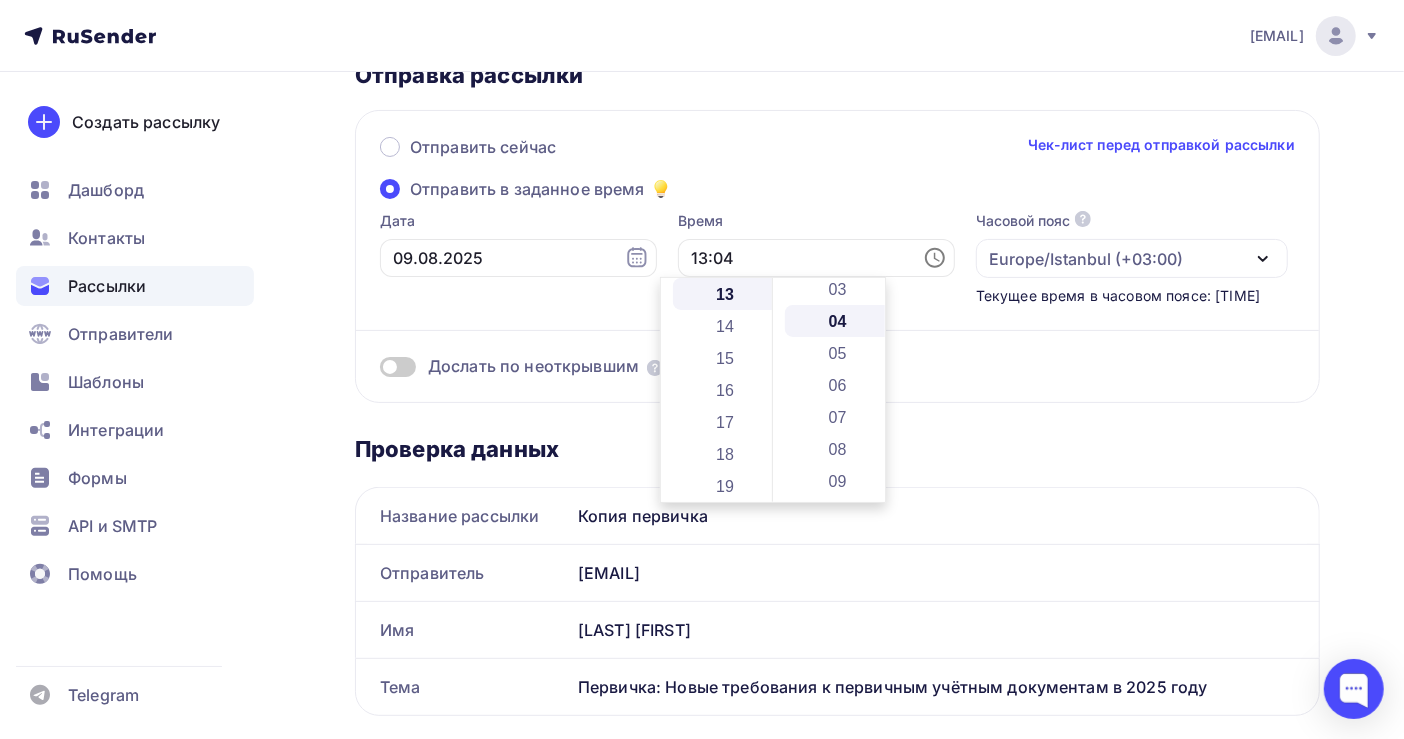 scroll, scrollTop: 127, scrollLeft: 0, axis: vertical 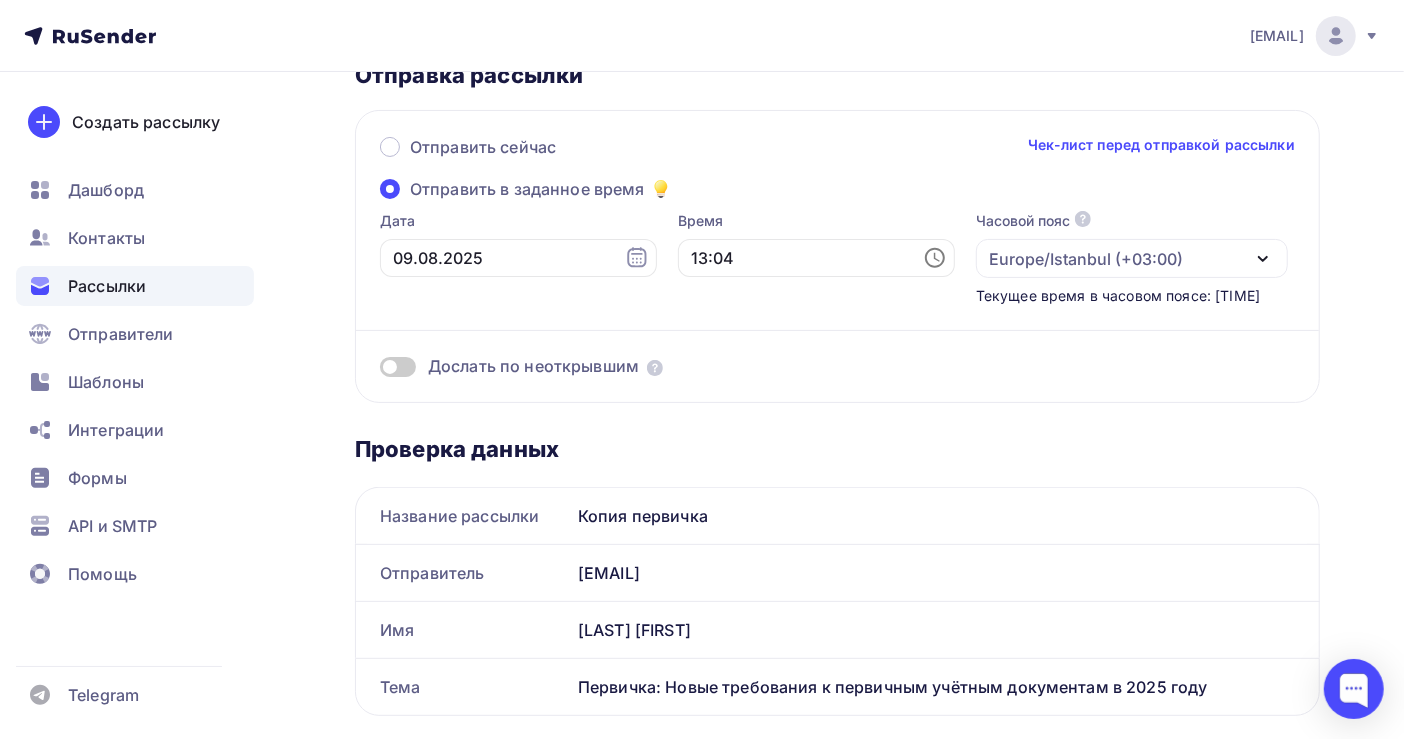 click on "Дата   09.08.2025   Время   13:04
Часовой пояс
По умолчанию используется часовой пояс из настроек вашего акаунта
Europe/Istanbul (+03:00)
Africa/Abidjan (+00:00)           Africa/Accra (+00:00)           Africa/Addis_Ababa (+03:00)           Africa/Algiers (+01:00)           Africa/Asmara (+03:00)" at bounding box center [702, 711] 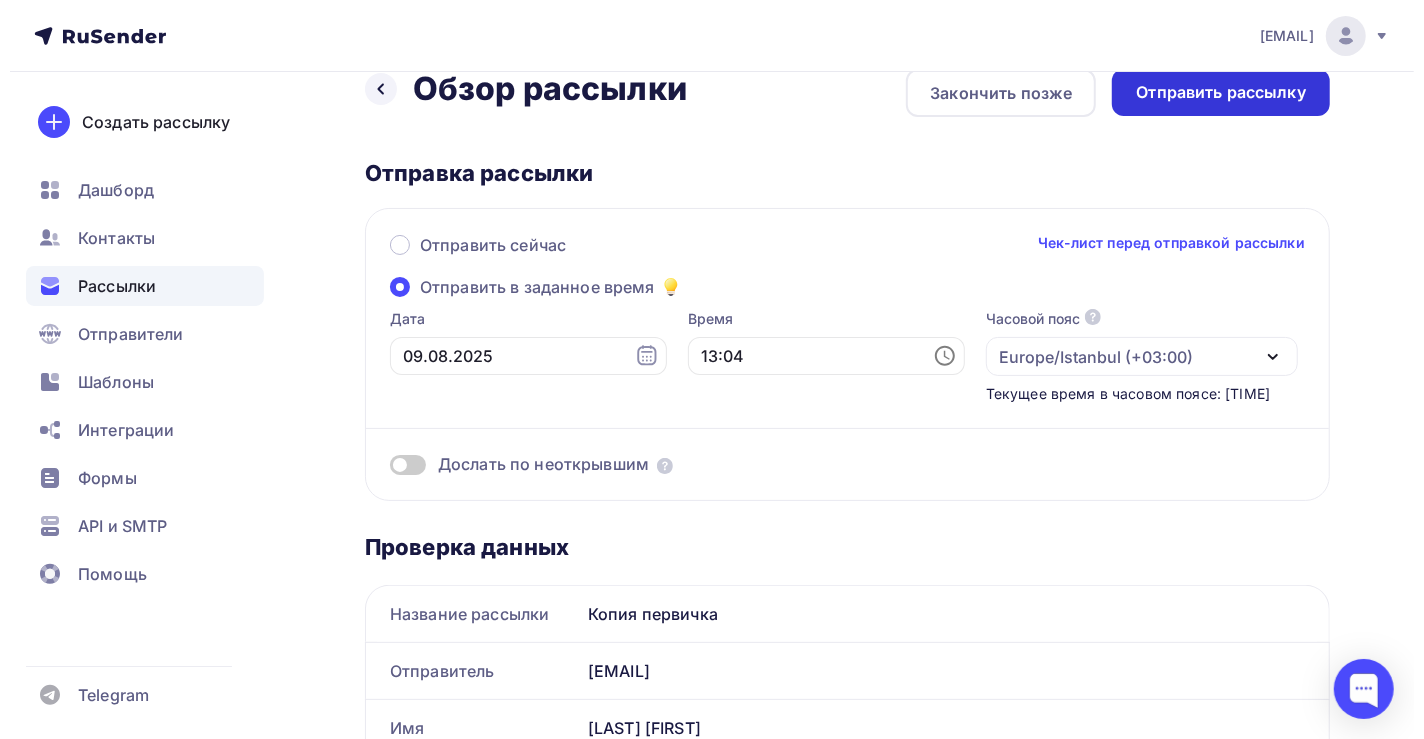 scroll, scrollTop: 0, scrollLeft: 0, axis: both 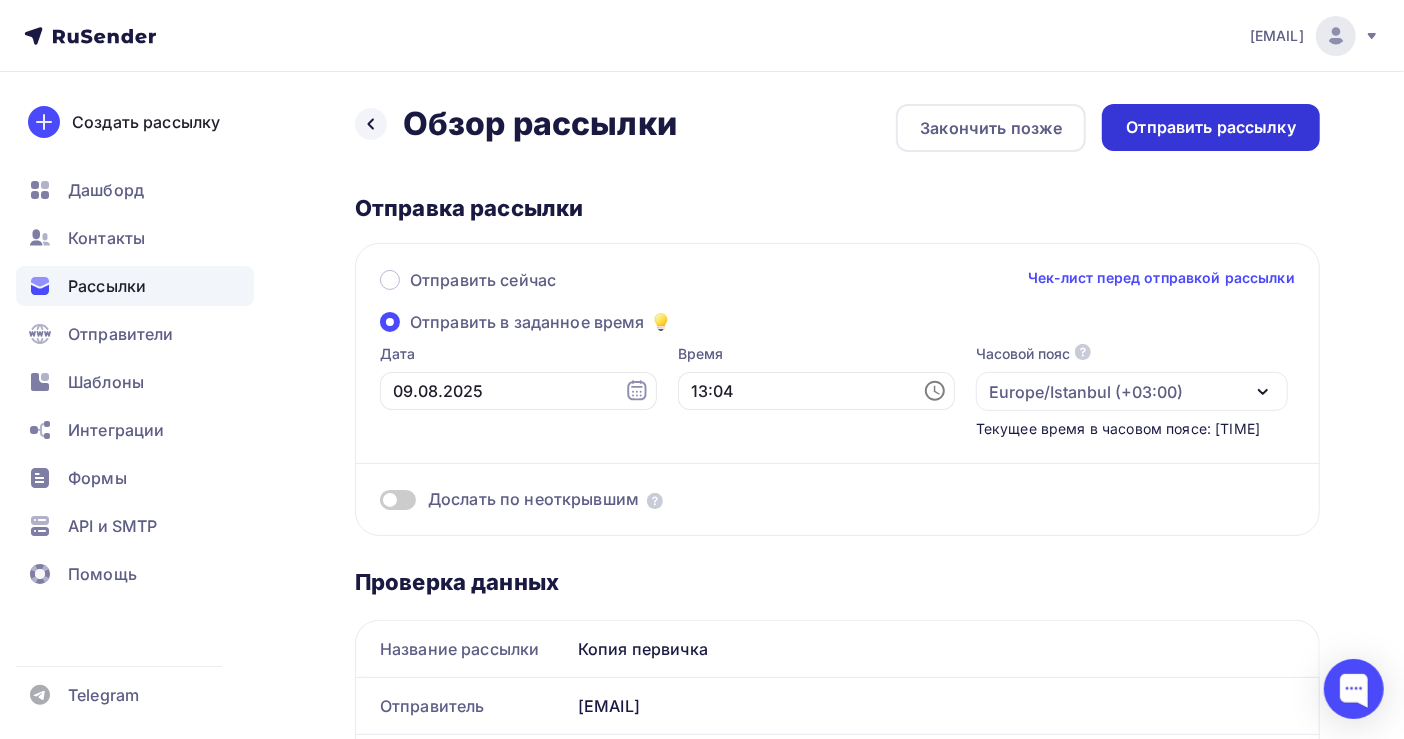 click on "Отправить рассылку" at bounding box center (1211, 127) 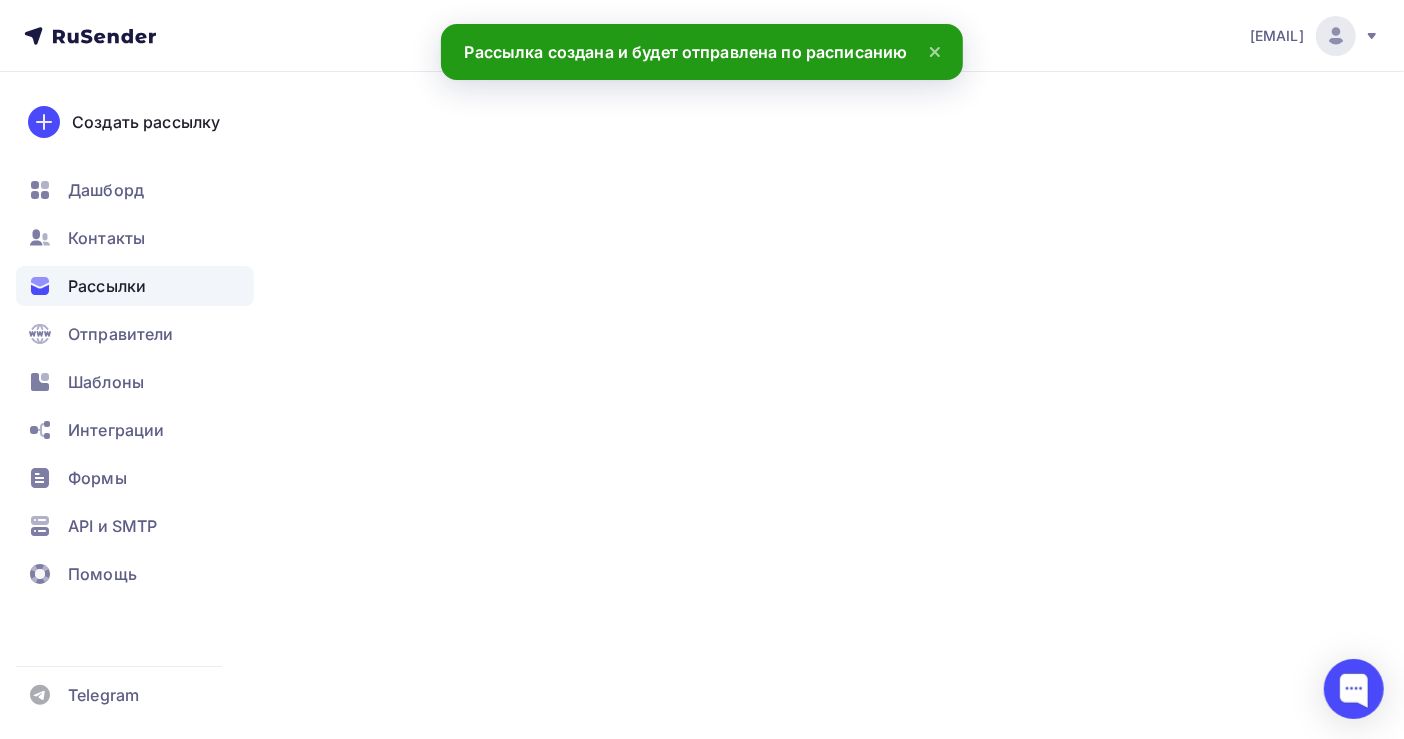 scroll, scrollTop: 0, scrollLeft: 0, axis: both 